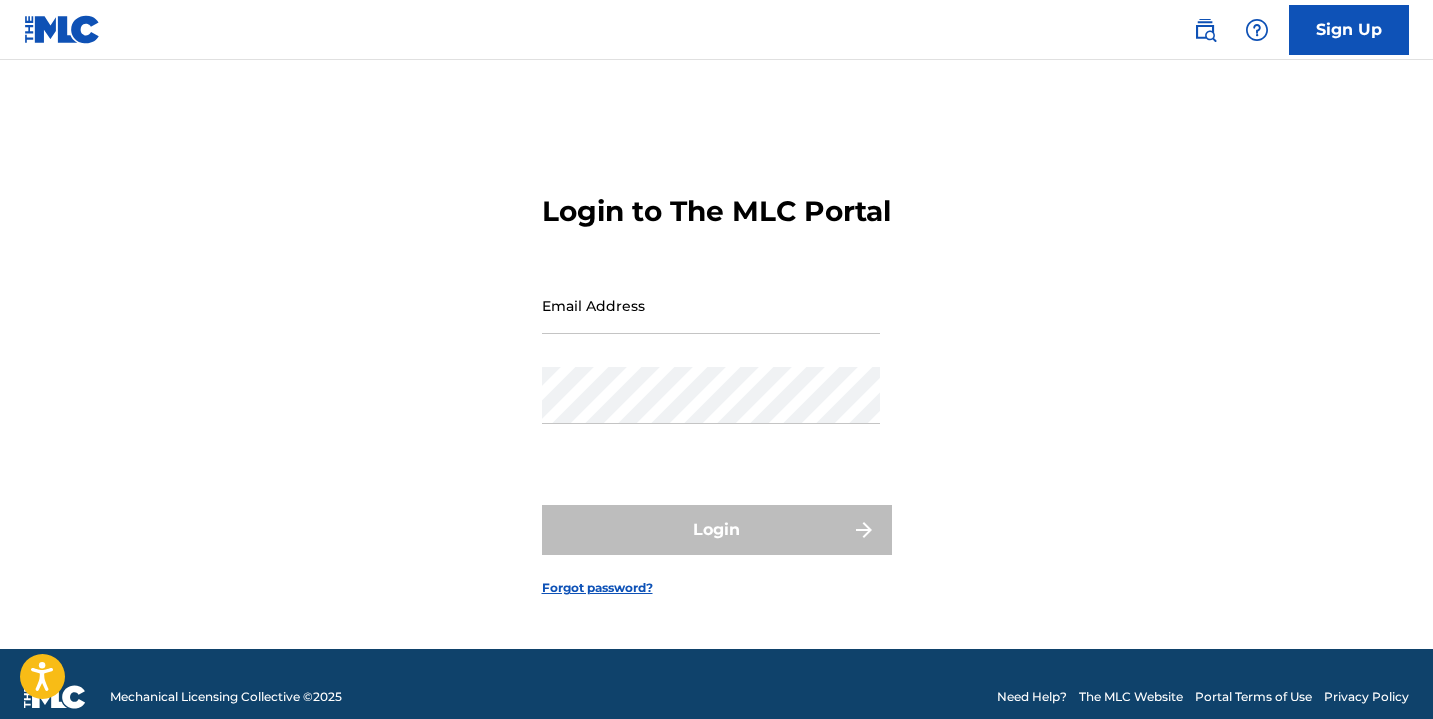 scroll, scrollTop: 0, scrollLeft: 0, axis: both 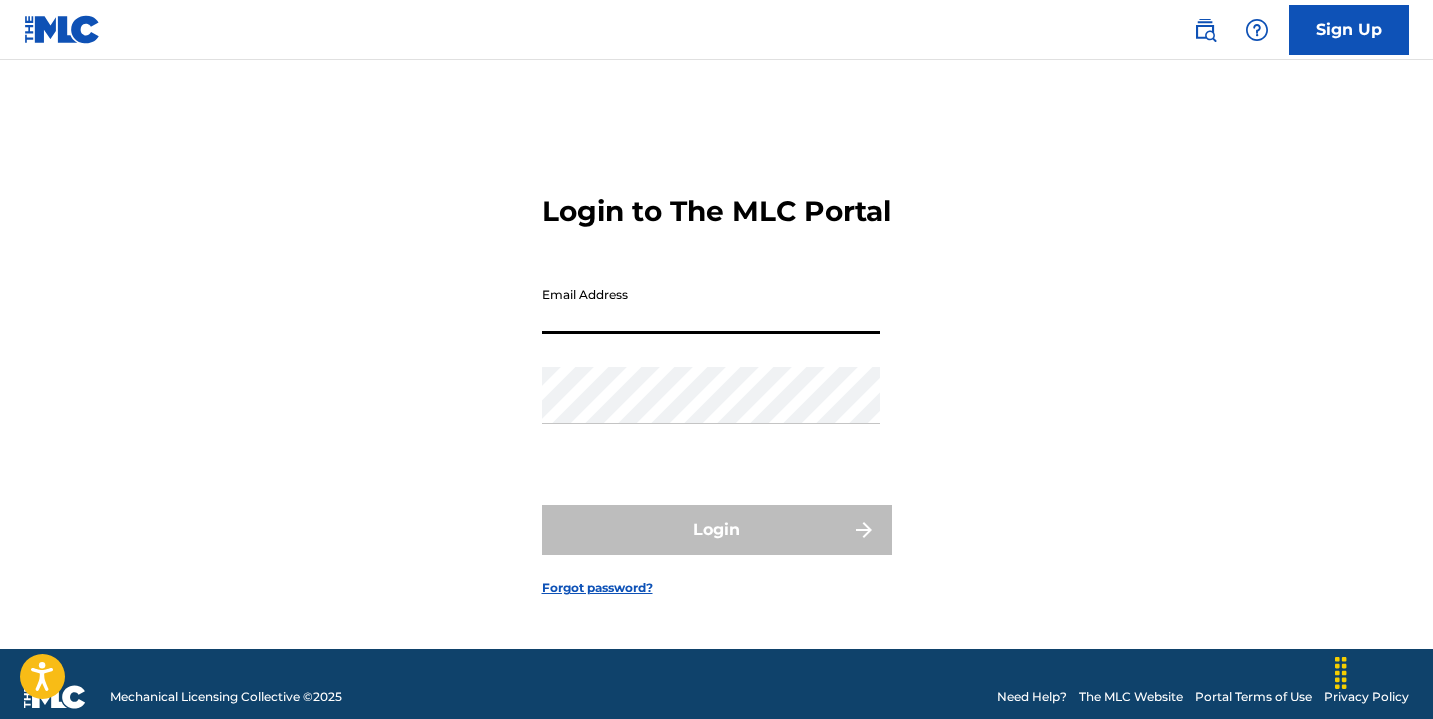 click on "Email Address" at bounding box center [711, 305] 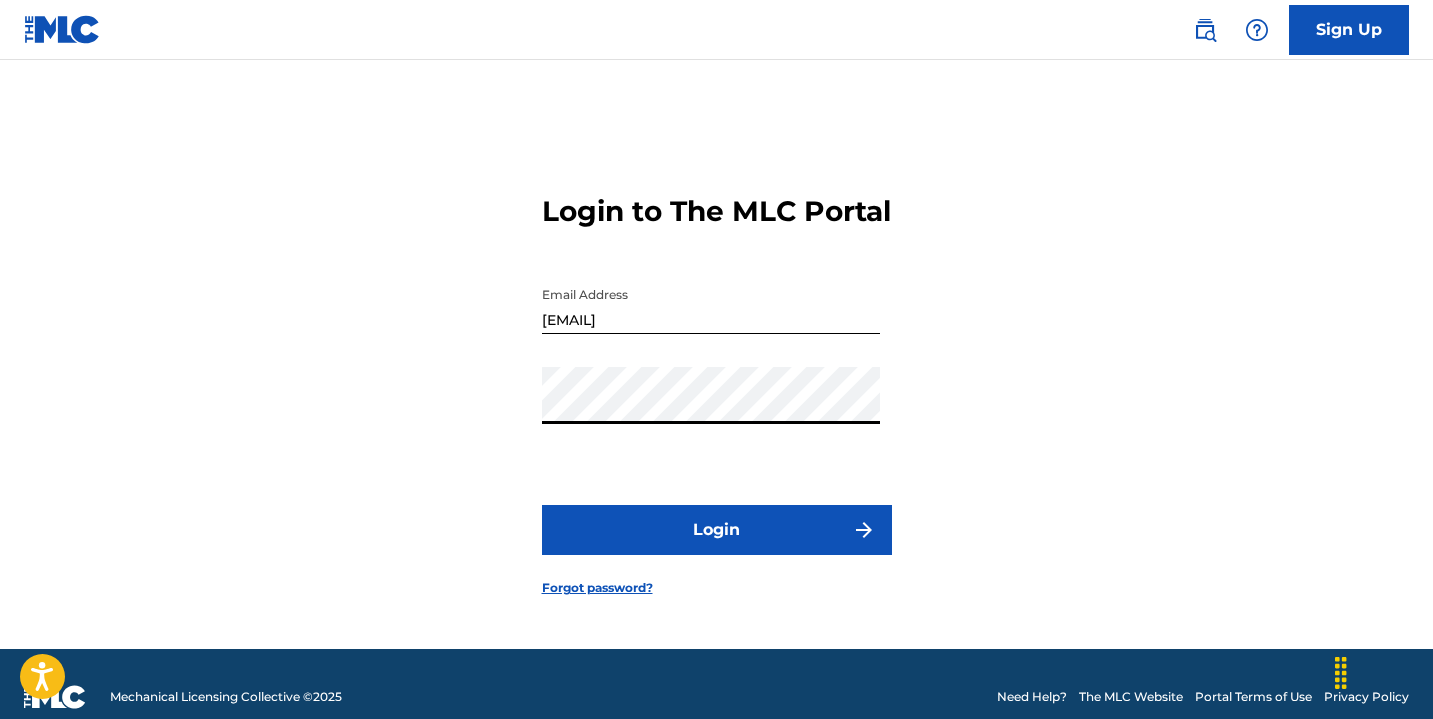 click on "Login" at bounding box center (717, 530) 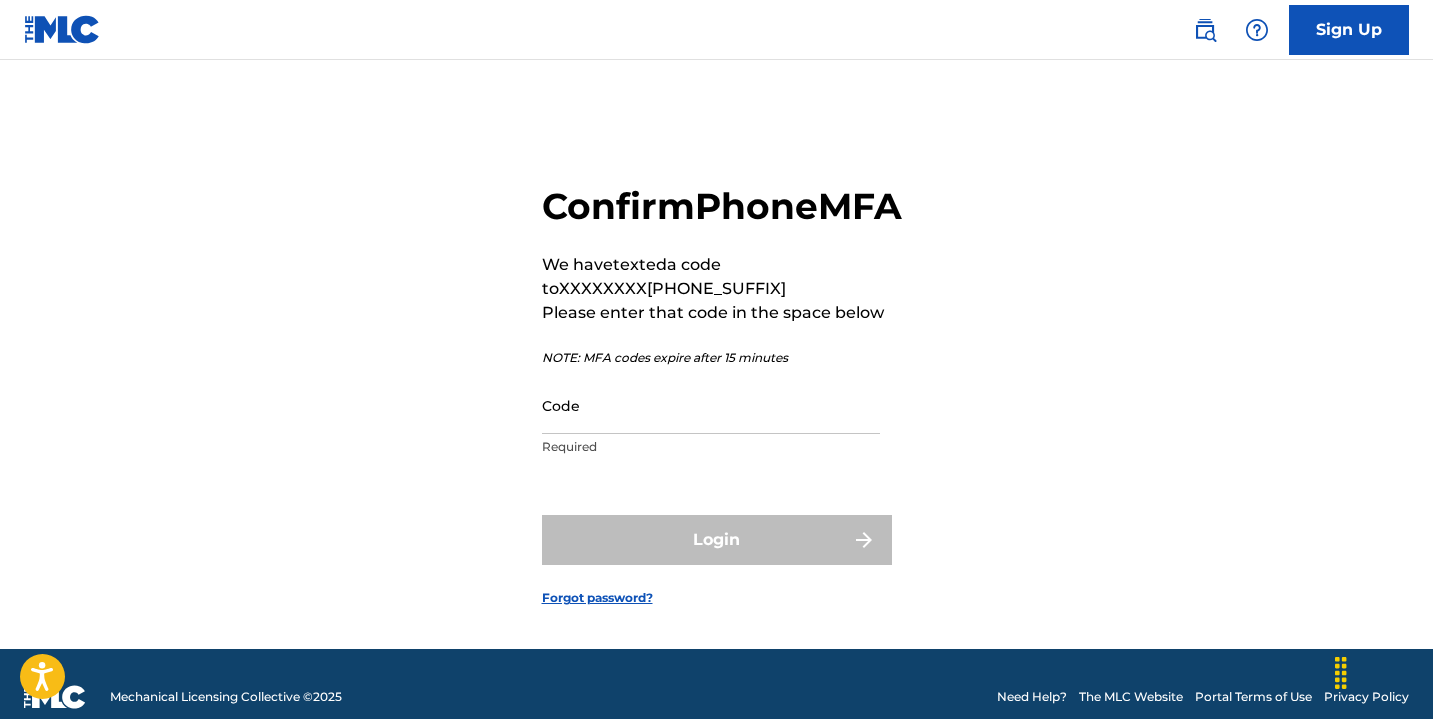 click on "Code" at bounding box center [711, 405] 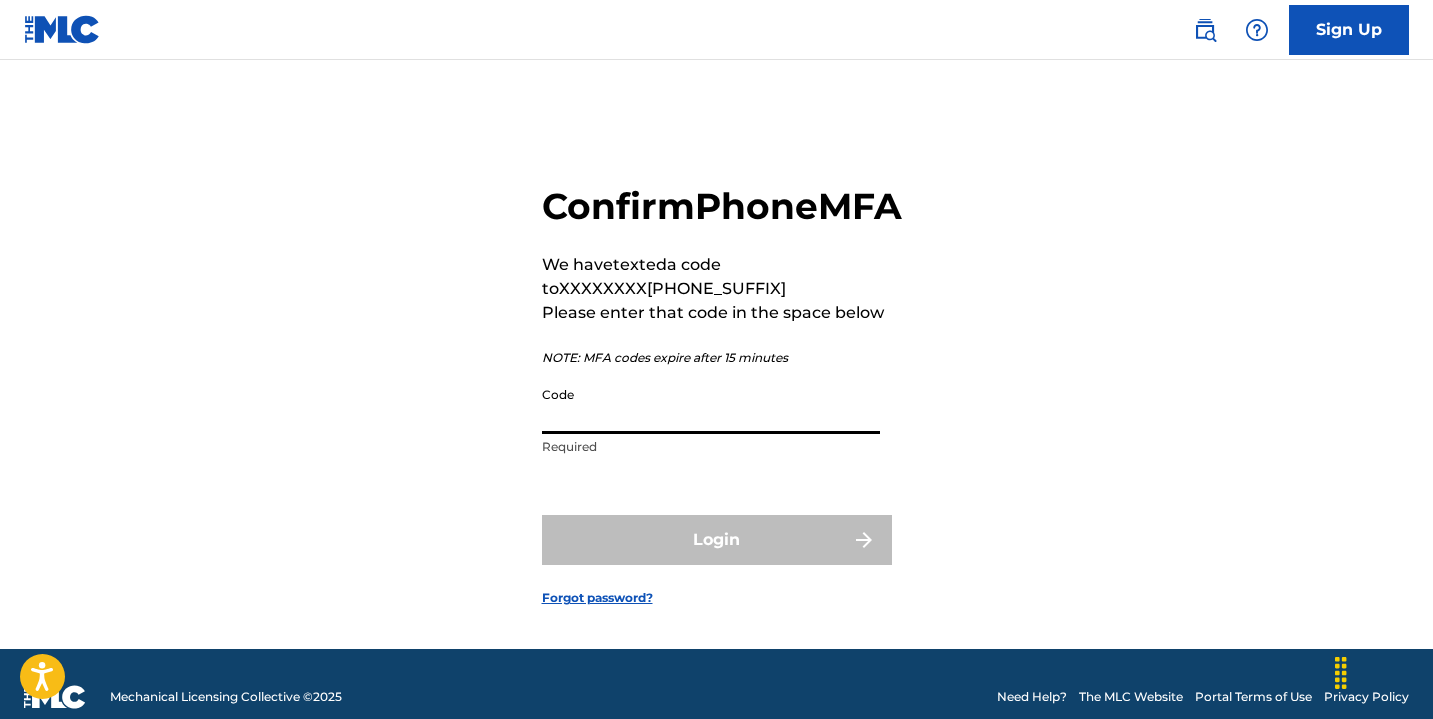 click on "Code" at bounding box center [711, 405] 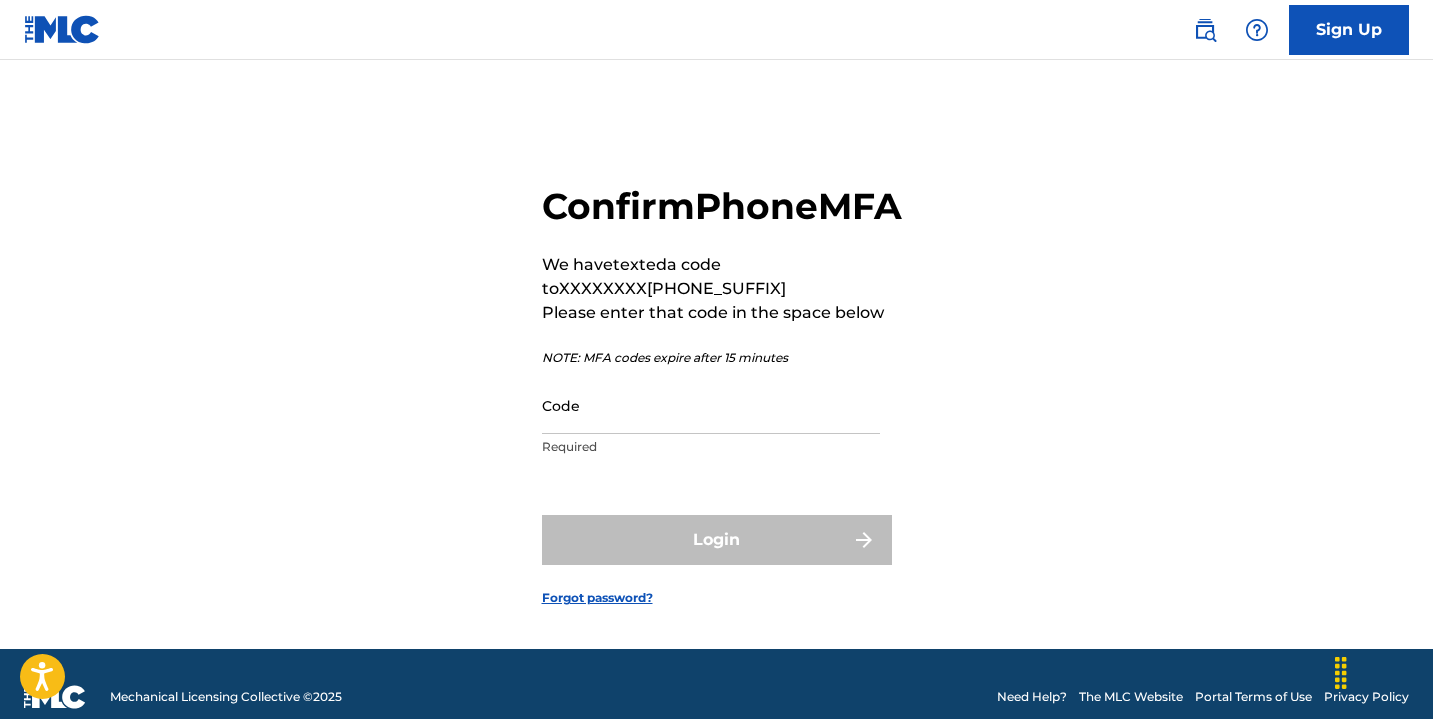click on "Confirm Phone MFA We have texted a code to XXXXXXXX[PHONE_SUFFIX] Please enter that code in the space below NOTE: MFA codes expire after 15 minutes Code Required Login Forgot password?" at bounding box center [717, 379] 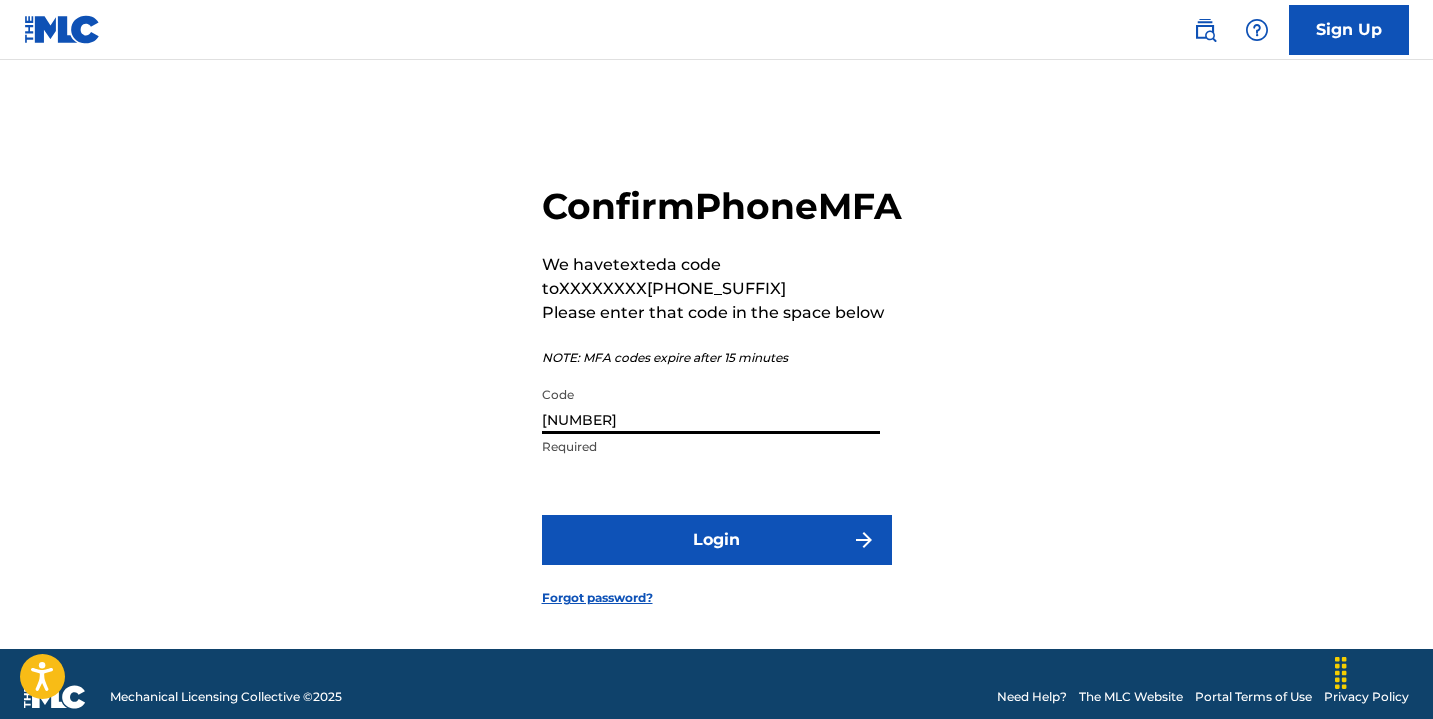 type on "[NUMBER]" 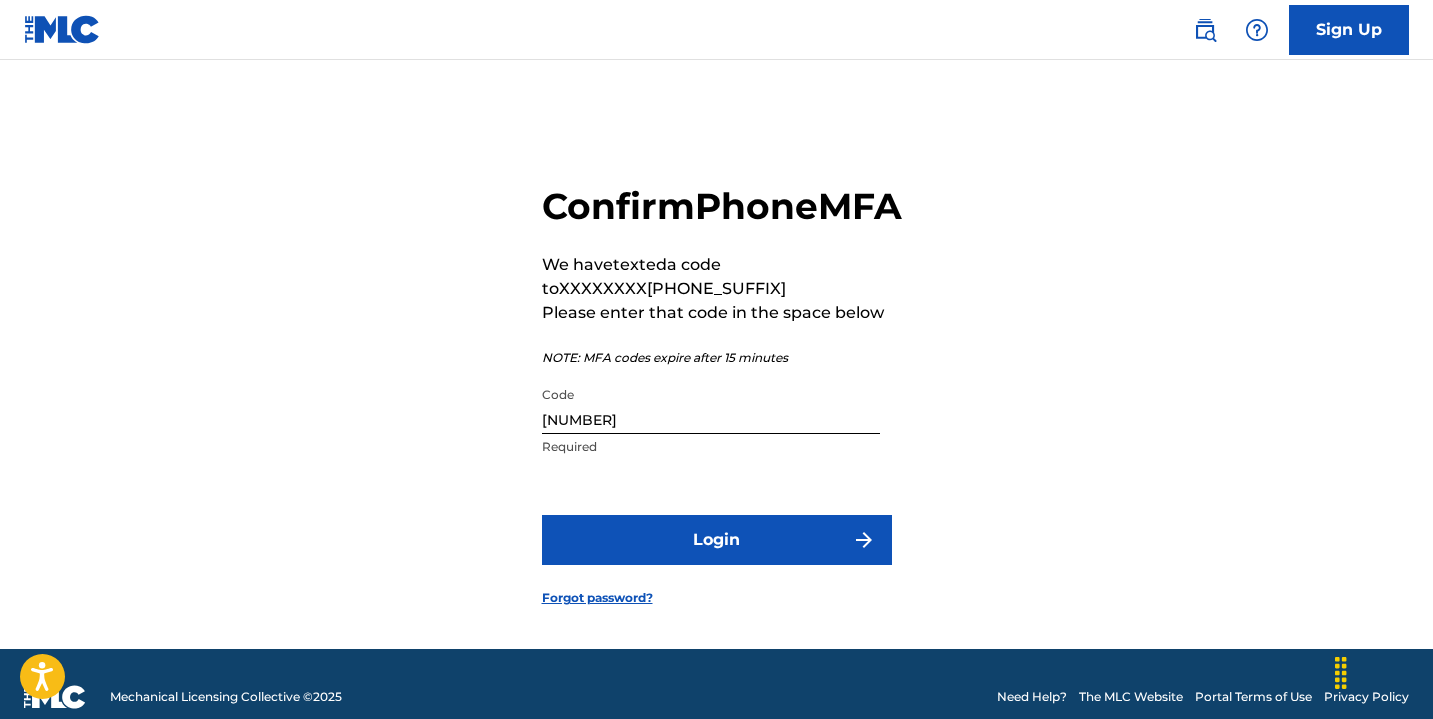 click on "Login" at bounding box center [717, 540] 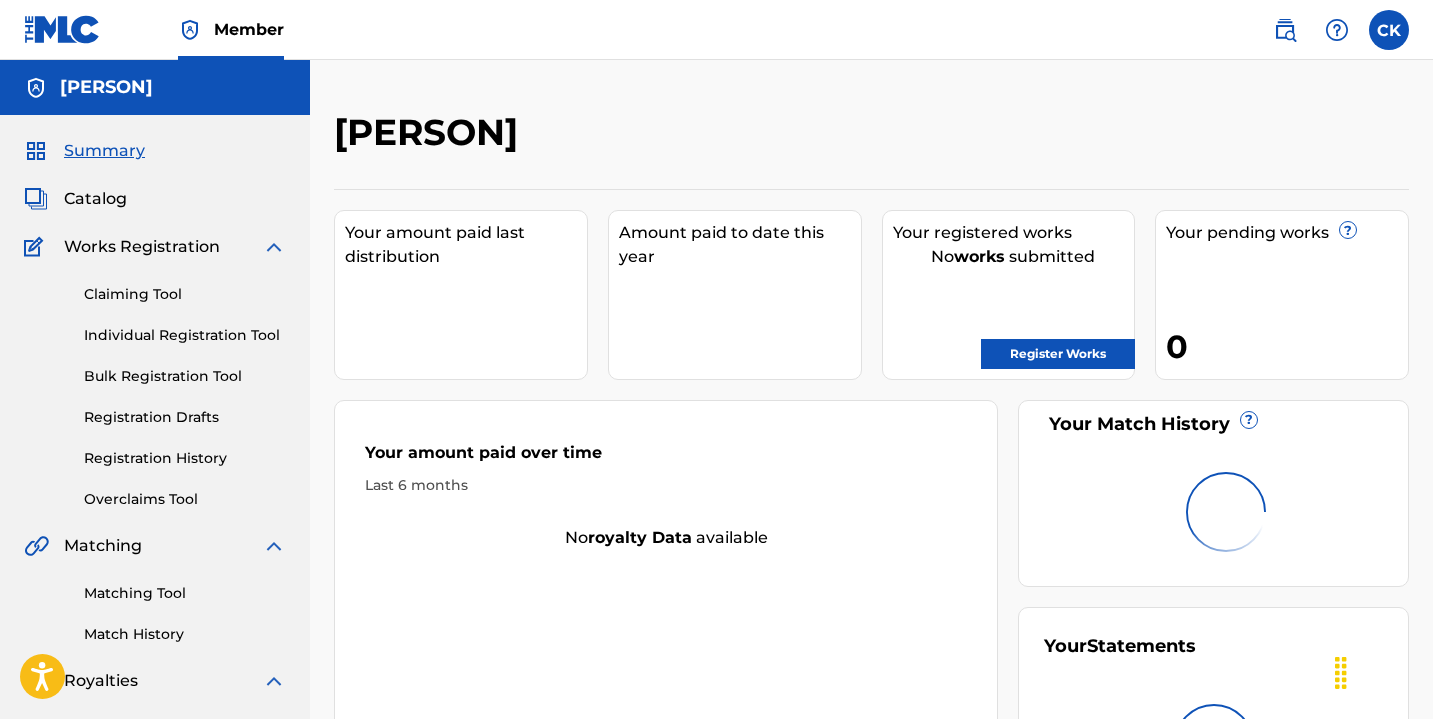 scroll, scrollTop: 0, scrollLeft: 0, axis: both 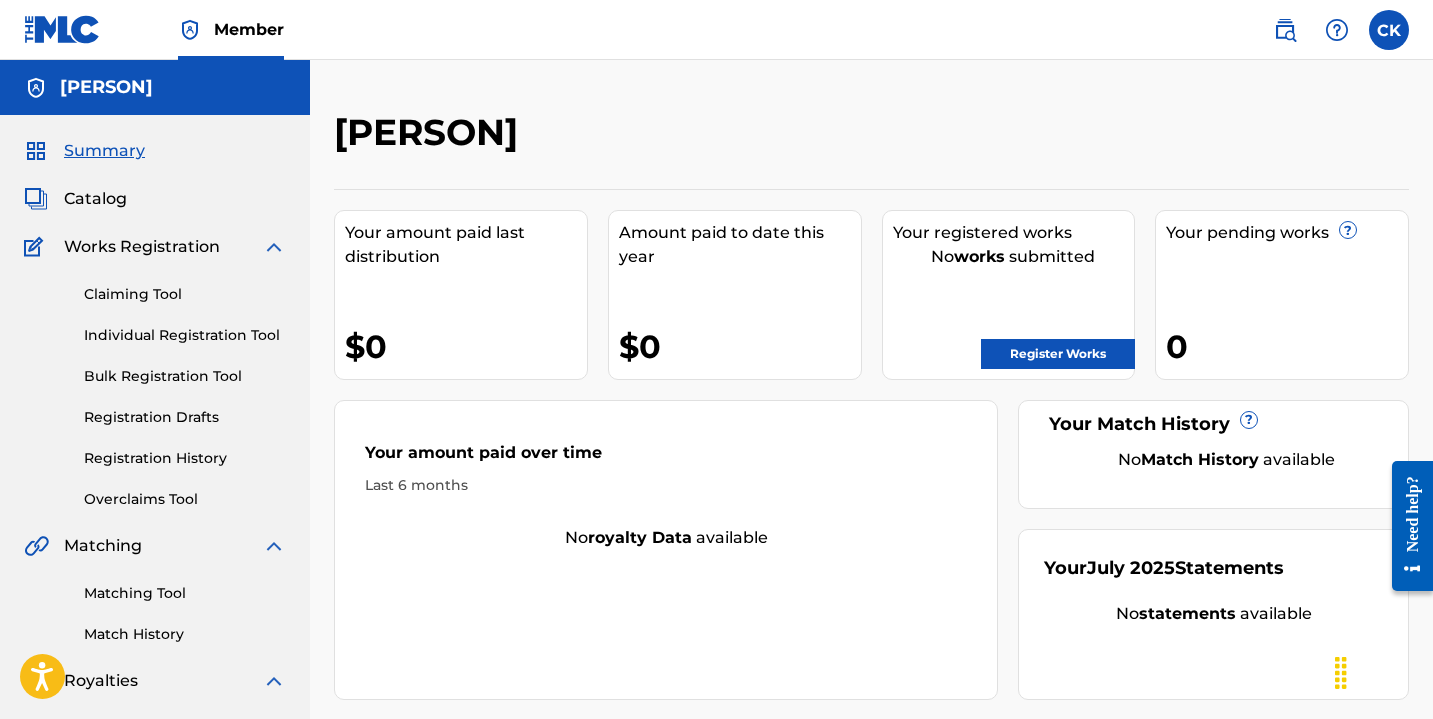 click on "Register Works" at bounding box center (1058, 354) 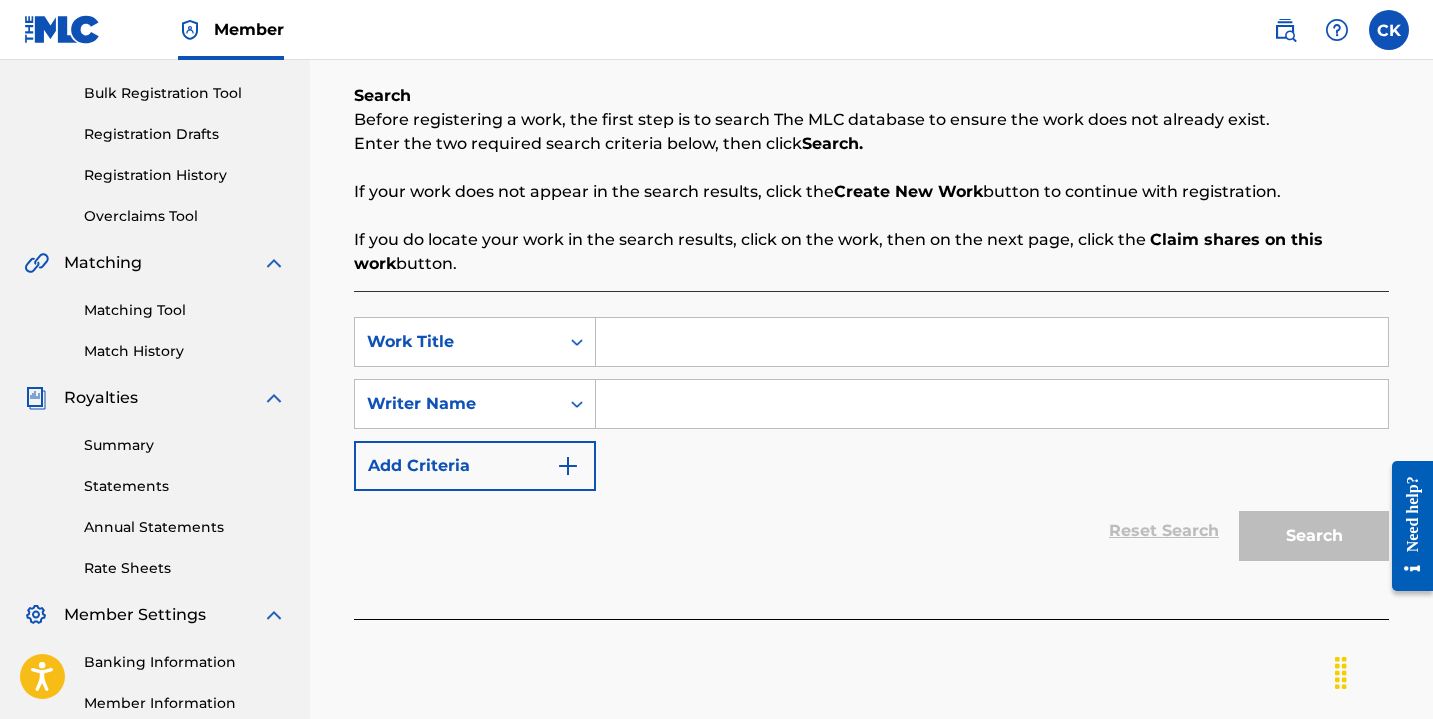scroll, scrollTop: 300, scrollLeft: 0, axis: vertical 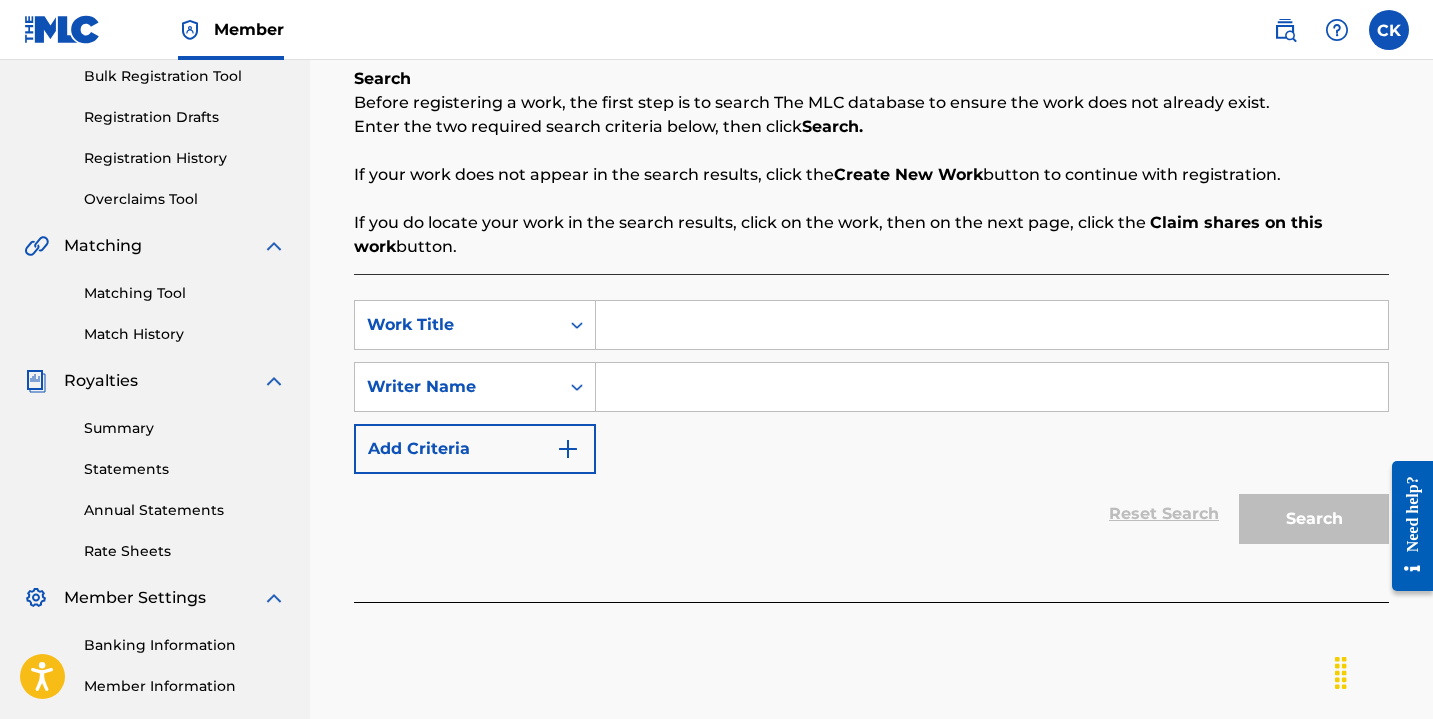 click at bounding box center [992, 325] 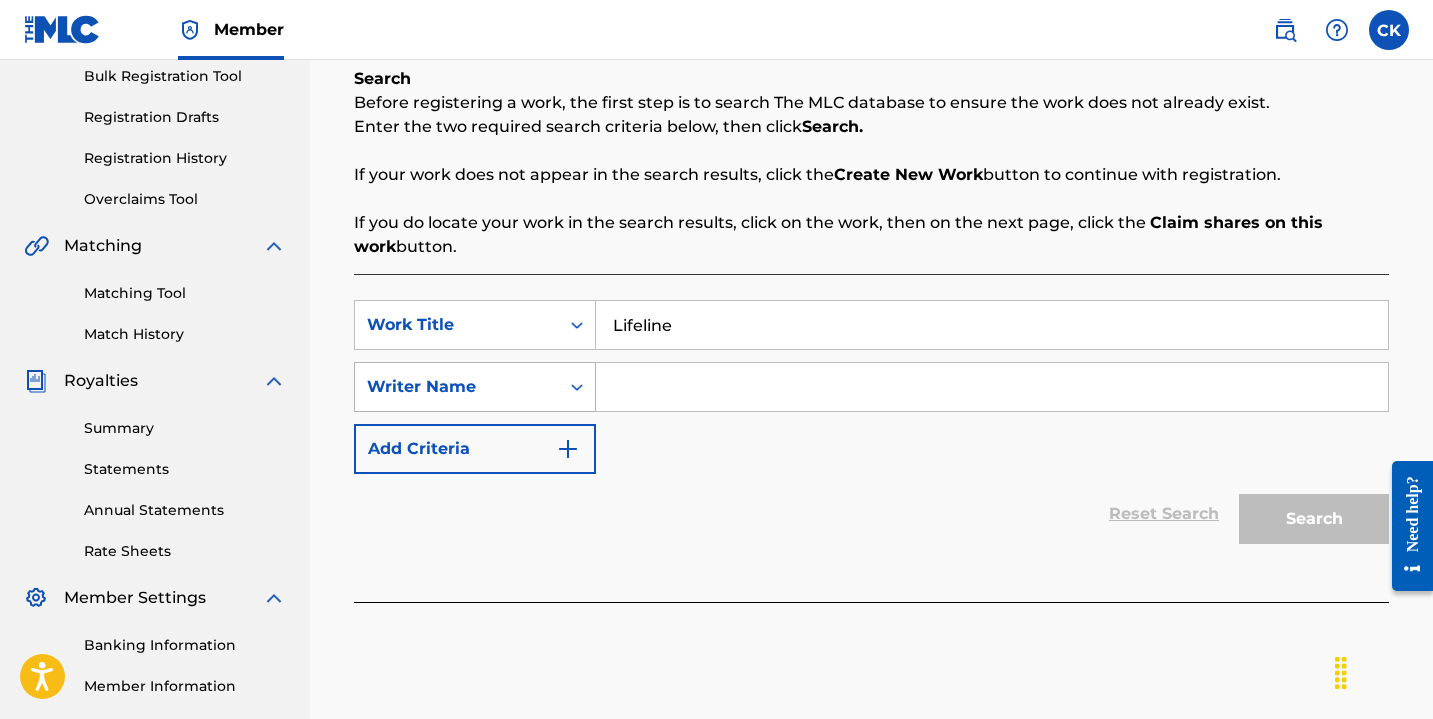 type on "Lifeline" 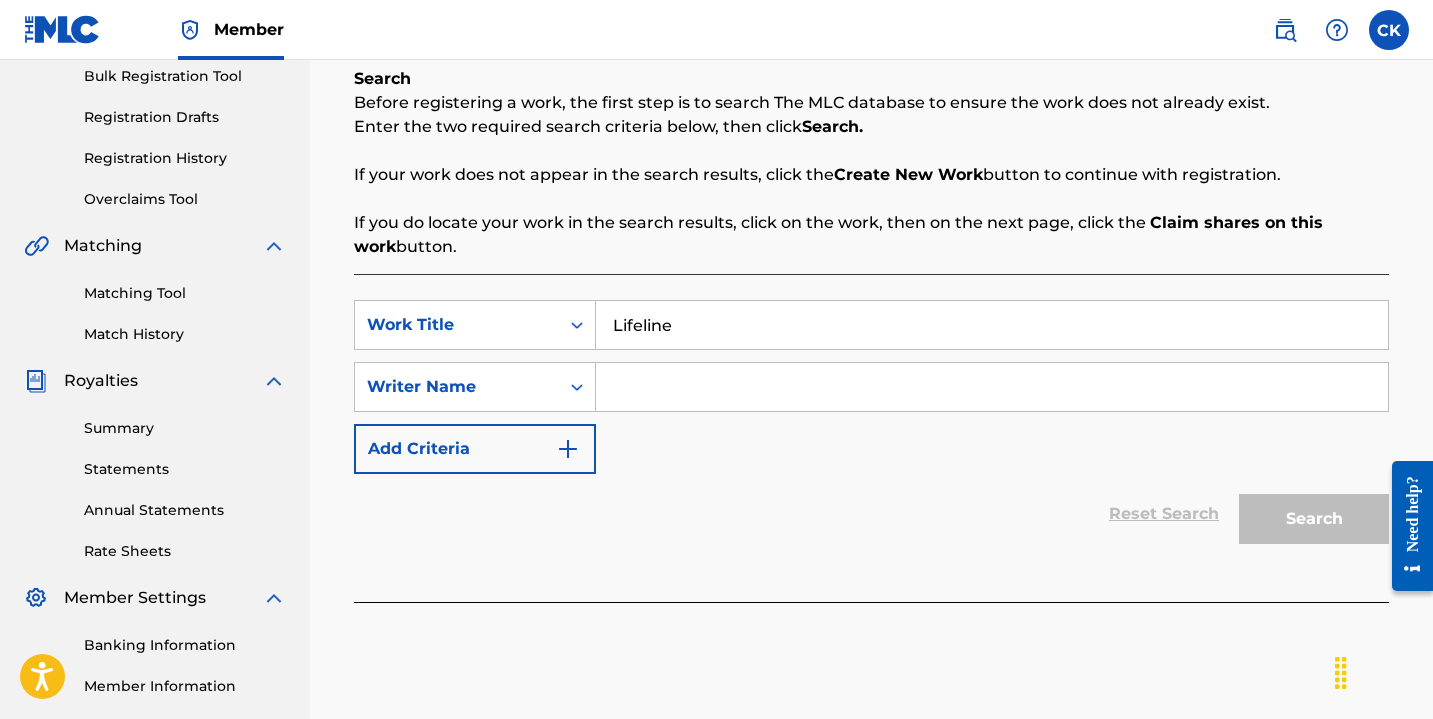 click at bounding box center [992, 387] 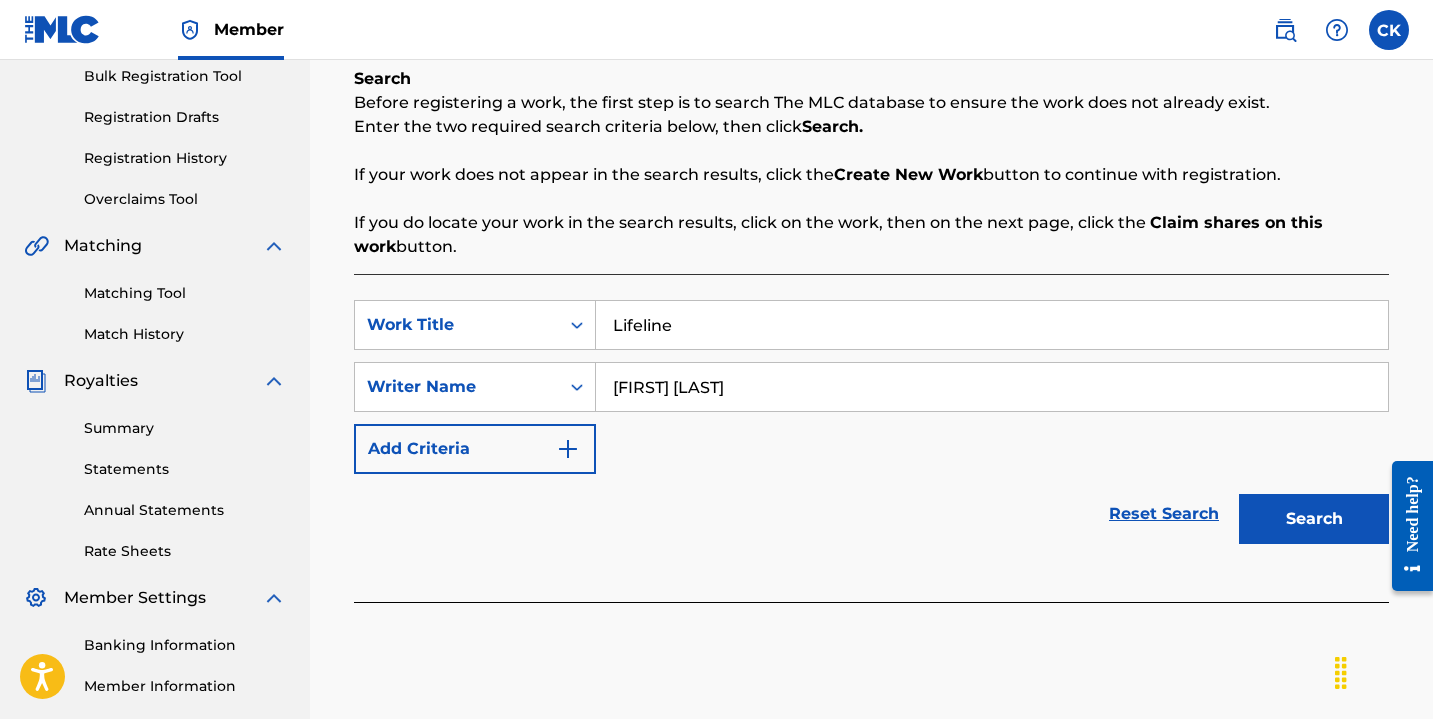 click at bounding box center [568, 449] 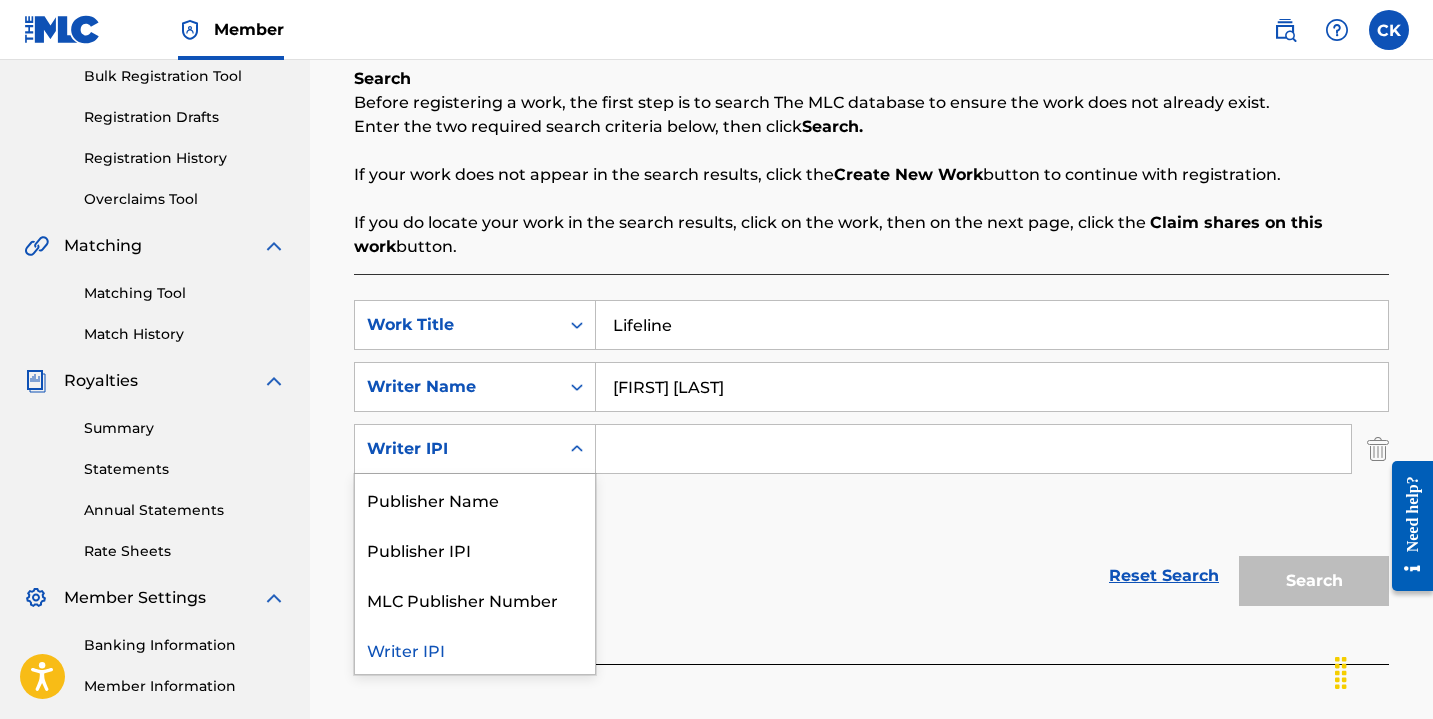 click 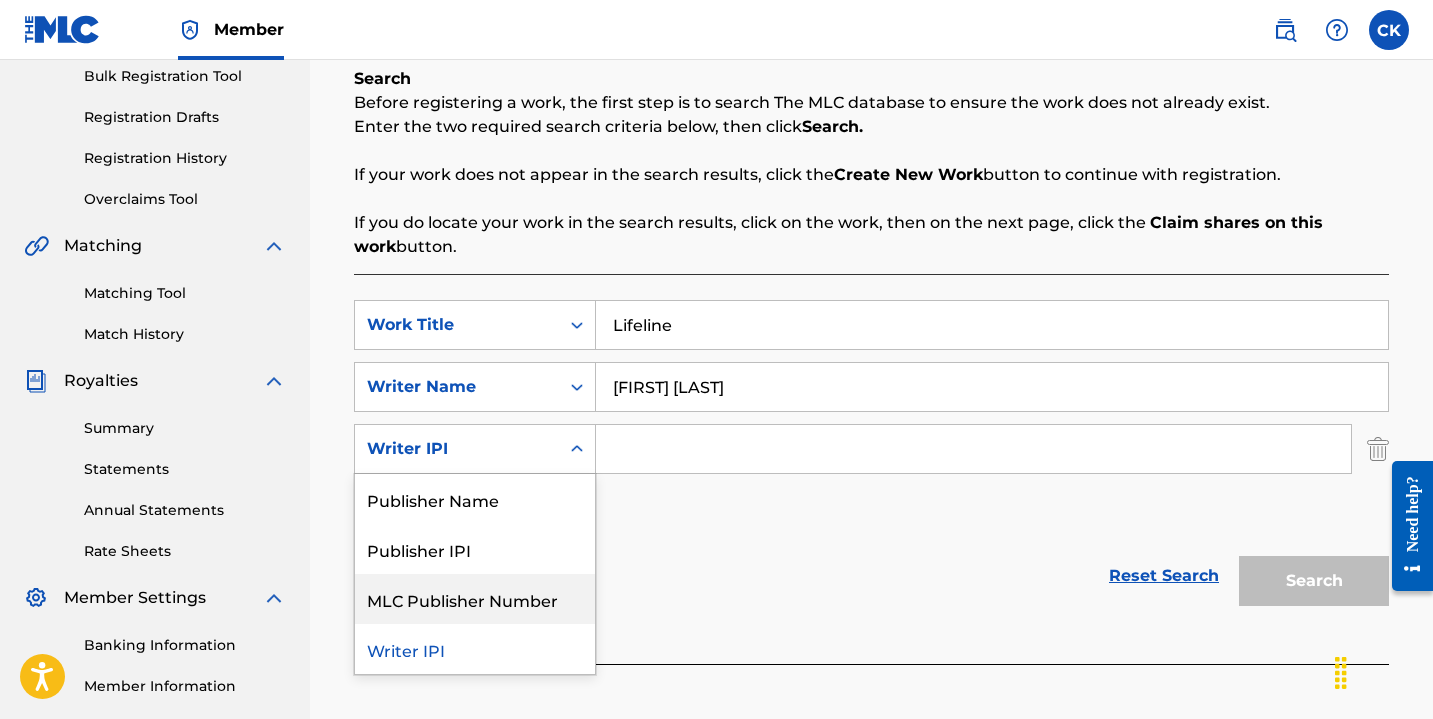 click on "MLC Publisher Number" at bounding box center [475, 599] 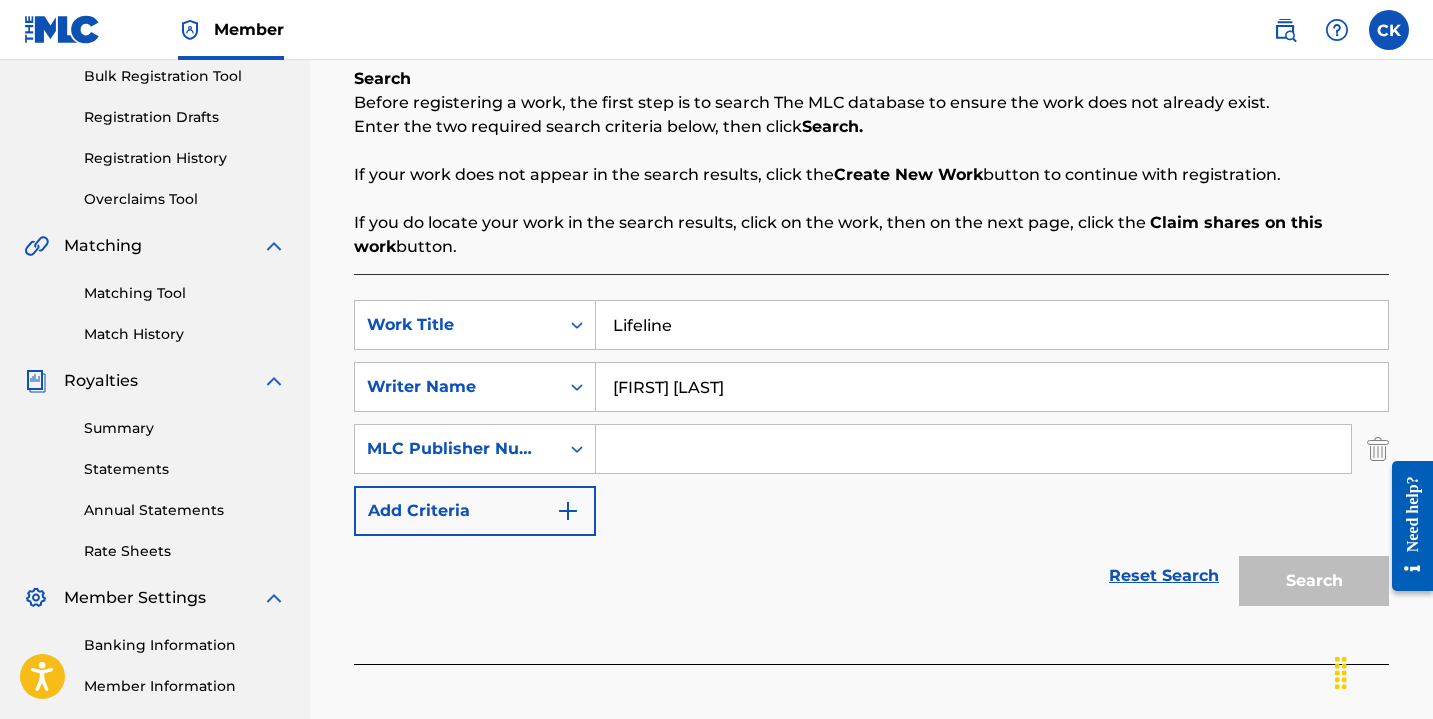 click at bounding box center (568, 511) 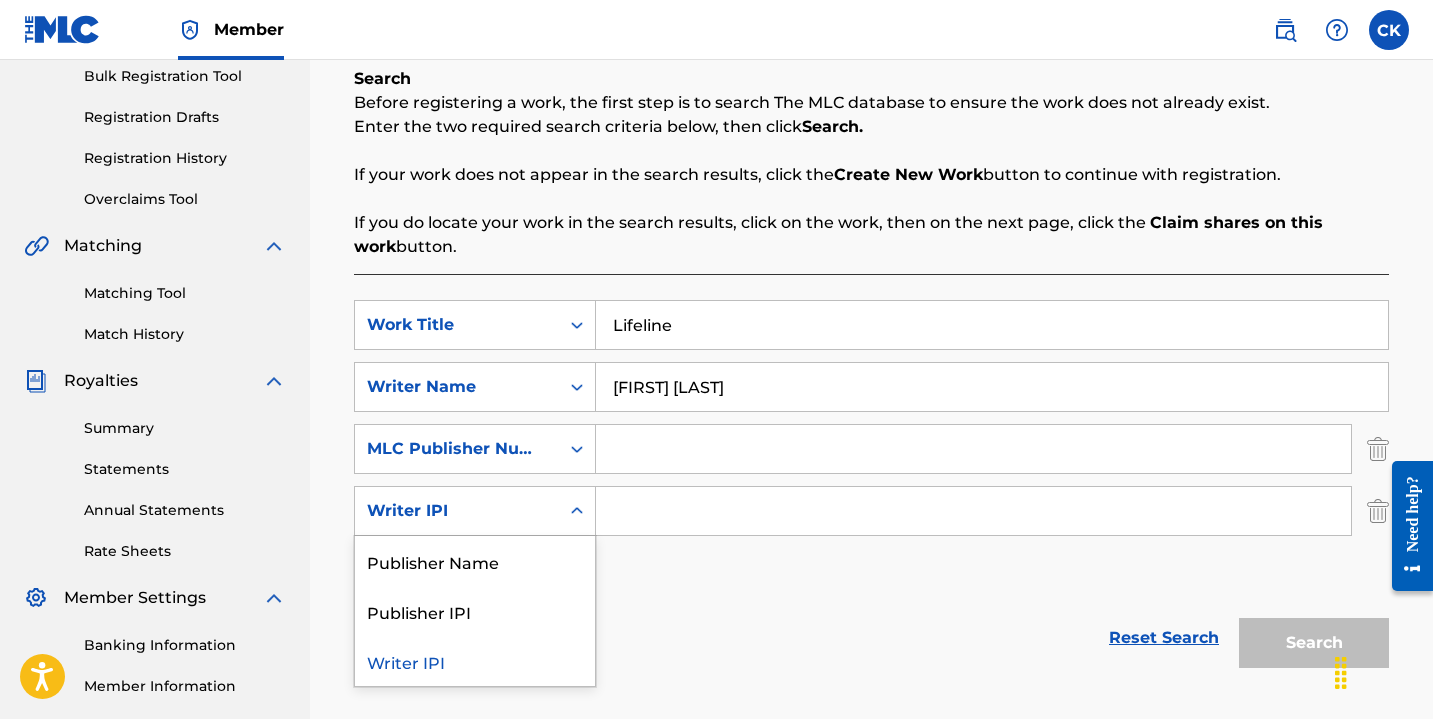 click at bounding box center (577, 511) 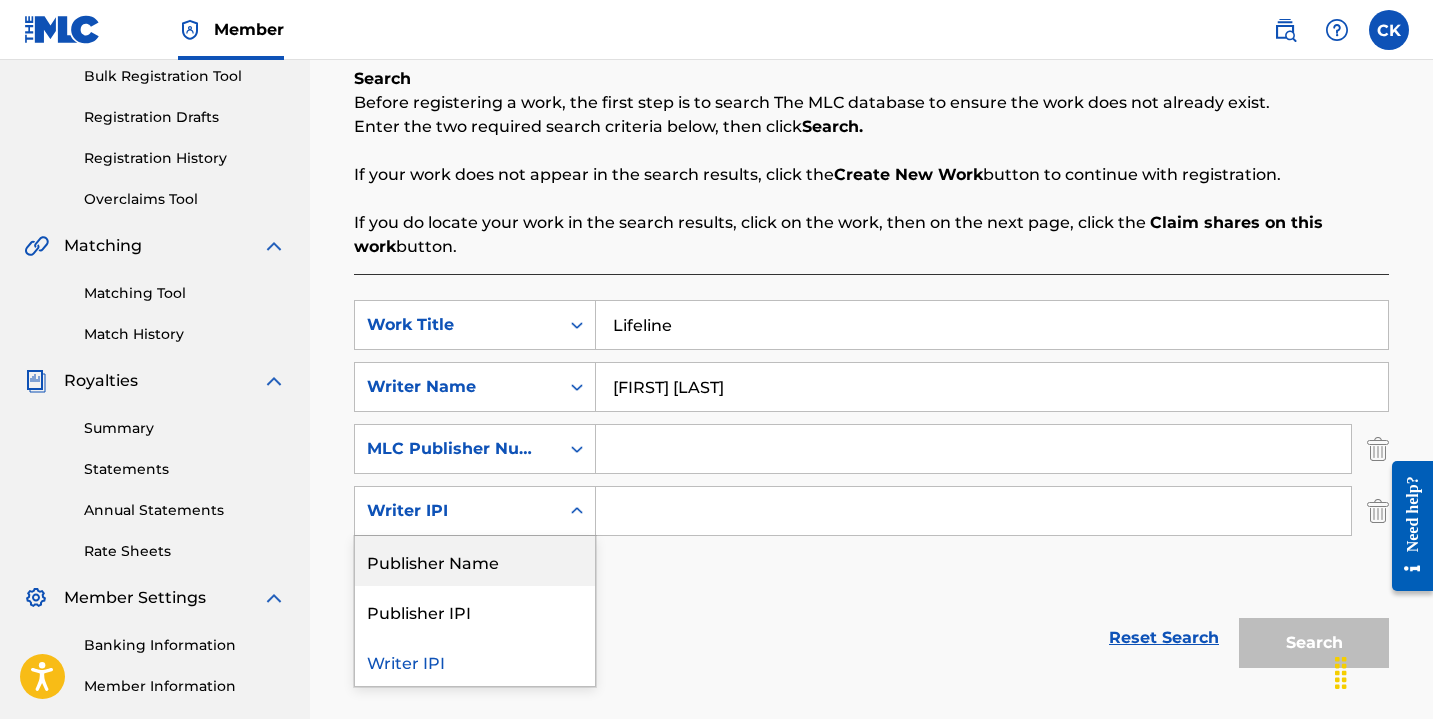 click on "SearchWithCriteria[UUID] Work Title Lifeline SearchWithCriteria[UUID] Writer Name [FIRST] [LAST] SearchWithCriteria[UUID] MLC Publisher Number SearchWithCriteriab0a9cbc1-6678-48d4-be34-4a35221bfed0 Publisher Name, 1 of 3. 3 results available. Use Up and Down to choose options, press Enter to select the currently focused option, press Escape to exit the menu, press Tab to select the option and exit the menu. Writer IPI Publisher Name Publisher IPI Writer IPI Add Criteria" at bounding box center [871, 449] 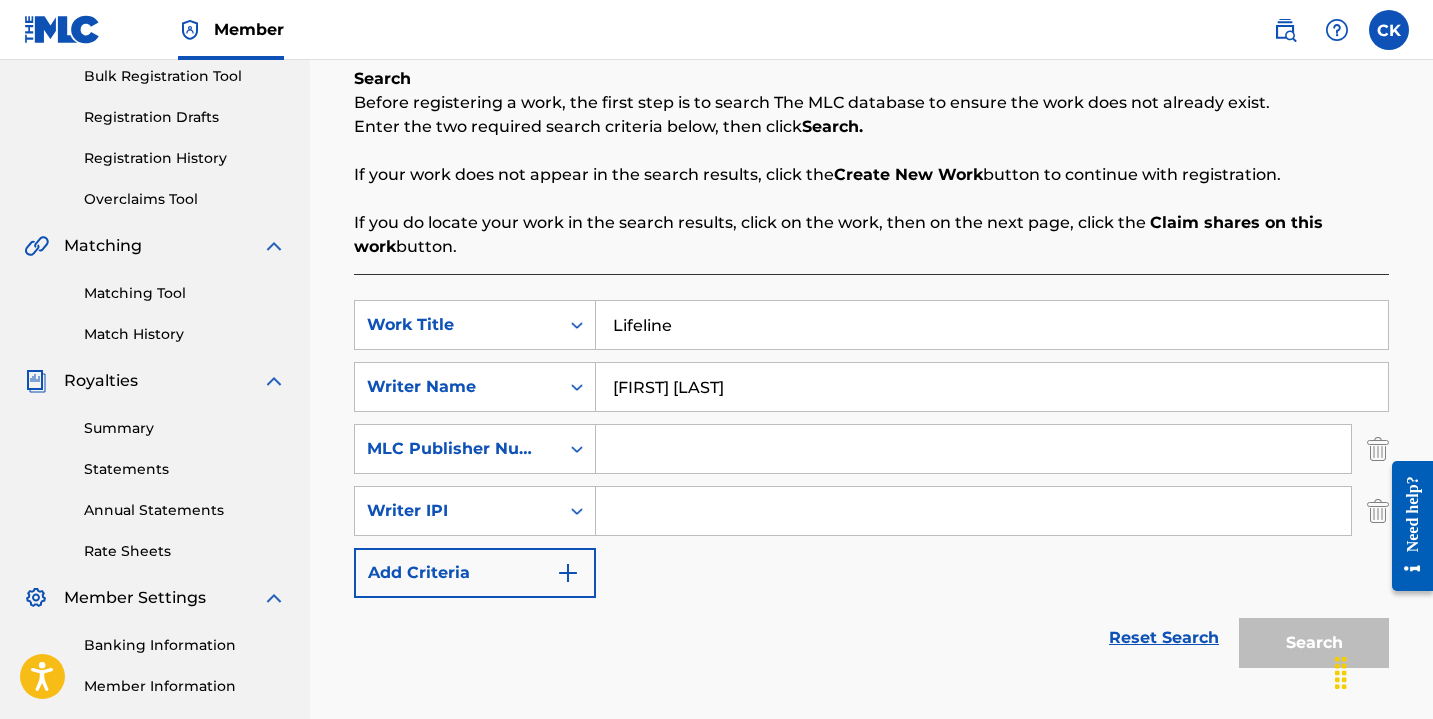 click at bounding box center [1378, 449] 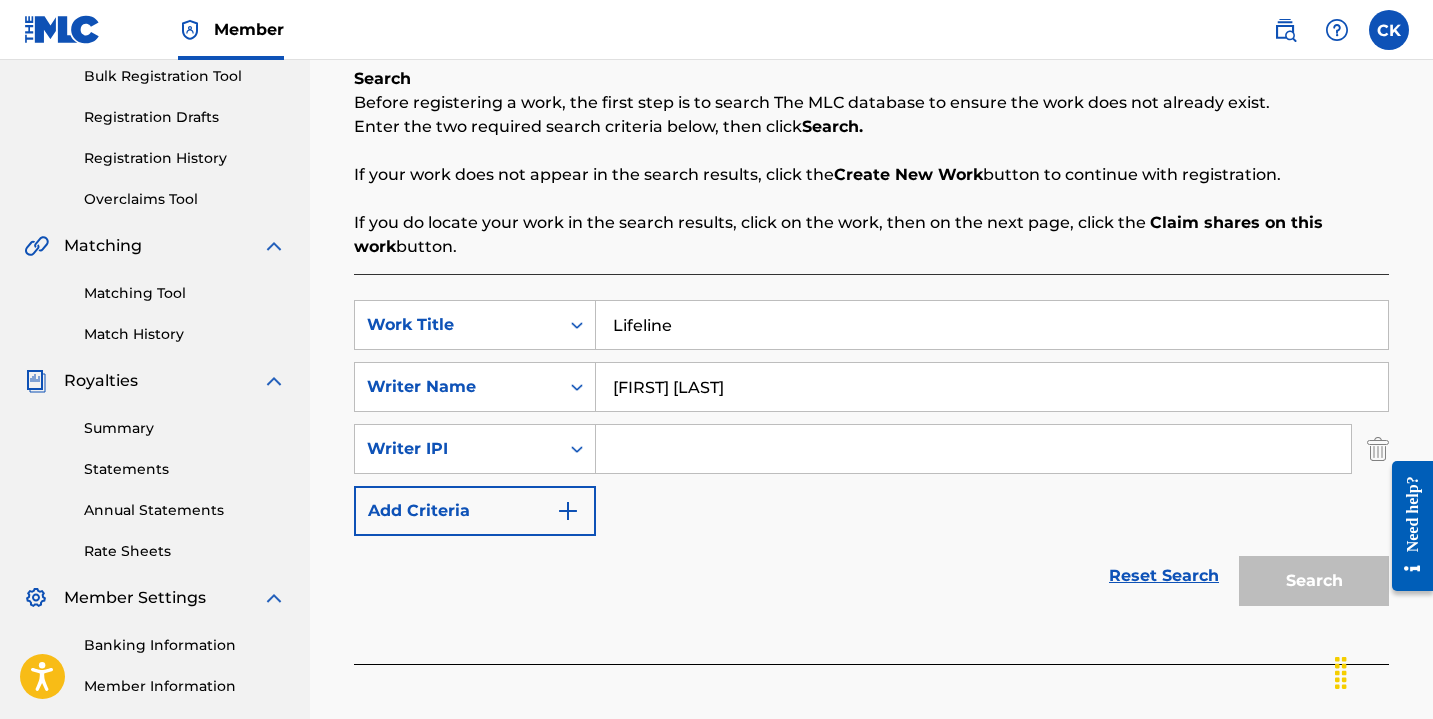 click at bounding box center [1378, 449] 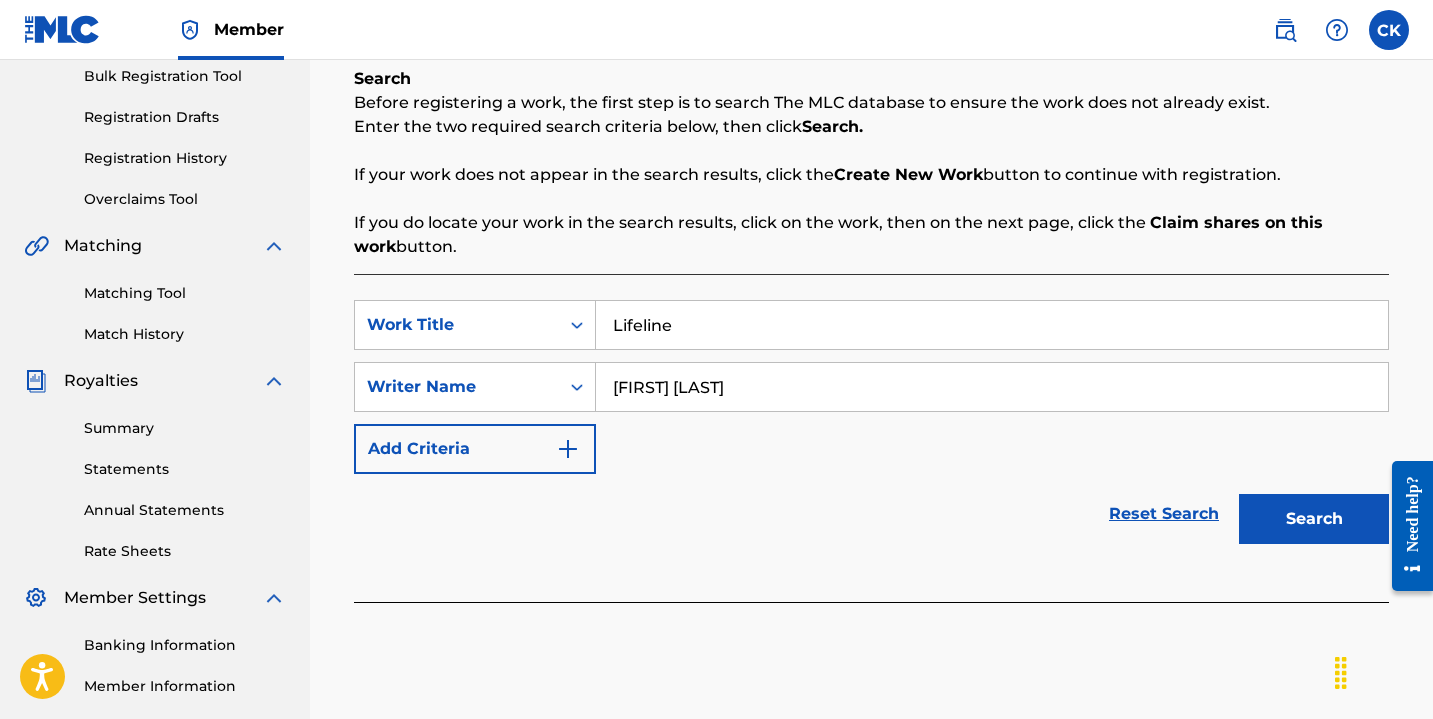 click on "Search" at bounding box center (1314, 519) 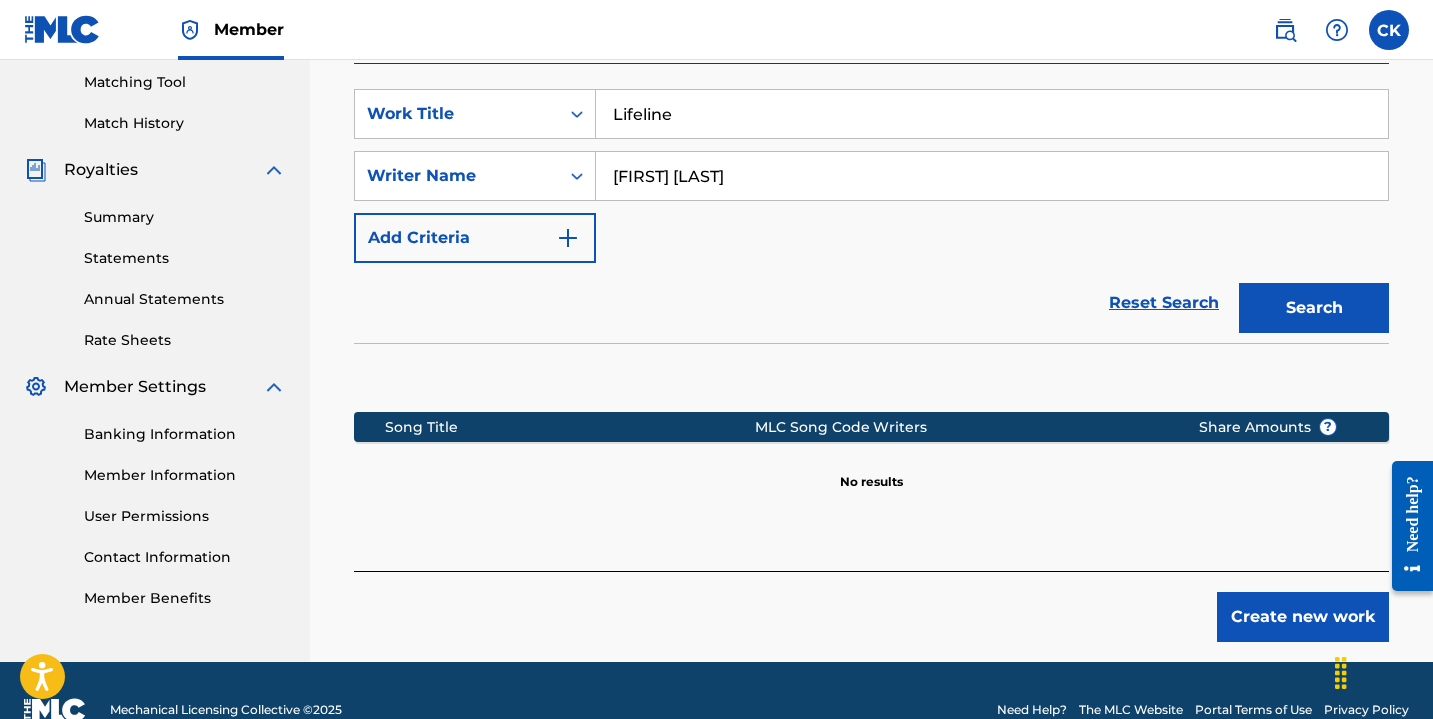 scroll, scrollTop: 550, scrollLeft: 0, axis: vertical 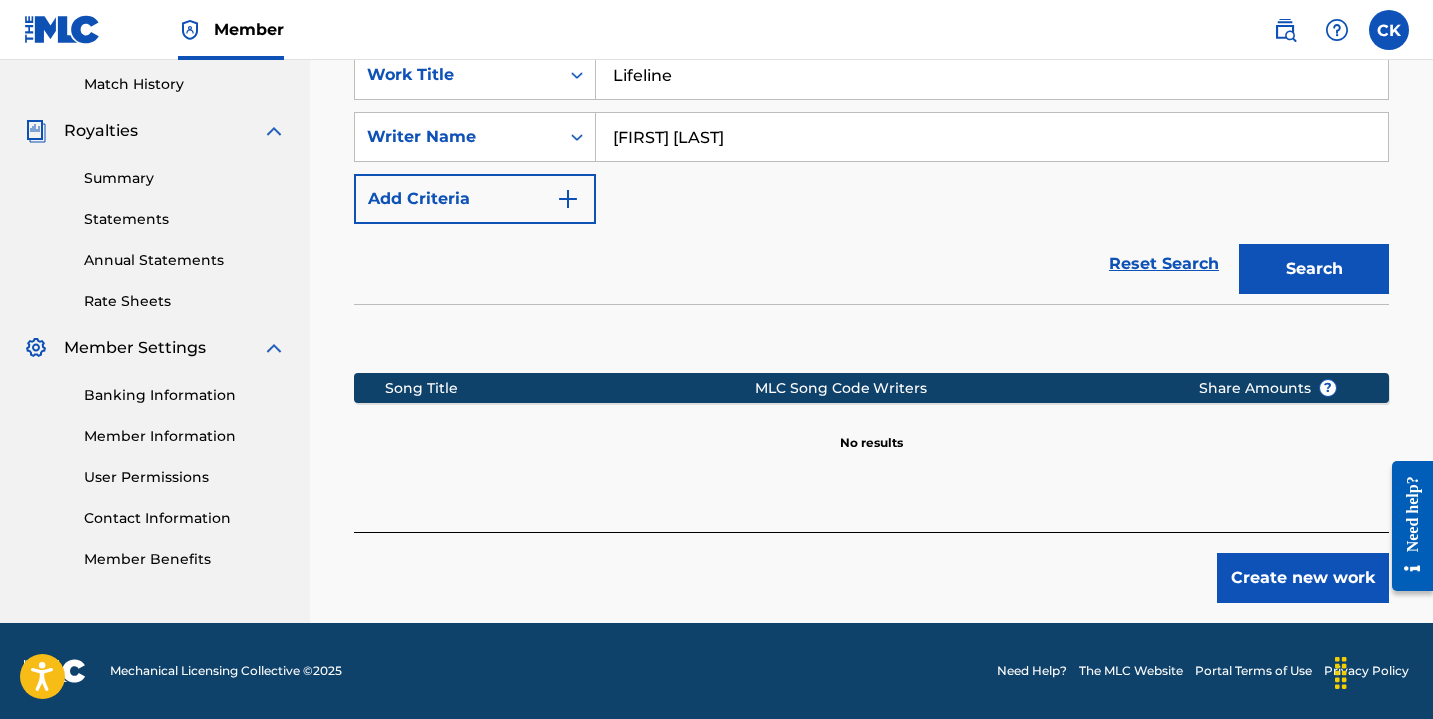 click on "Create new work" at bounding box center [1303, 578] 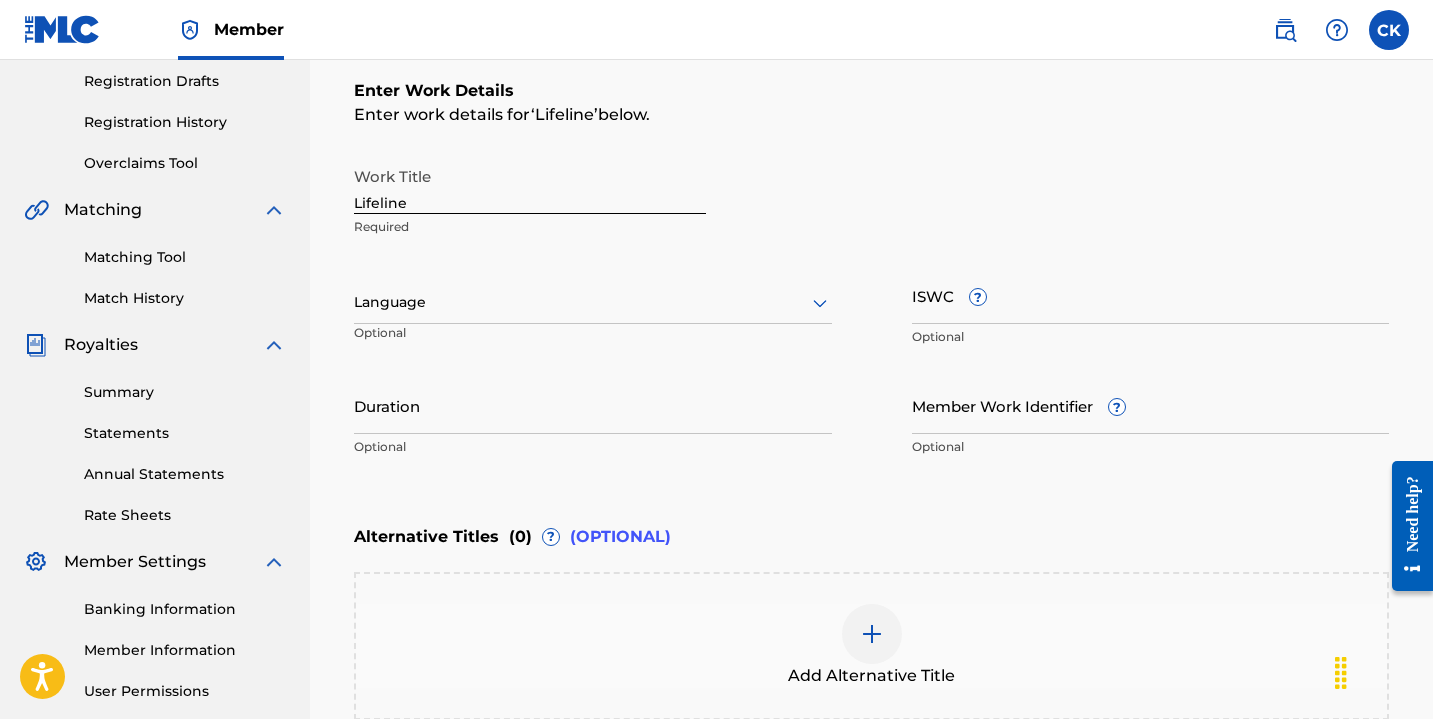 scroll, scrollTop: 372, scrollLeft: 0, axis: vertical 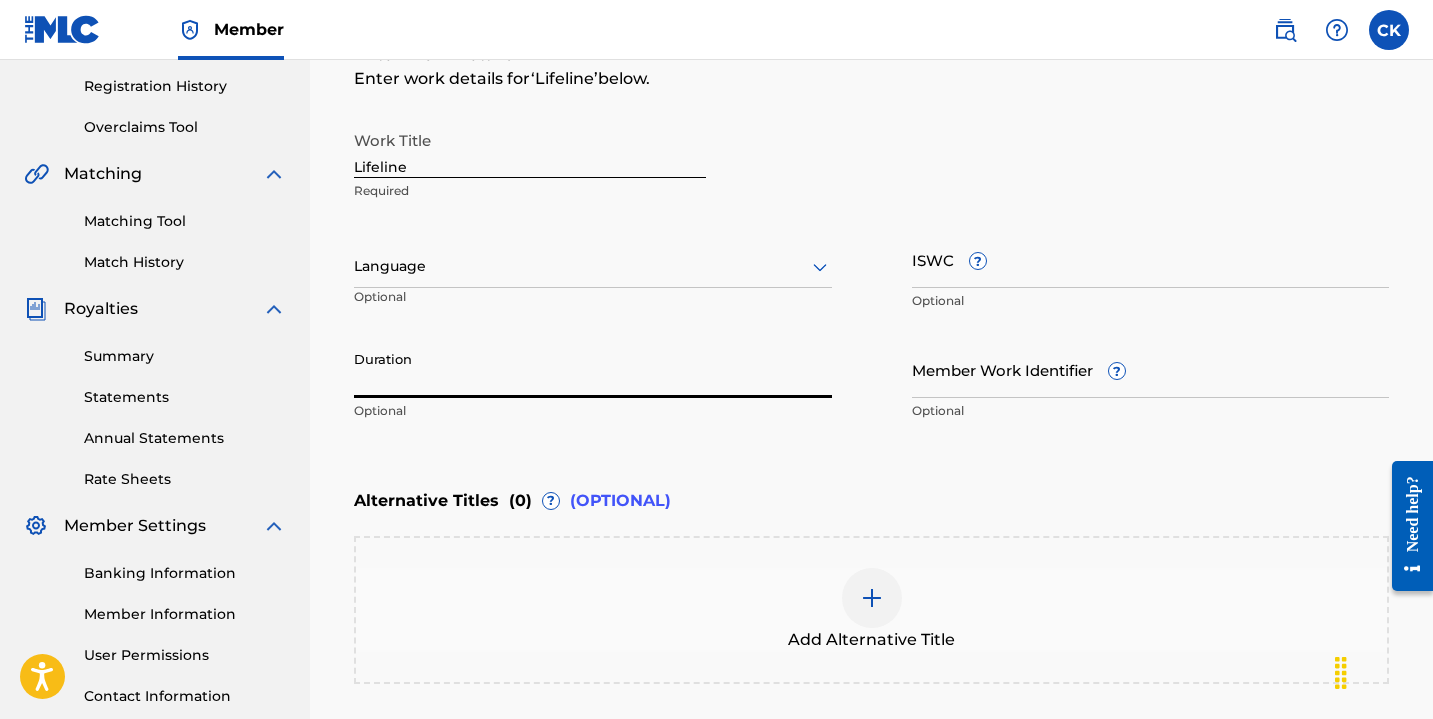 click on "Duration" at bounding box center [593, 369] 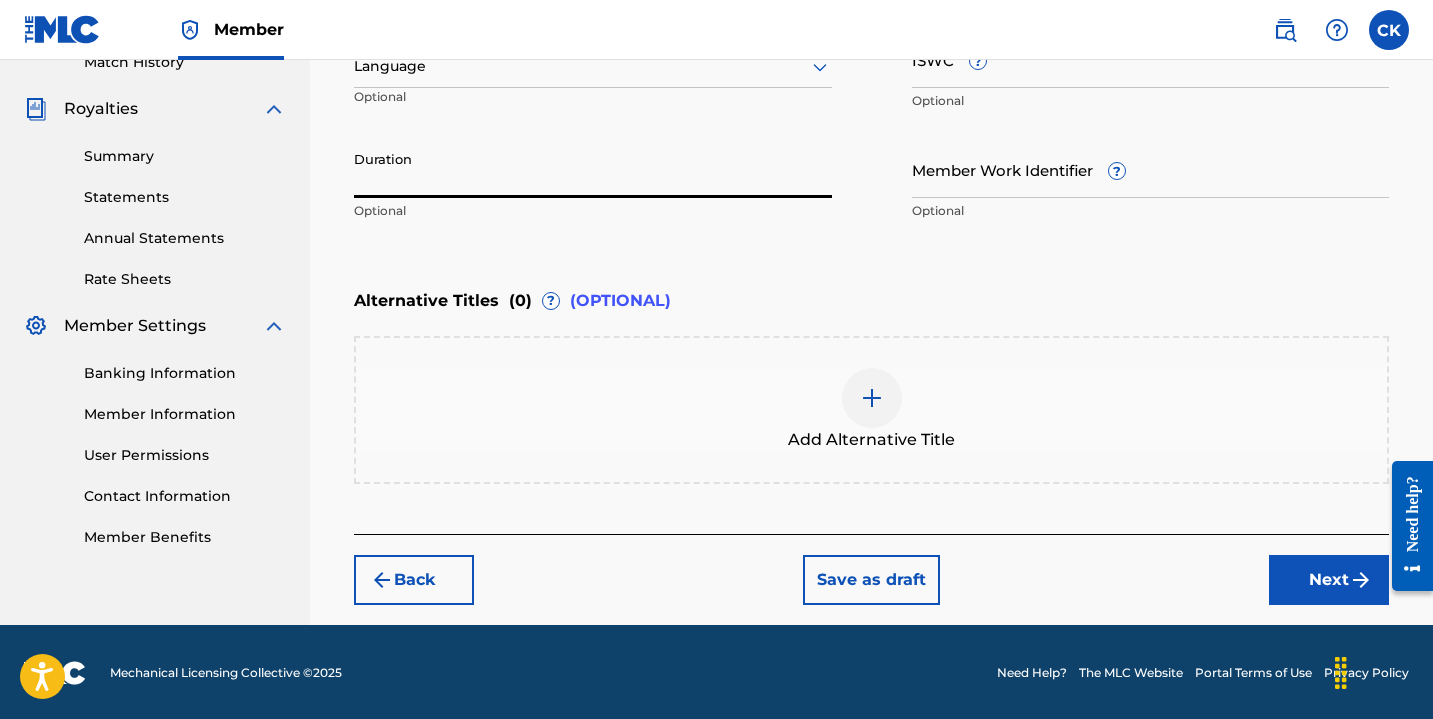 scroll, scrollTop: 573, scrollLeft: 0, axis: vertical 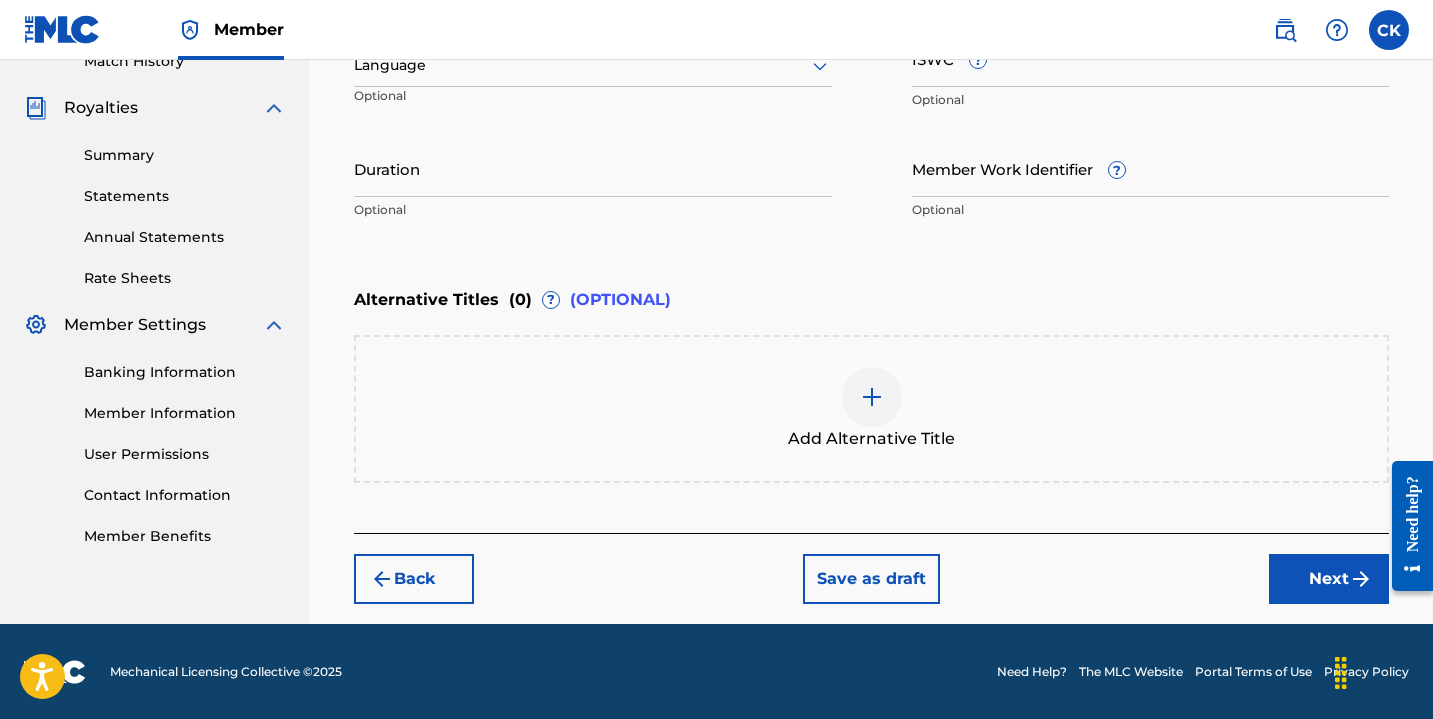click on "Next" at bounding box center [1329, 579] 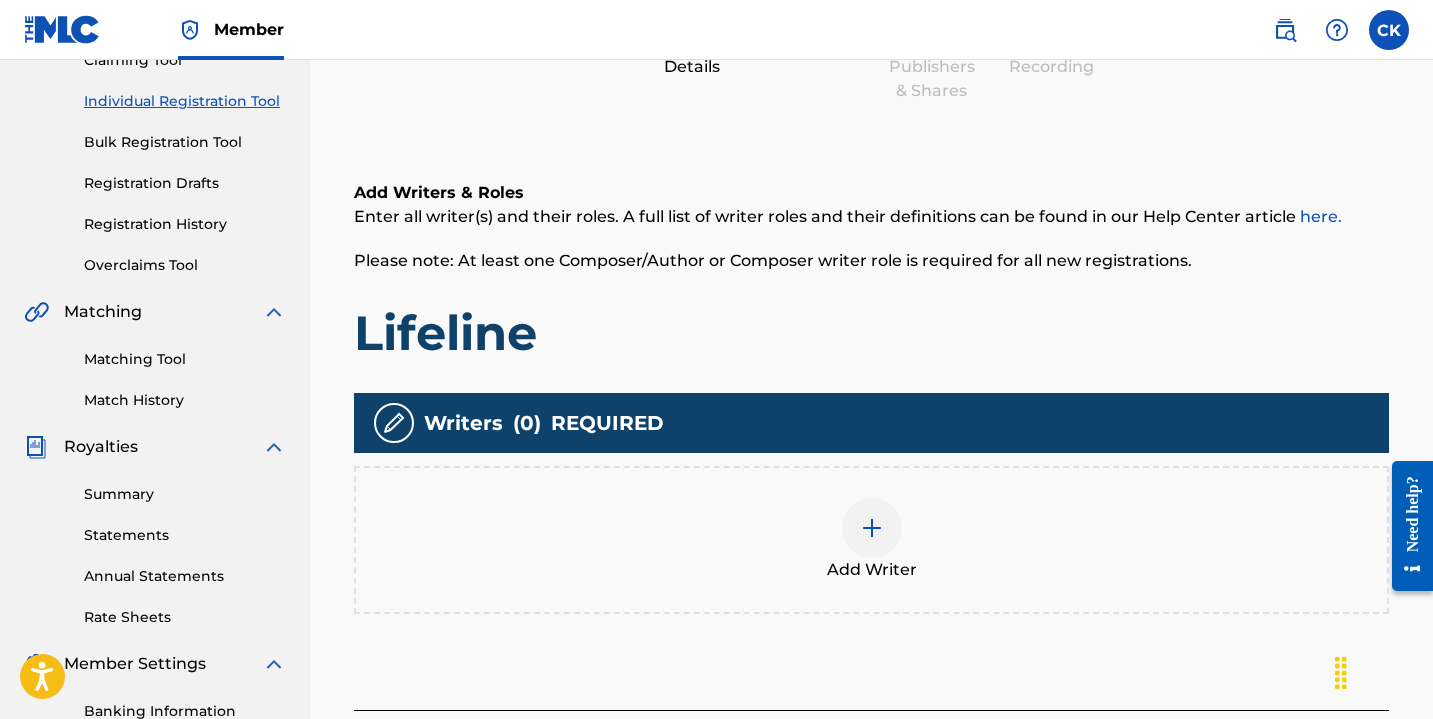 scroll, scrollTop: 275, scrollLeft: 0, axis: vertical 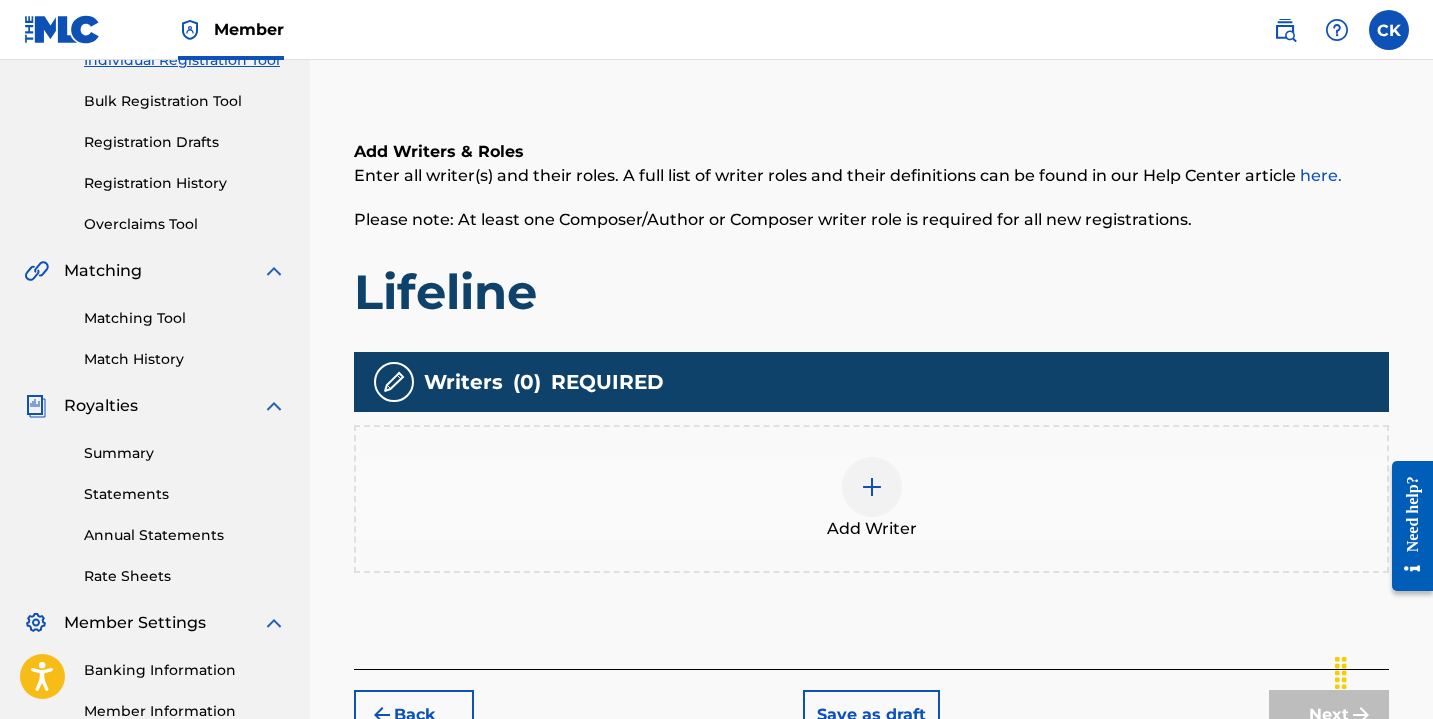 click at bounding box center [872, 487] 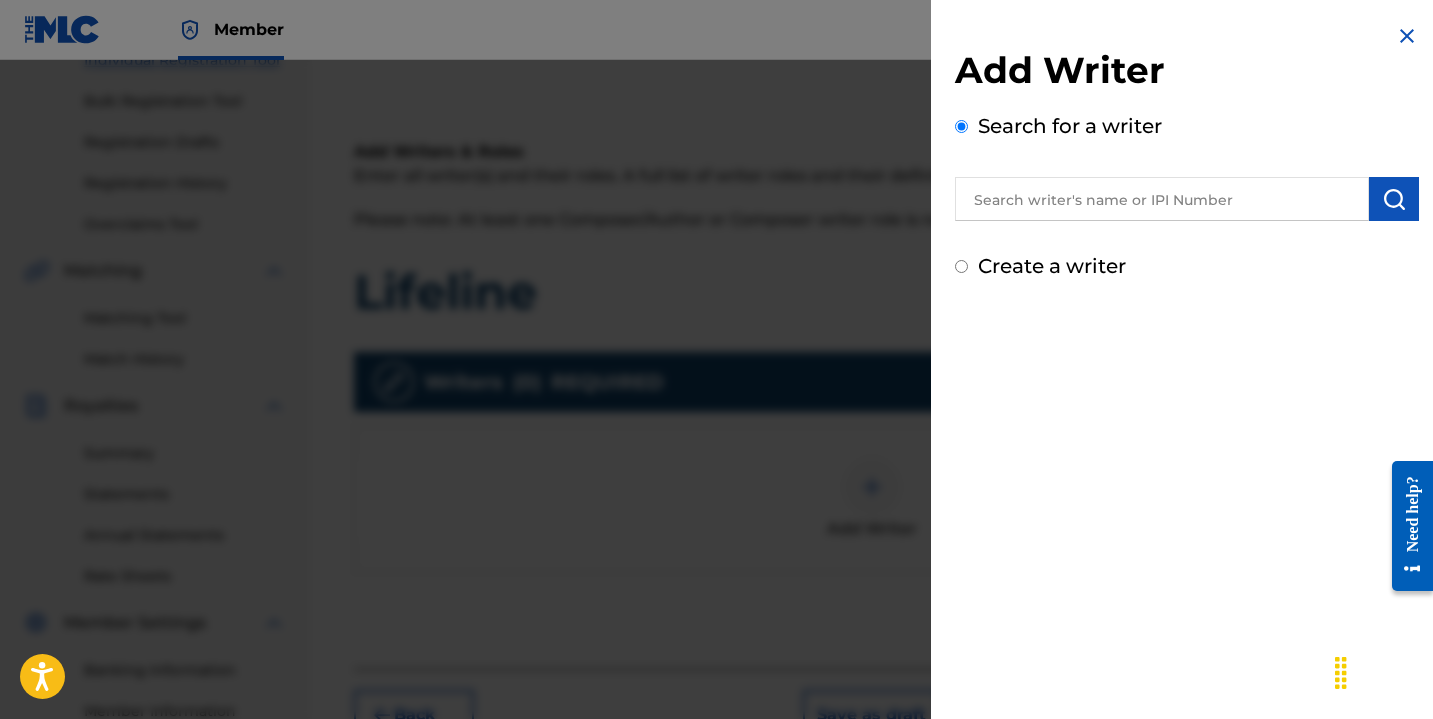 click at bounding box center [1162, 199] 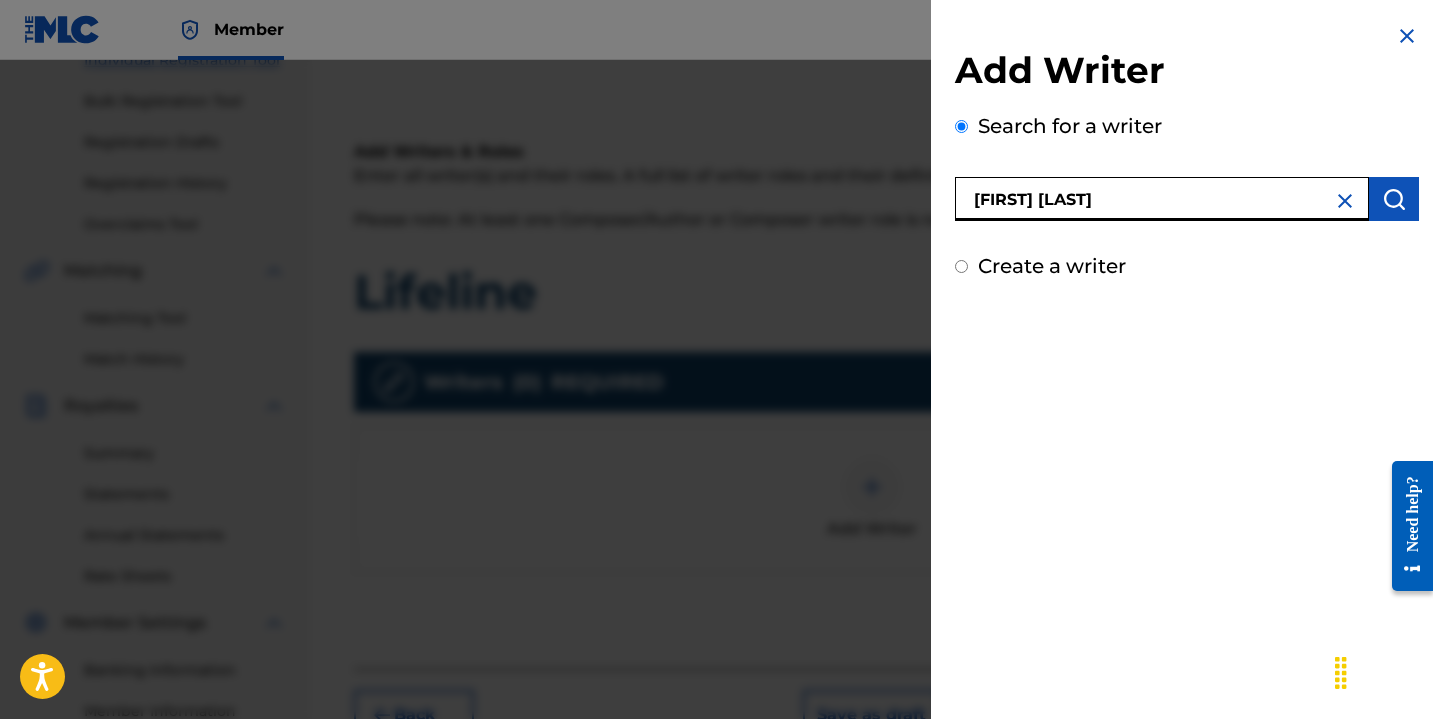 type on "[FIRST] [LAST]" 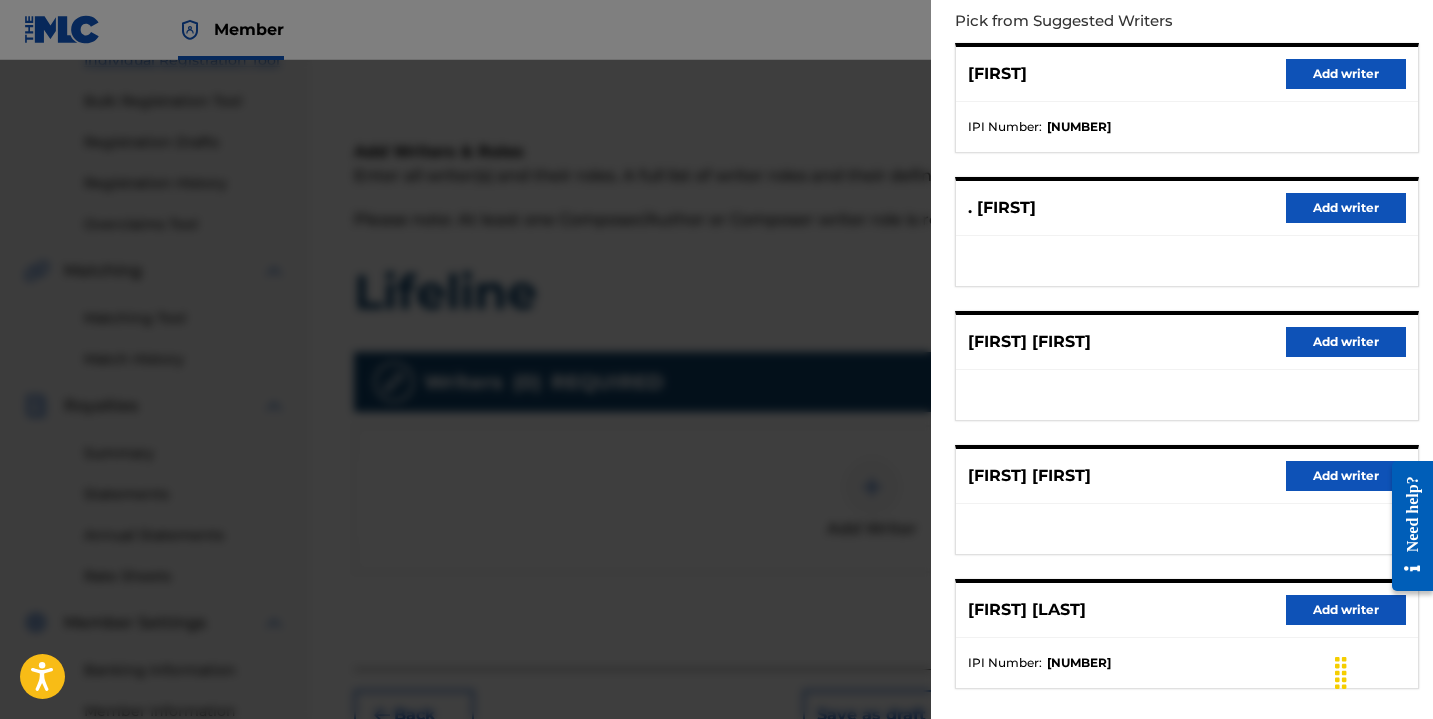 scroll, scrollTop: 323, scrollLeft: 0, axis: vertical 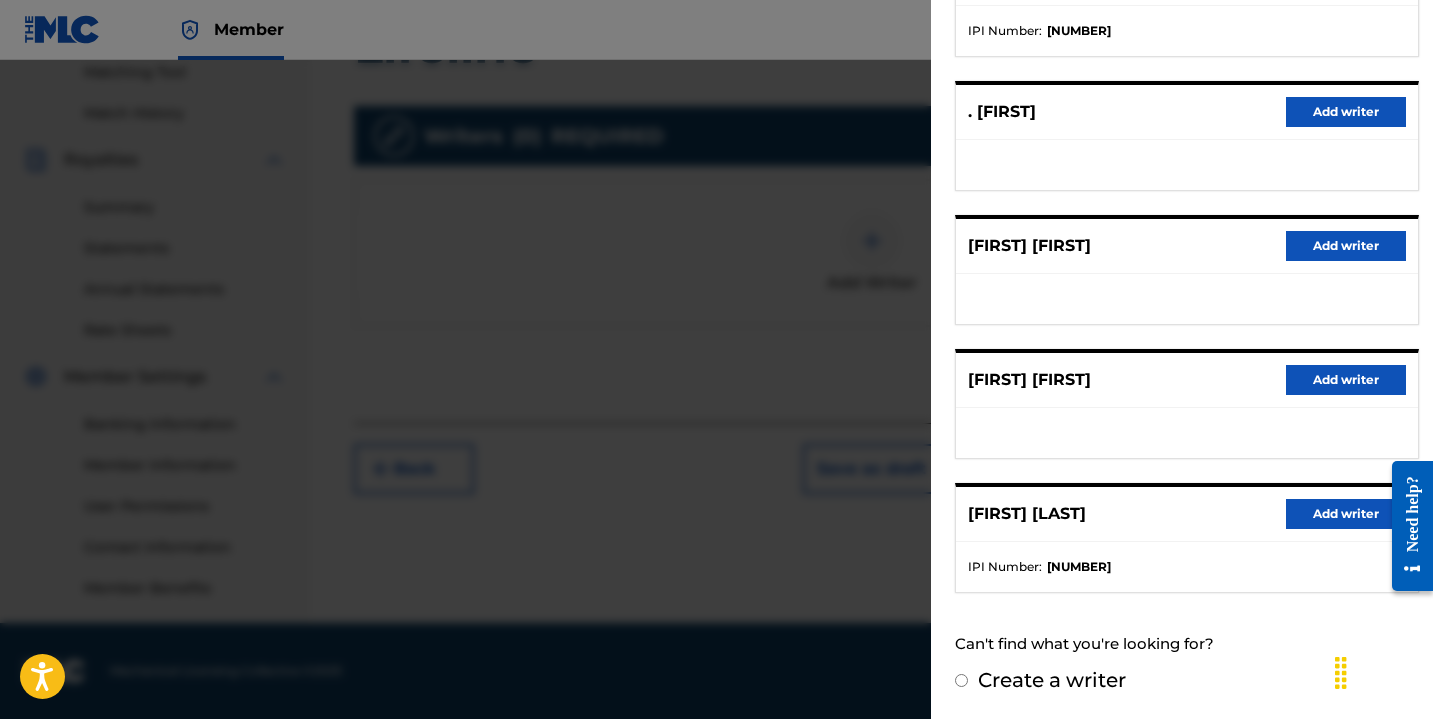 click on "Add writer" at bounding box center (1346, 514) 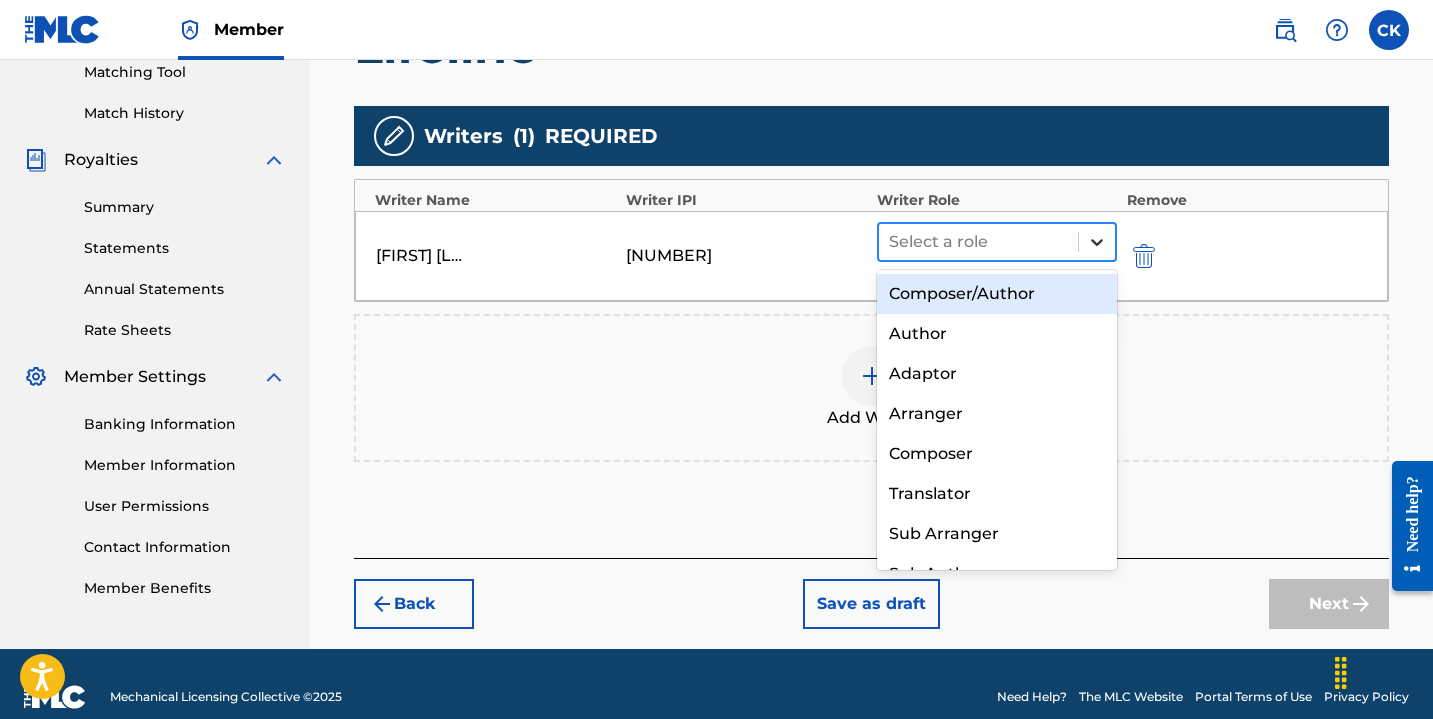 click 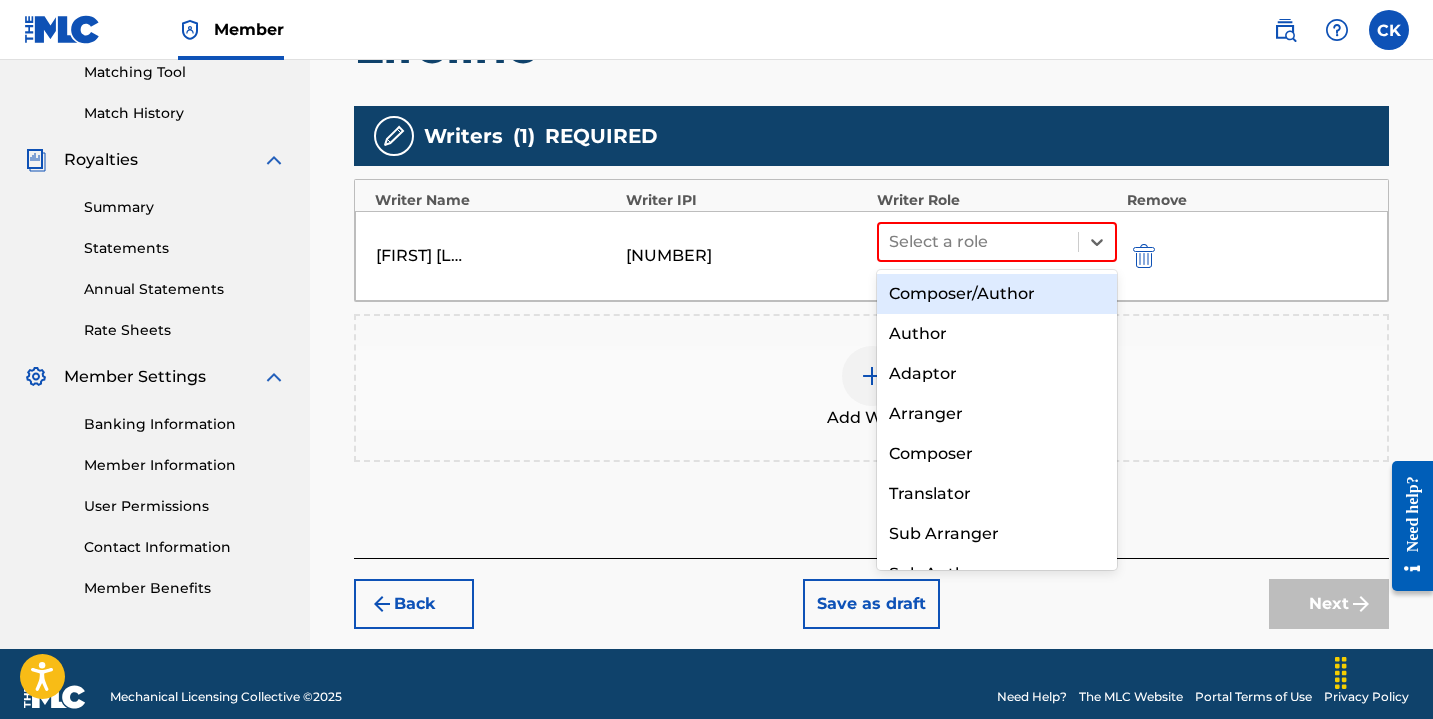 click on "Composer/Author" at bounding box center (997, 294) 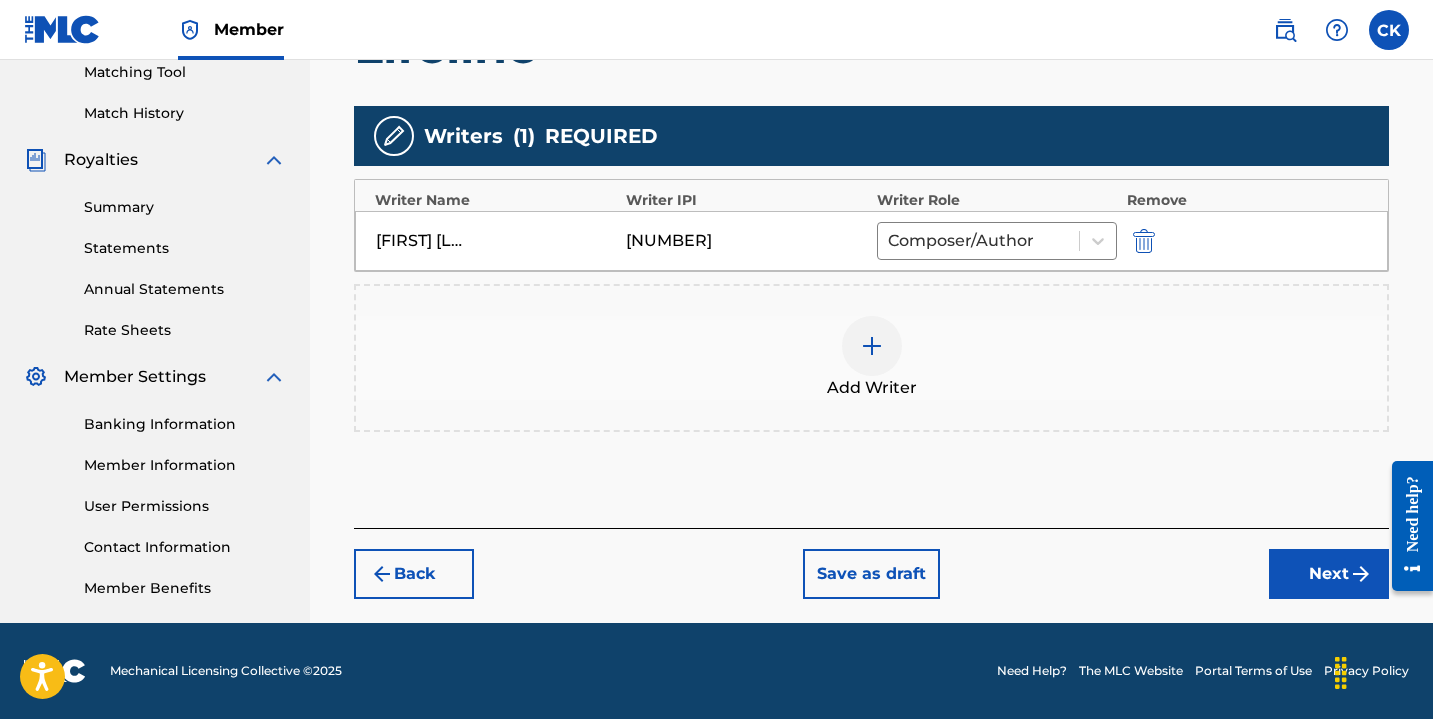 click on "Next" at bounding box center (1329, 574) 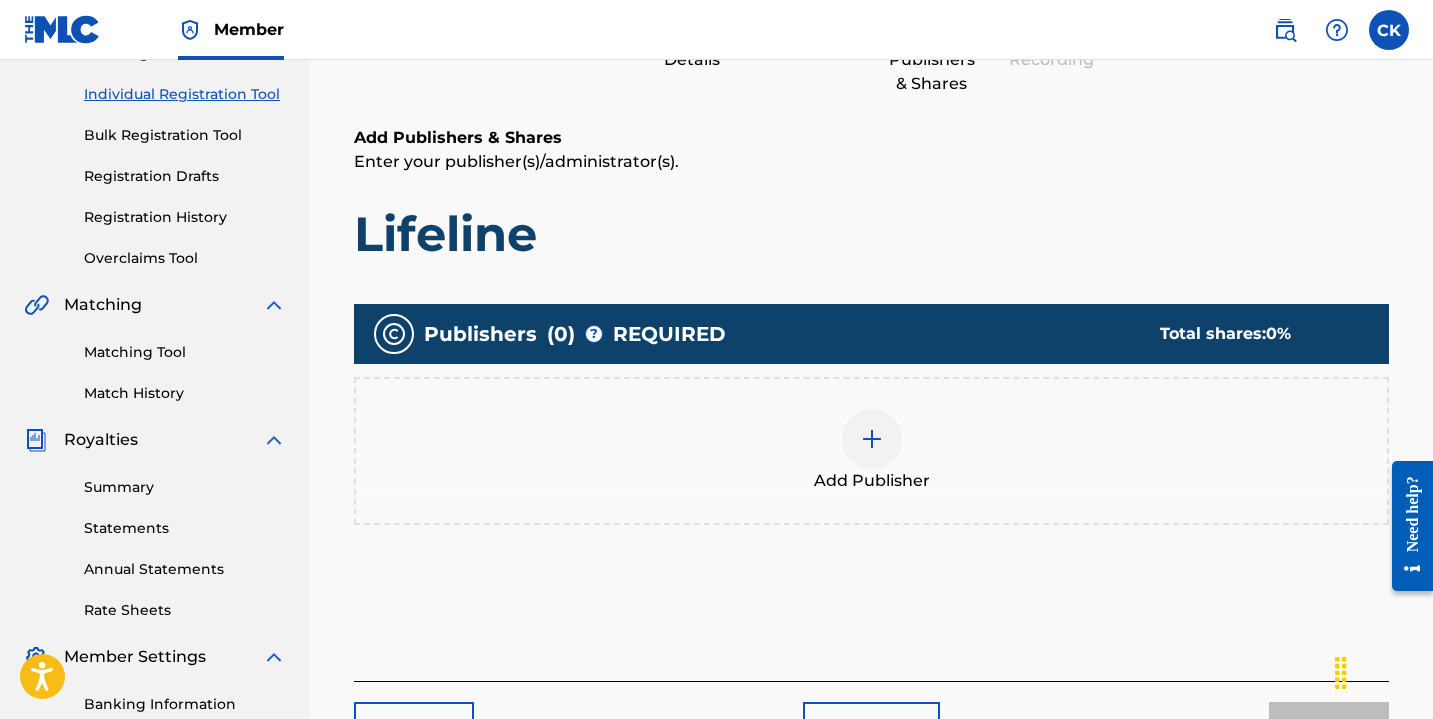 scroll, scrollTop: 246, scrollLeft: 0, axis: vertical 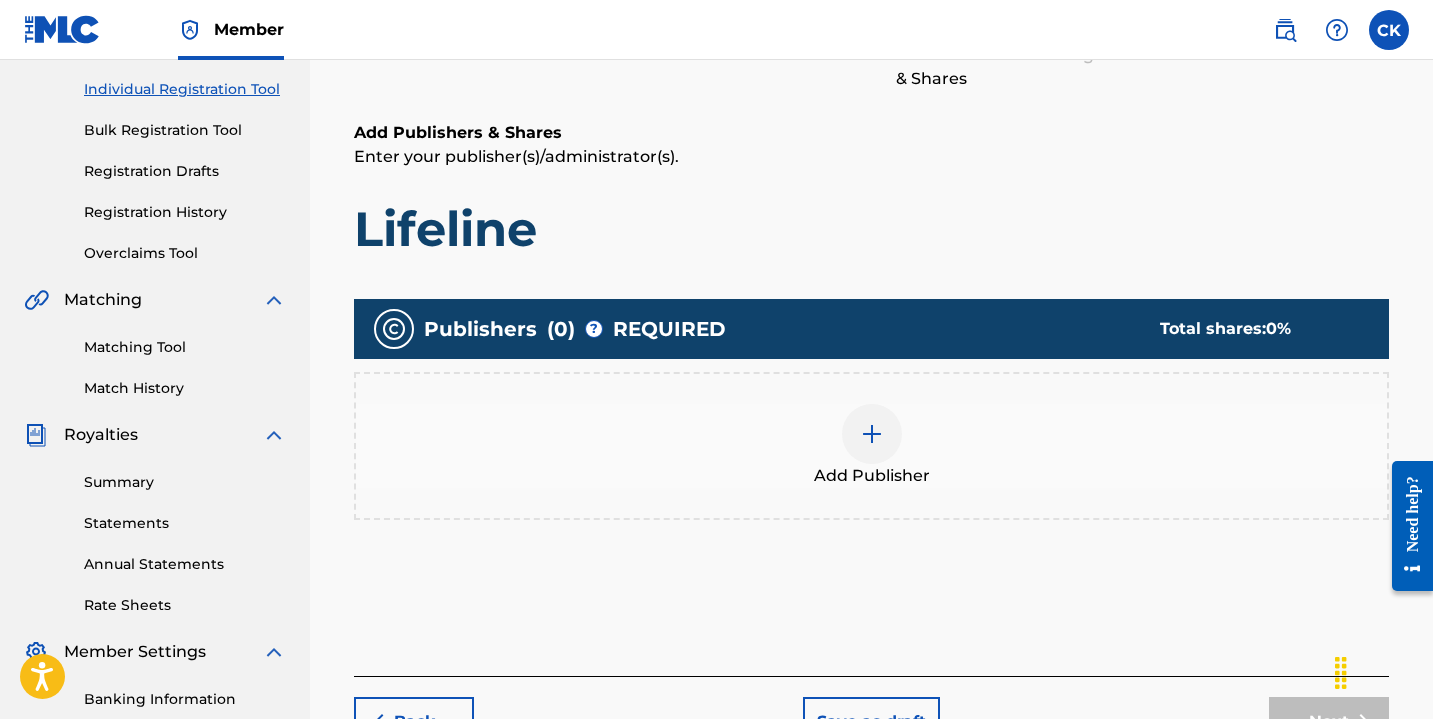 click at bounding box center [872, 434] 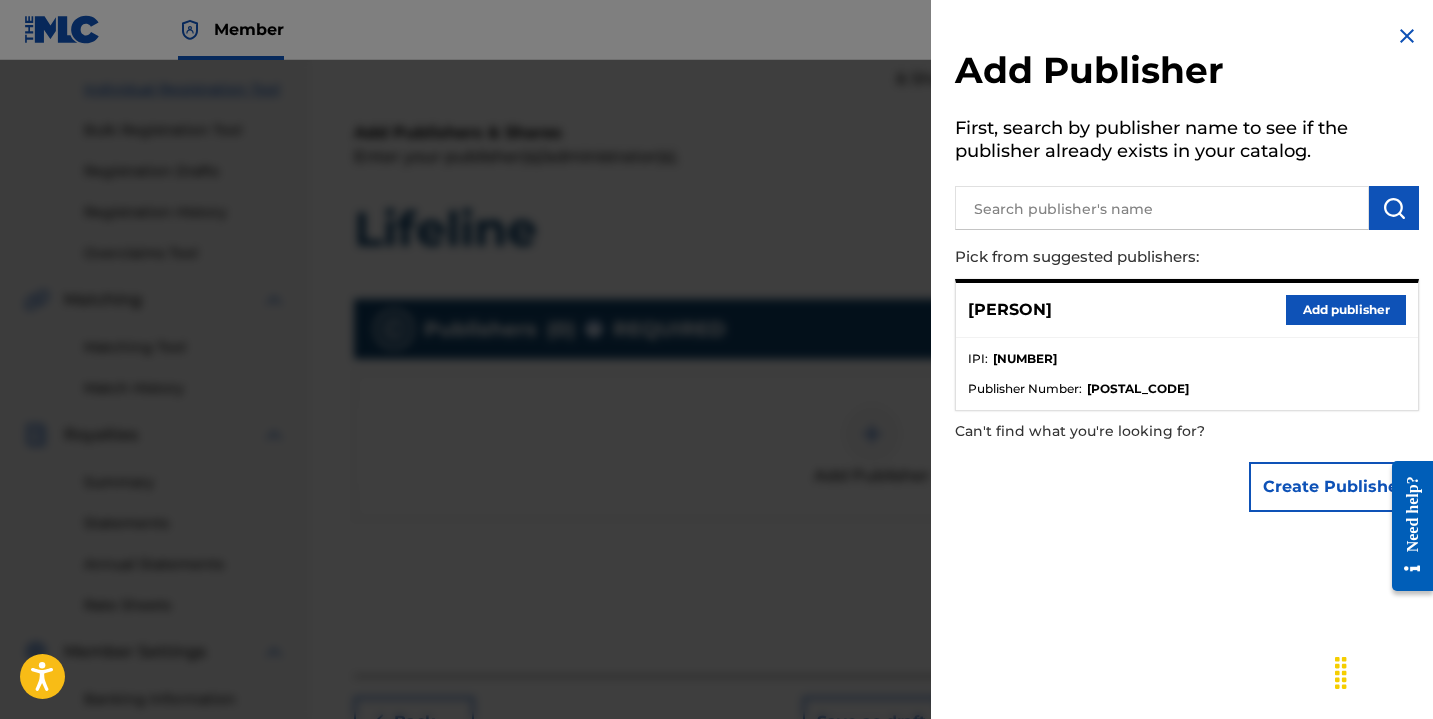 click at bounding box center [1162, 208] 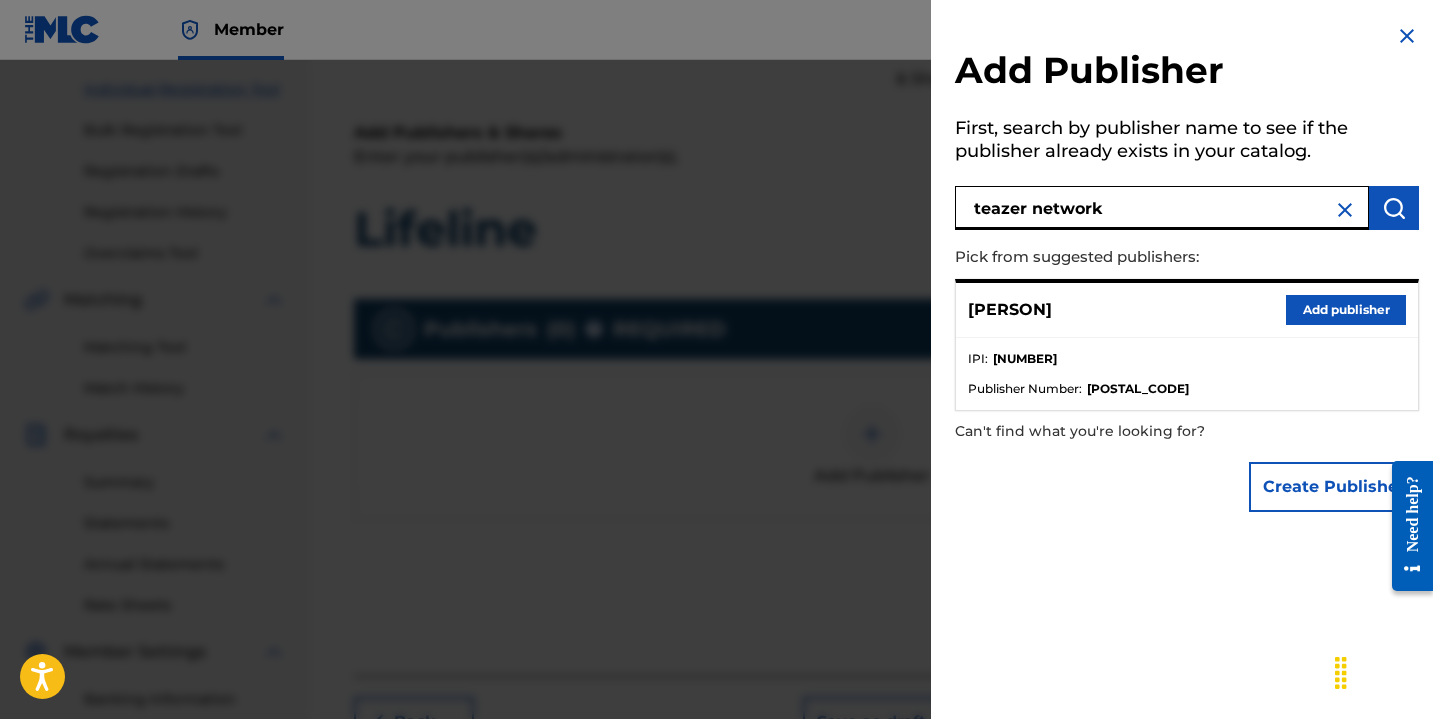 type on "teazer network" 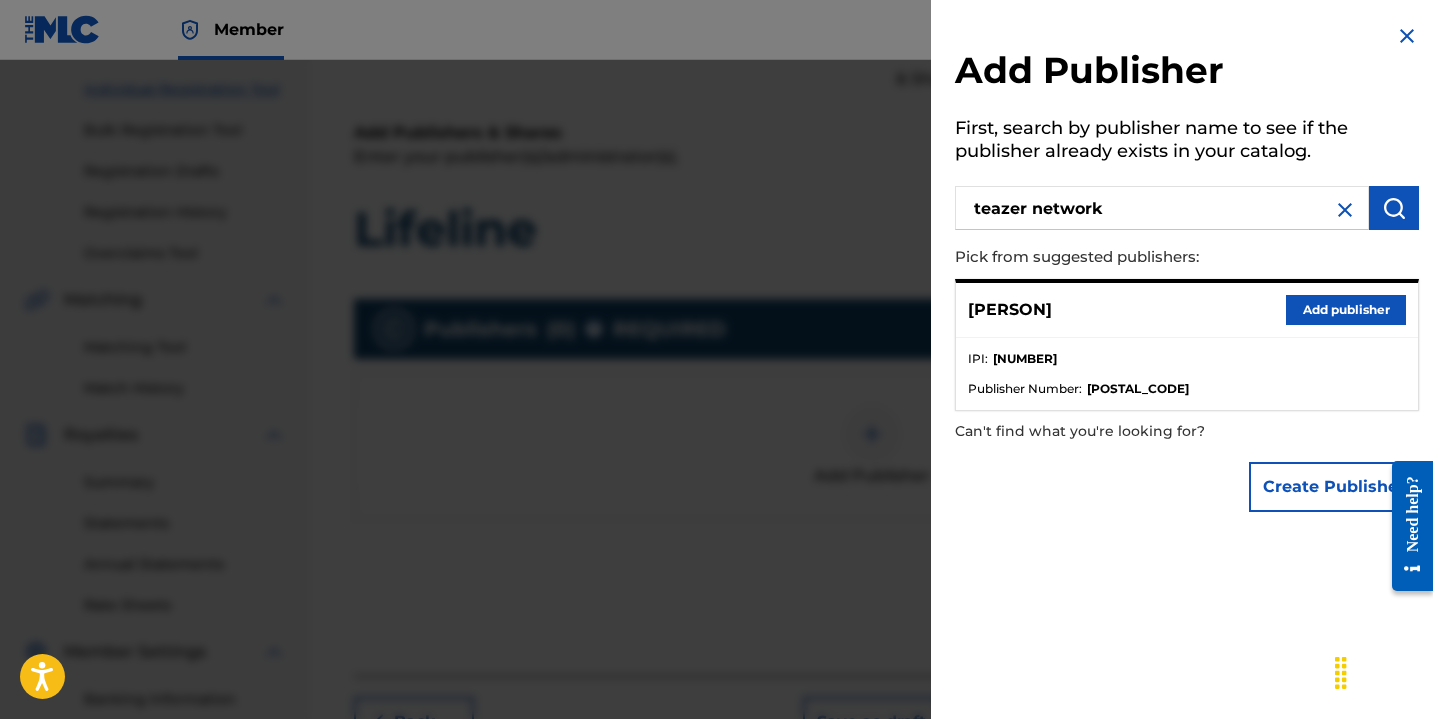 click at bounding box center [1394, 208] 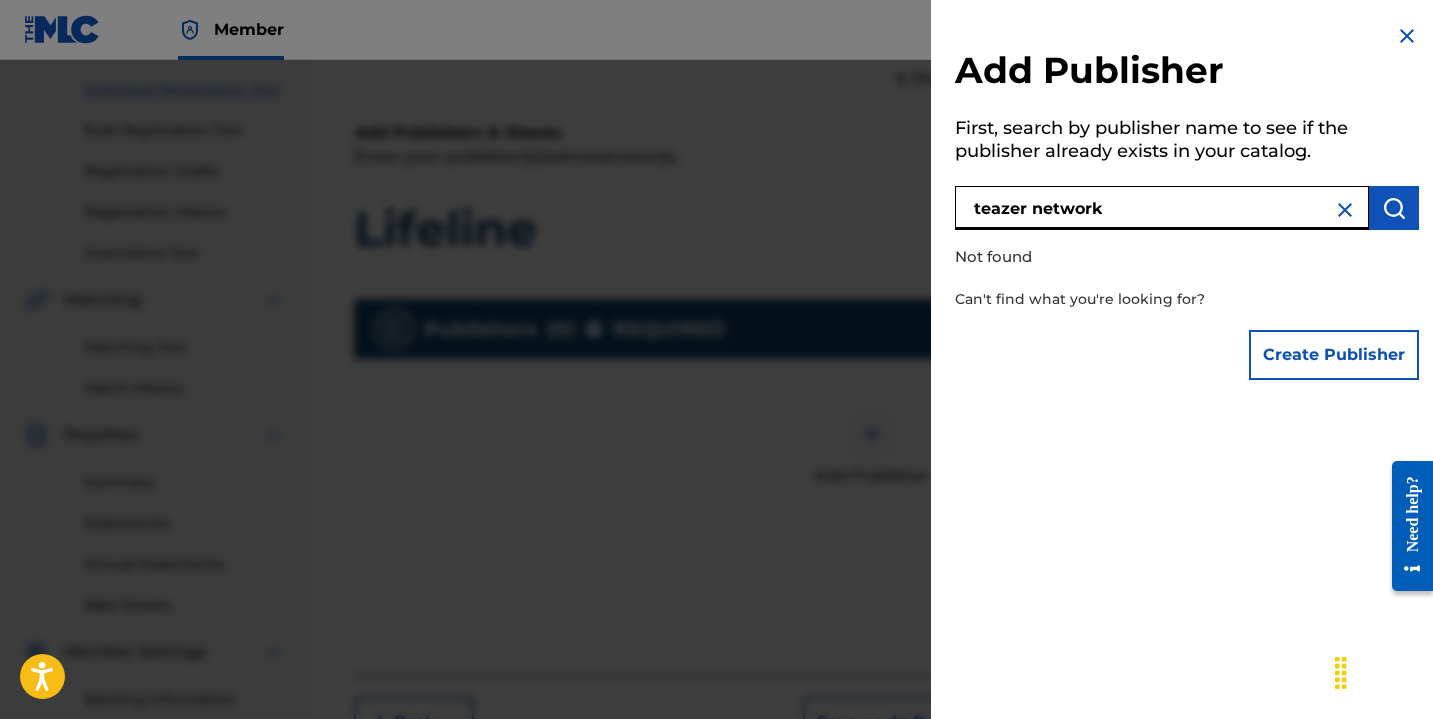 click on "teazer network" at bounding box center (1162, 208) 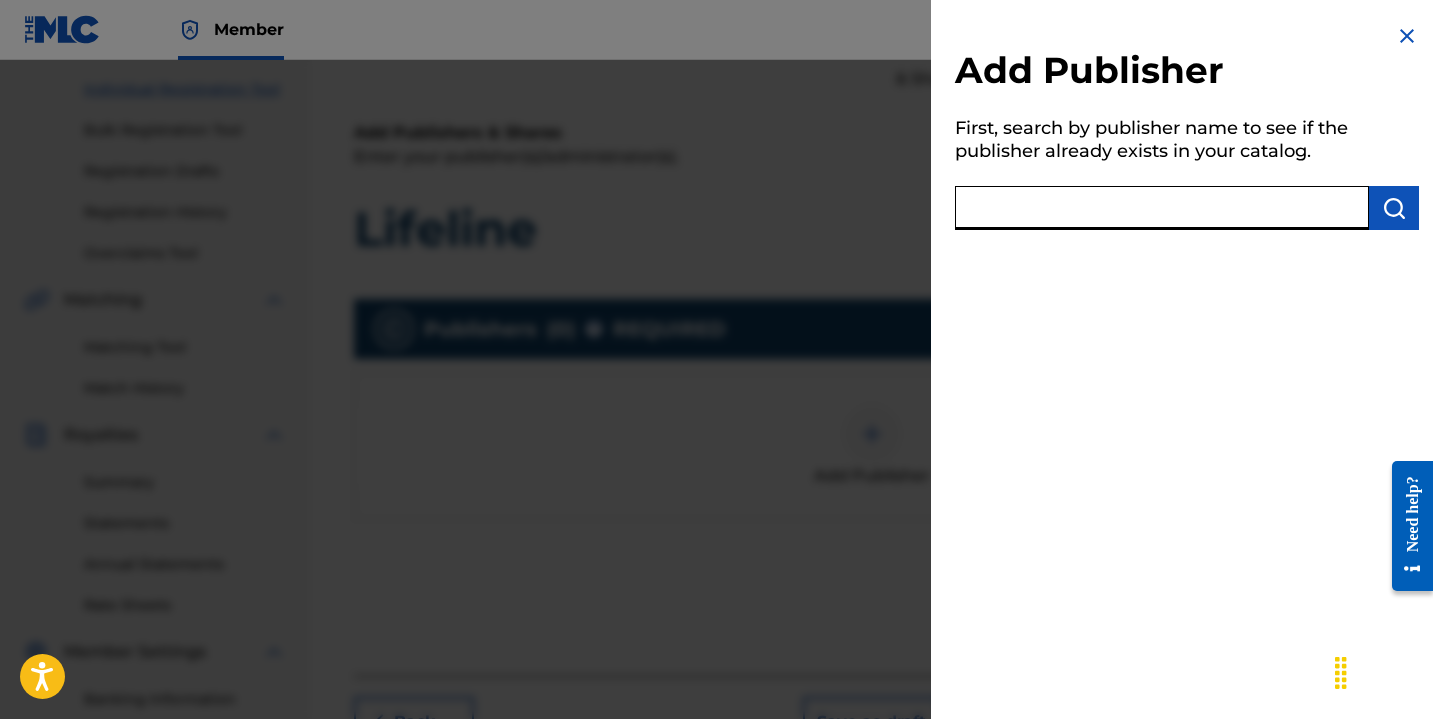 click at bounding box center (1162, 208) 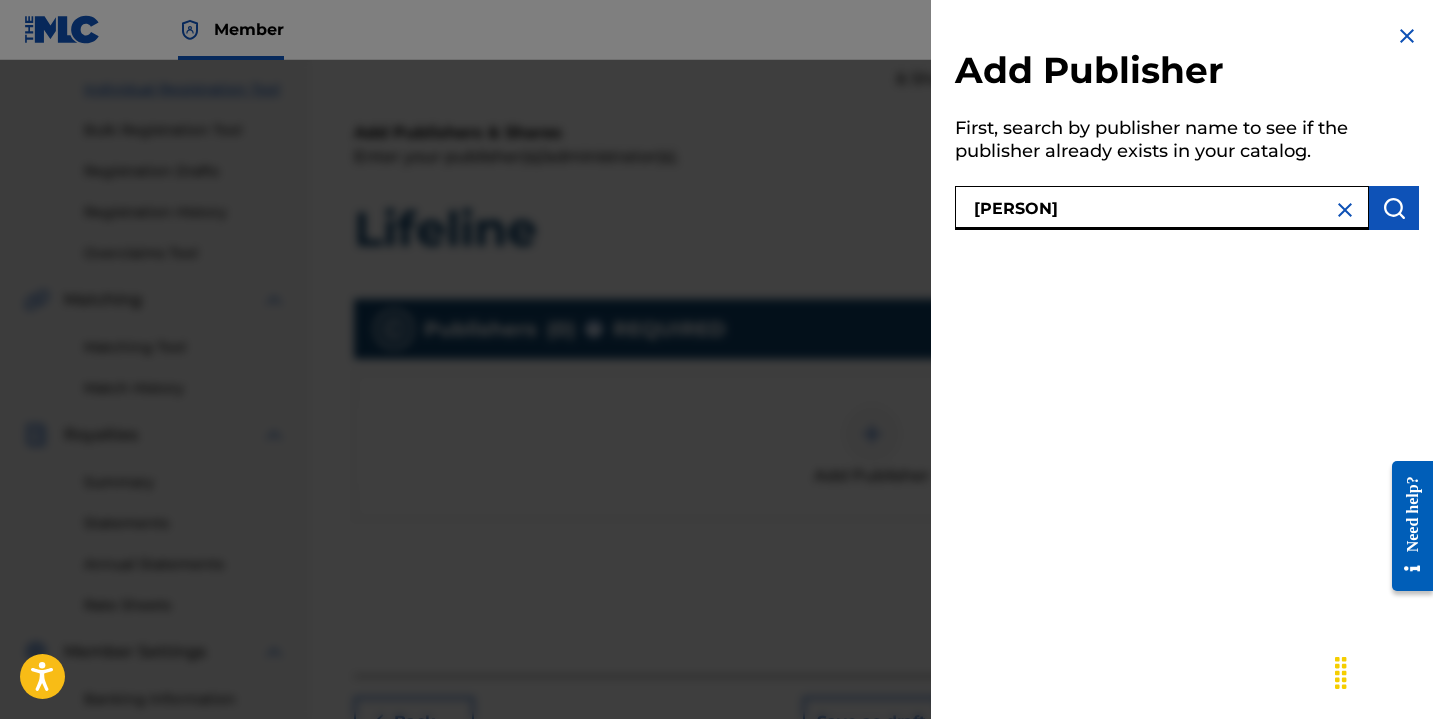 type on "[PERSON]" 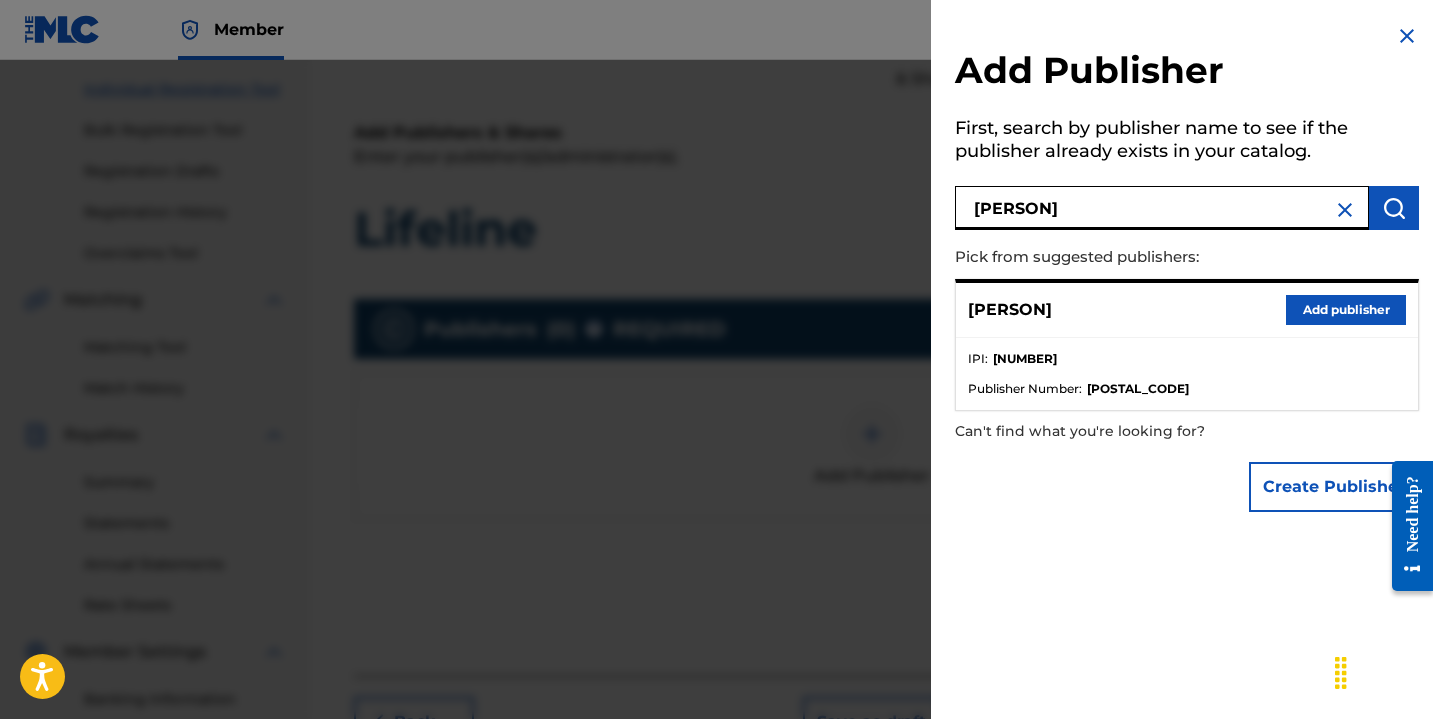 click on "Add publisher" at bounding box center [1346, 310] 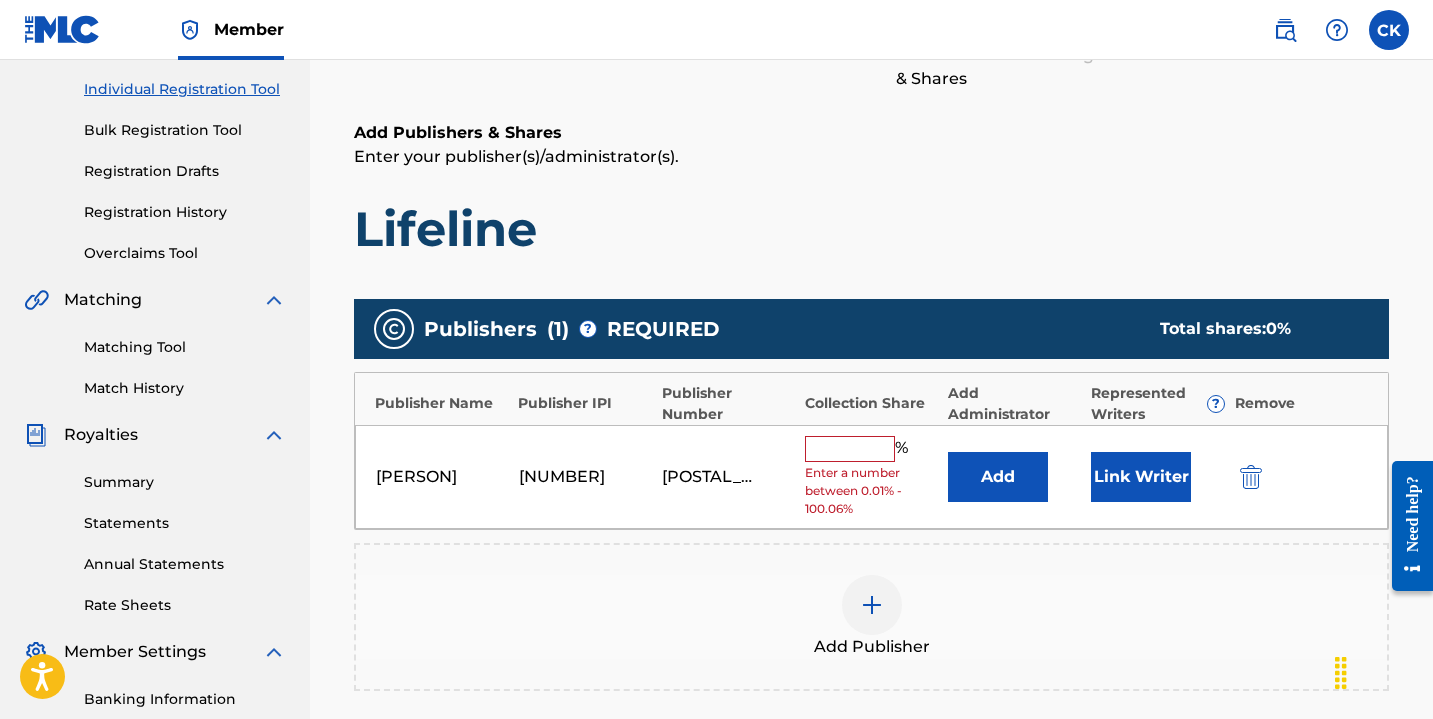 click at bounding box center (850, 449) 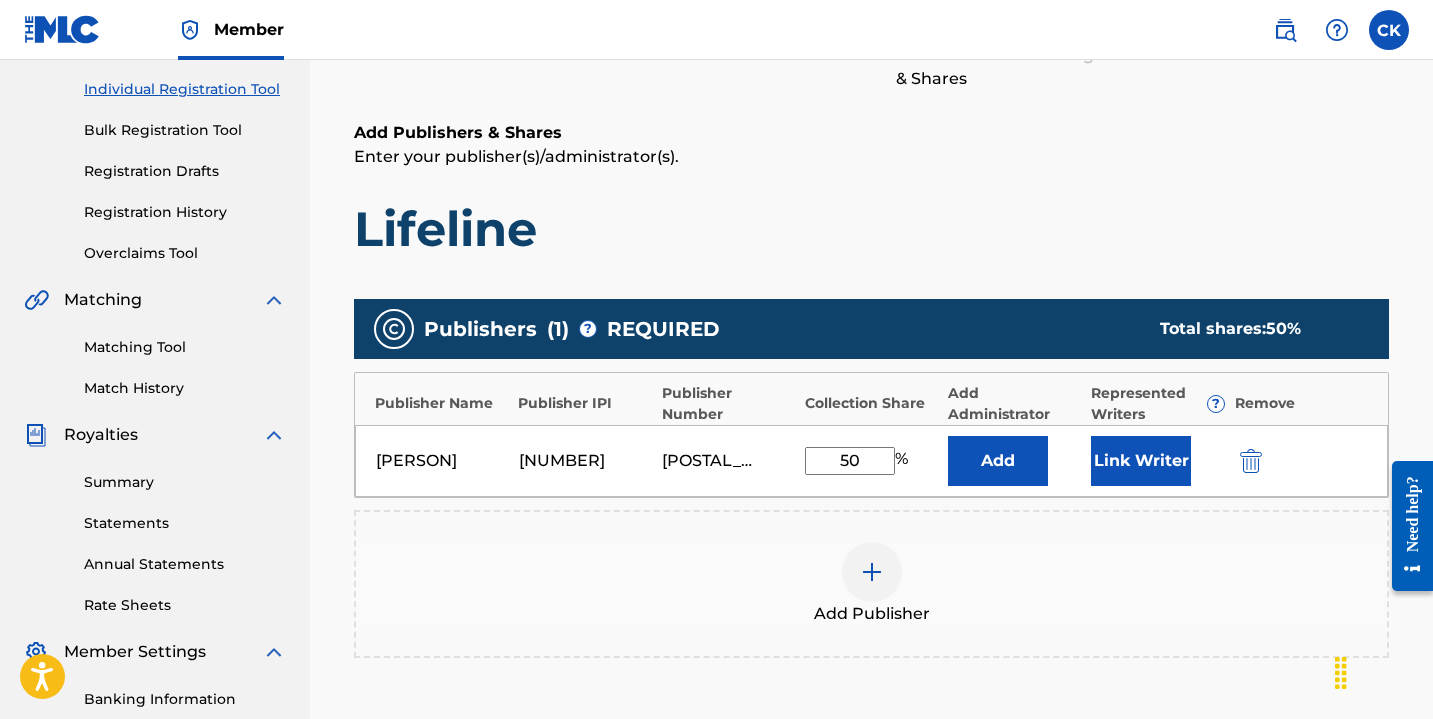 type on "50" 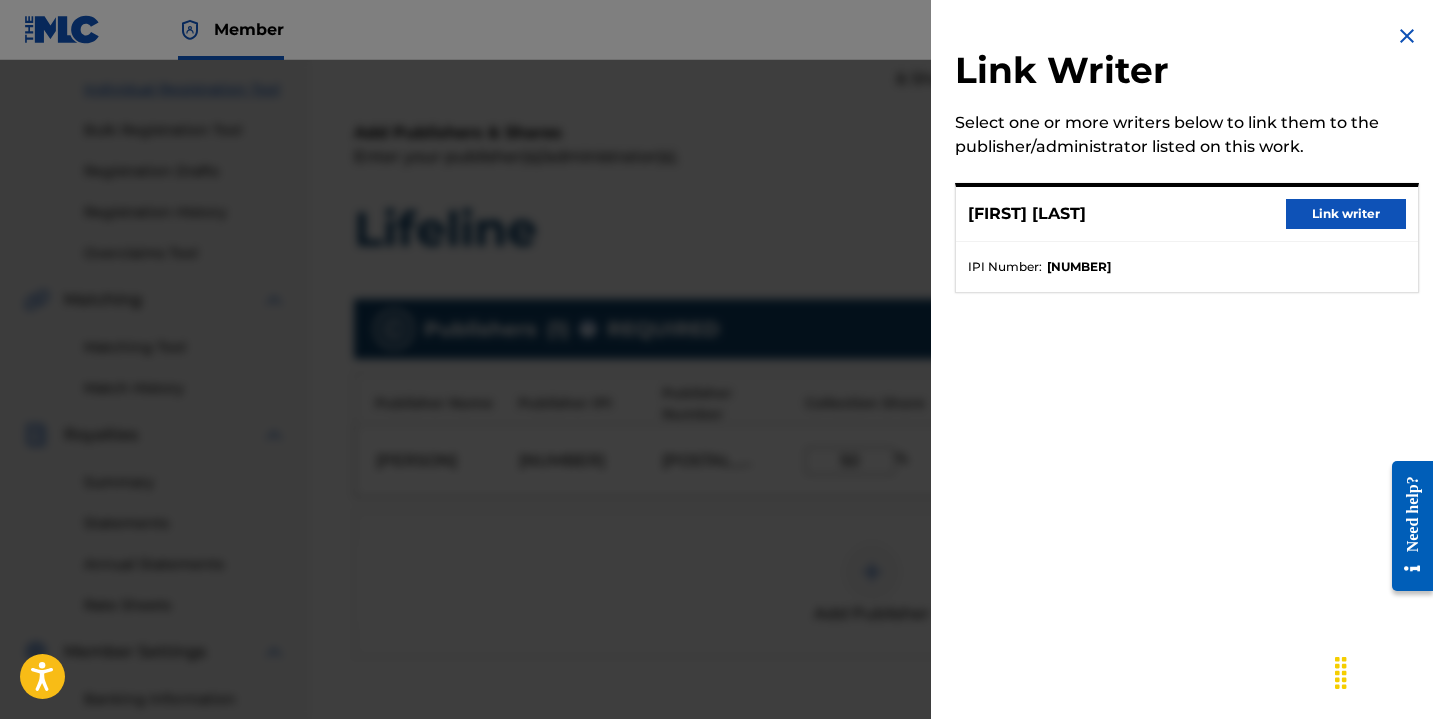 click on "Link writer" at bounding box center (1346, 214) 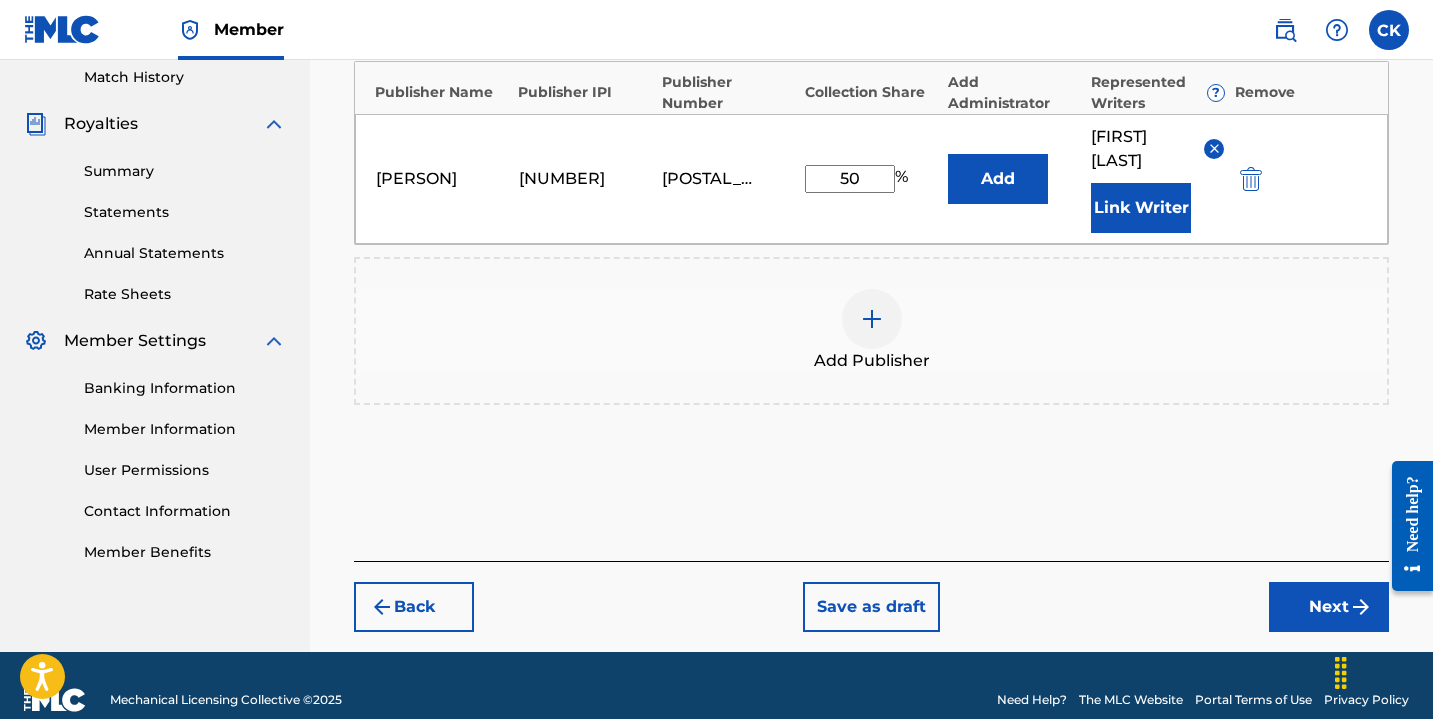 scroll, scrollTop: 565, scrollLeft: 0, axis: vertical 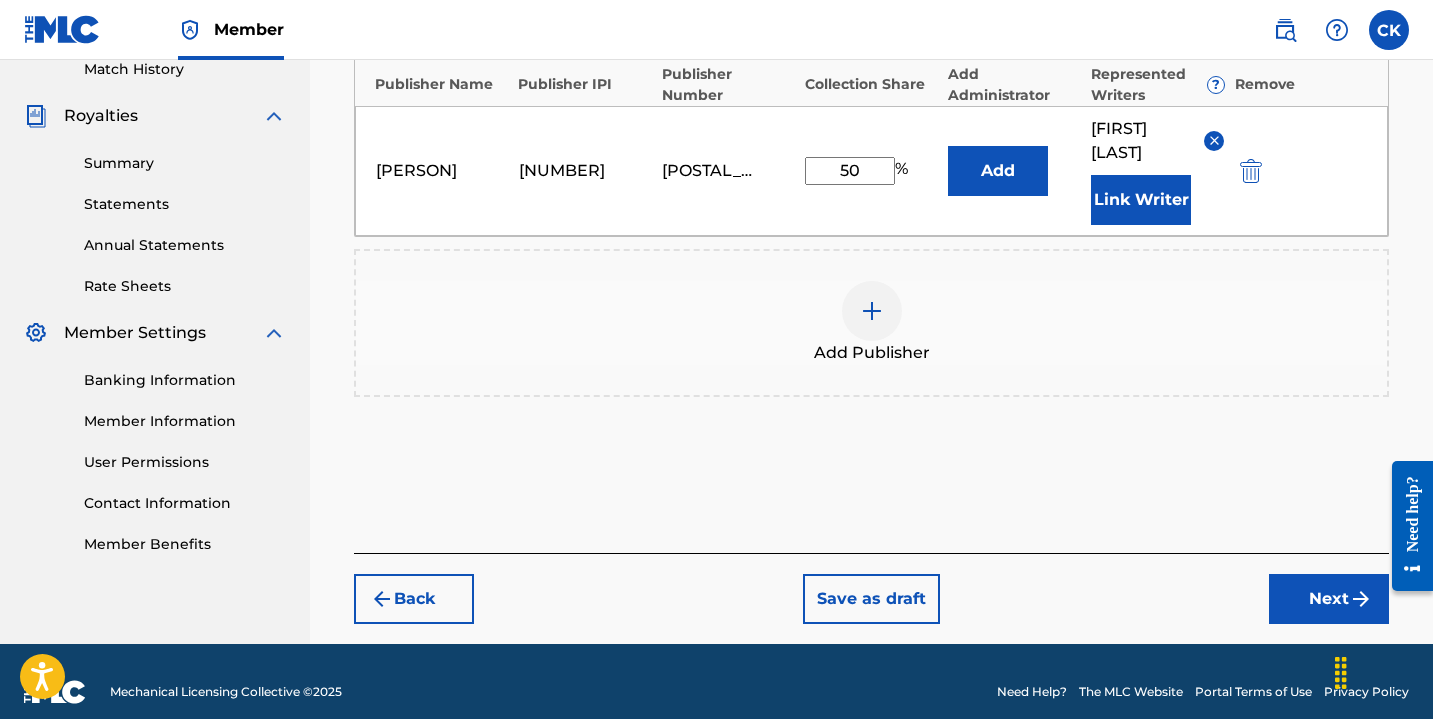 click on "Next" at bounding box center (1329, 599) 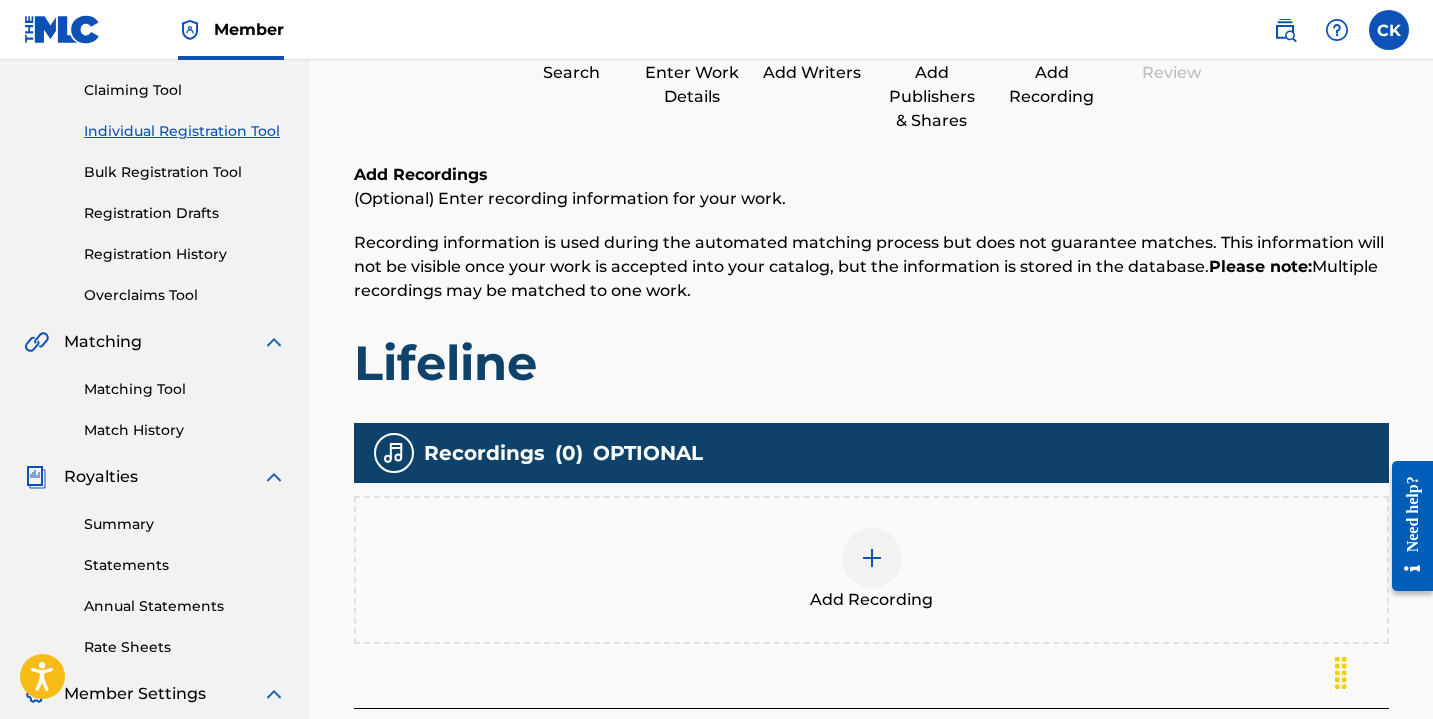 scroll, scrollTop: 260, scrollLeft: 0, axis: vertical 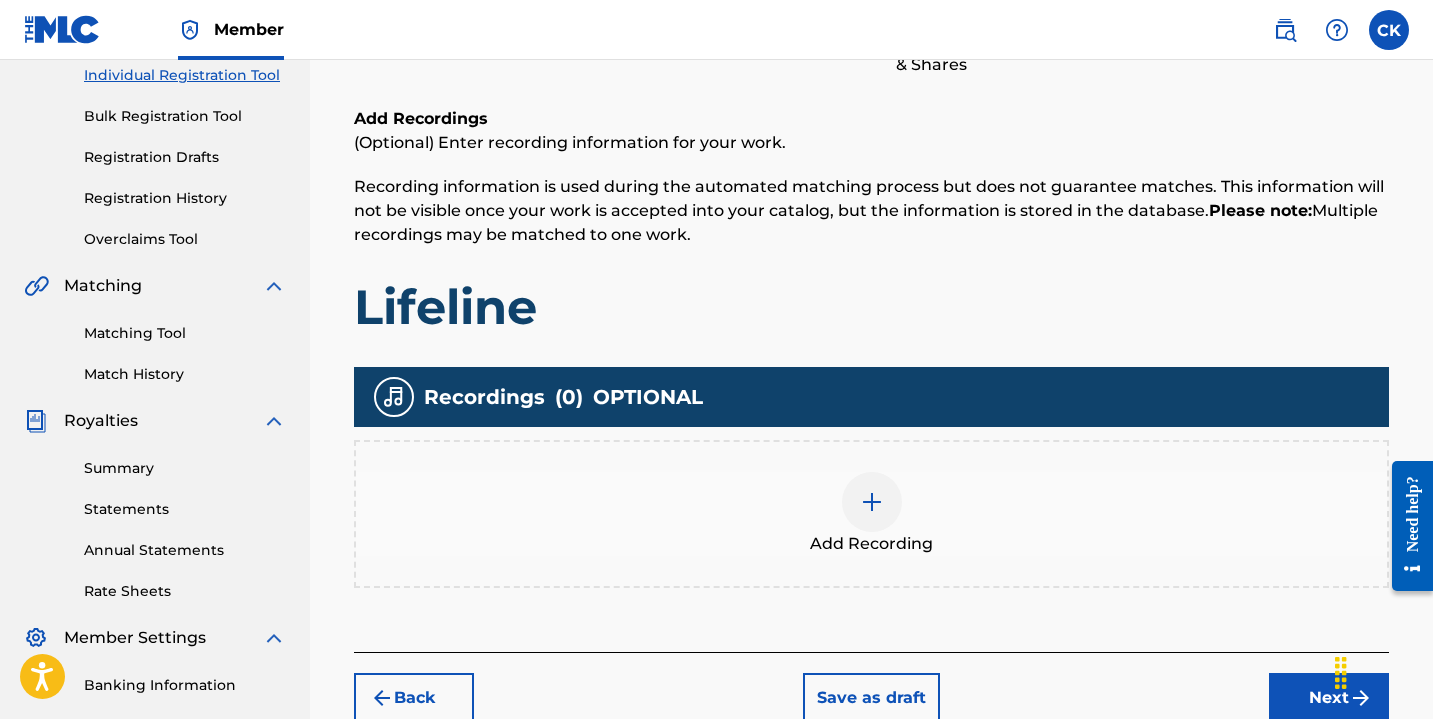 click at bounding box center (872, 502) 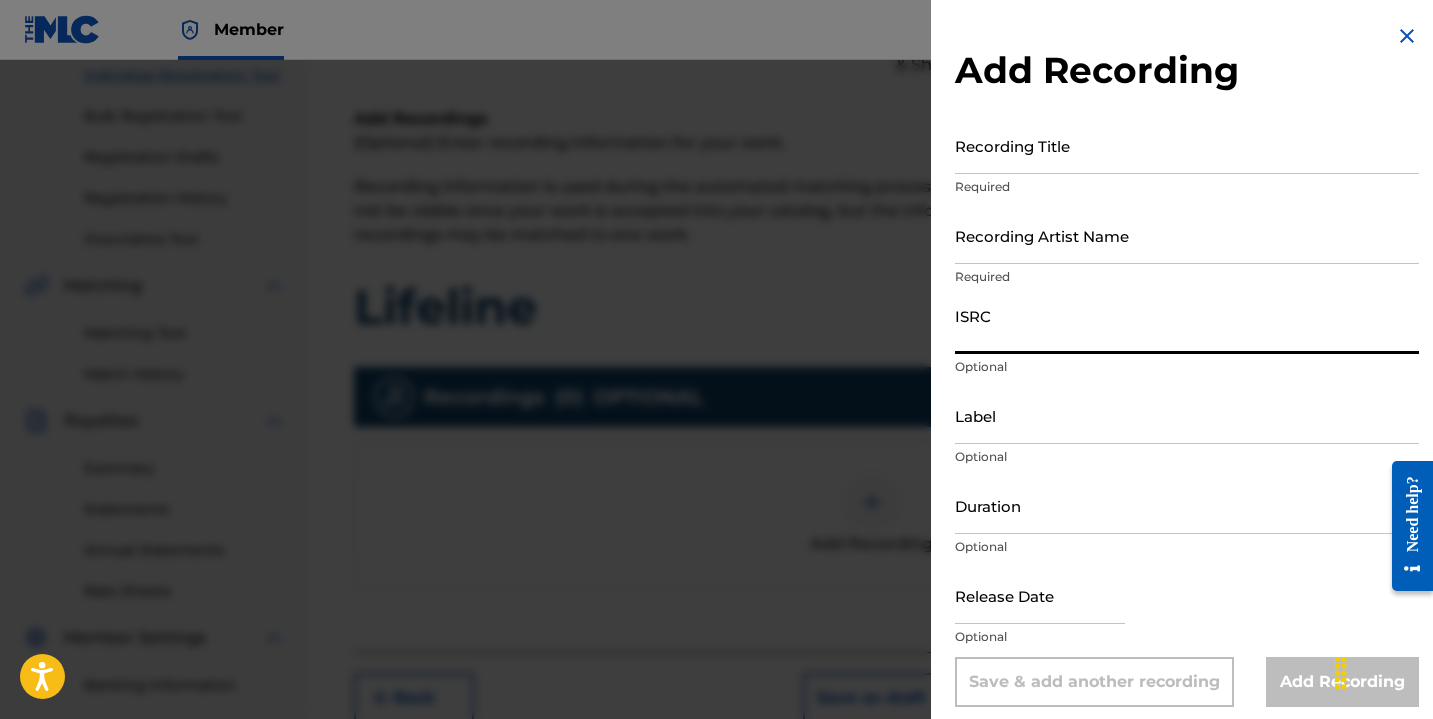 click on "ISRC" at bounding box center [1187, 325] 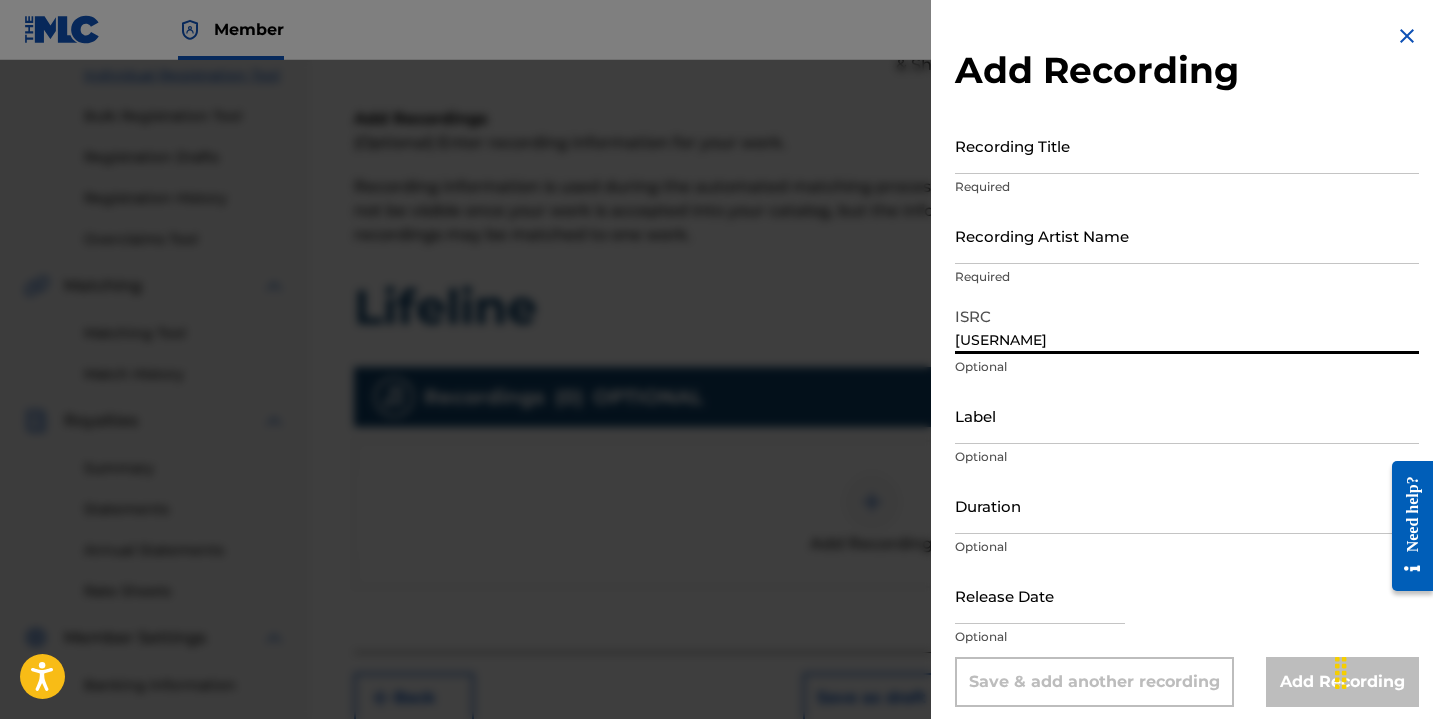 scroll, scrollTop: 12, scrollLeft: 0, axis: vertical 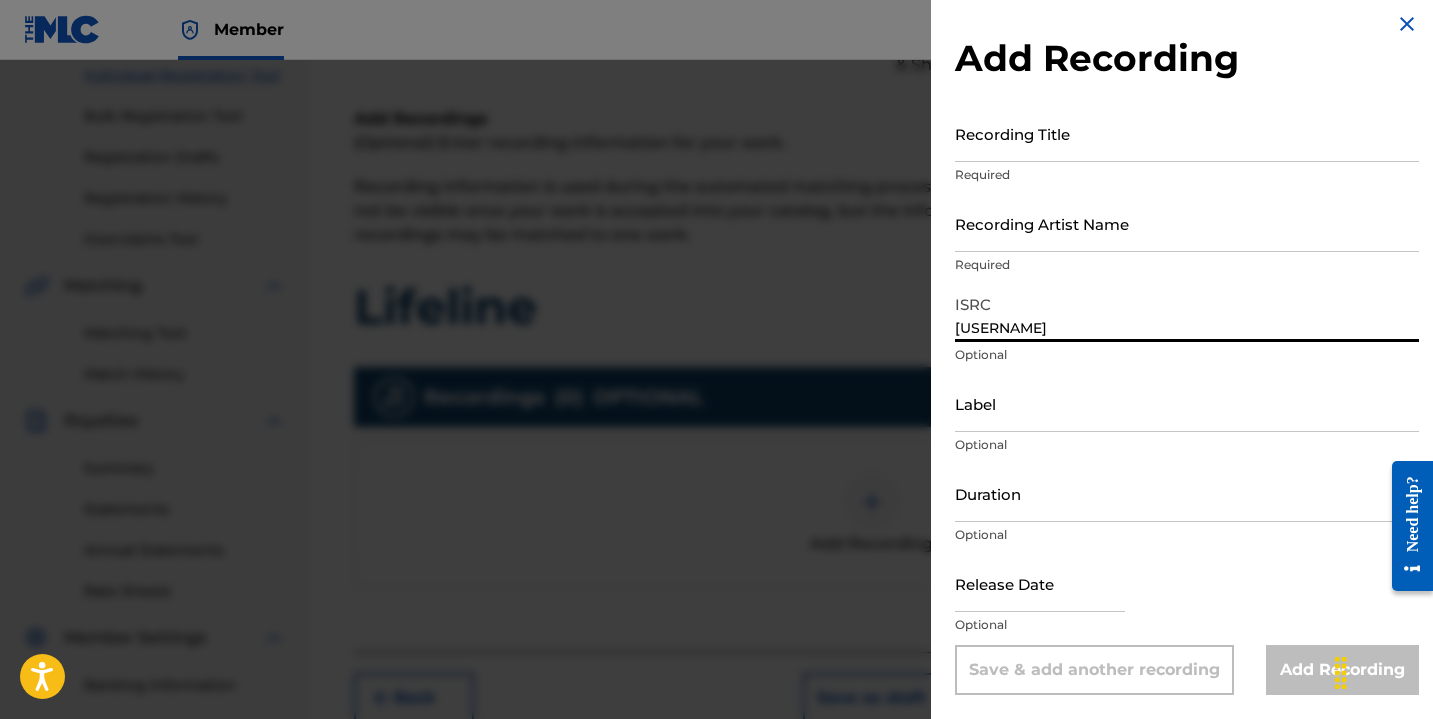 type on "[USERNAME]" 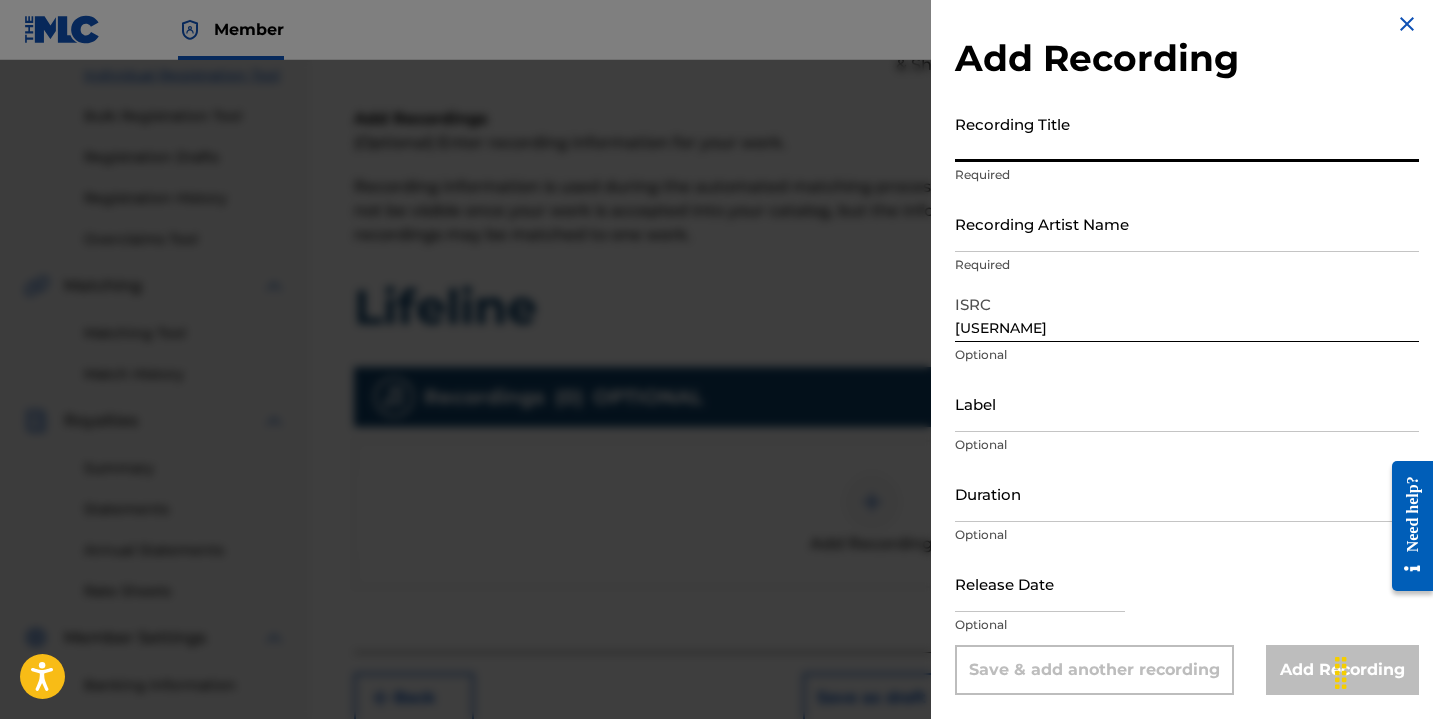 click on "Recording Title" at bounding box center (1187, 133) 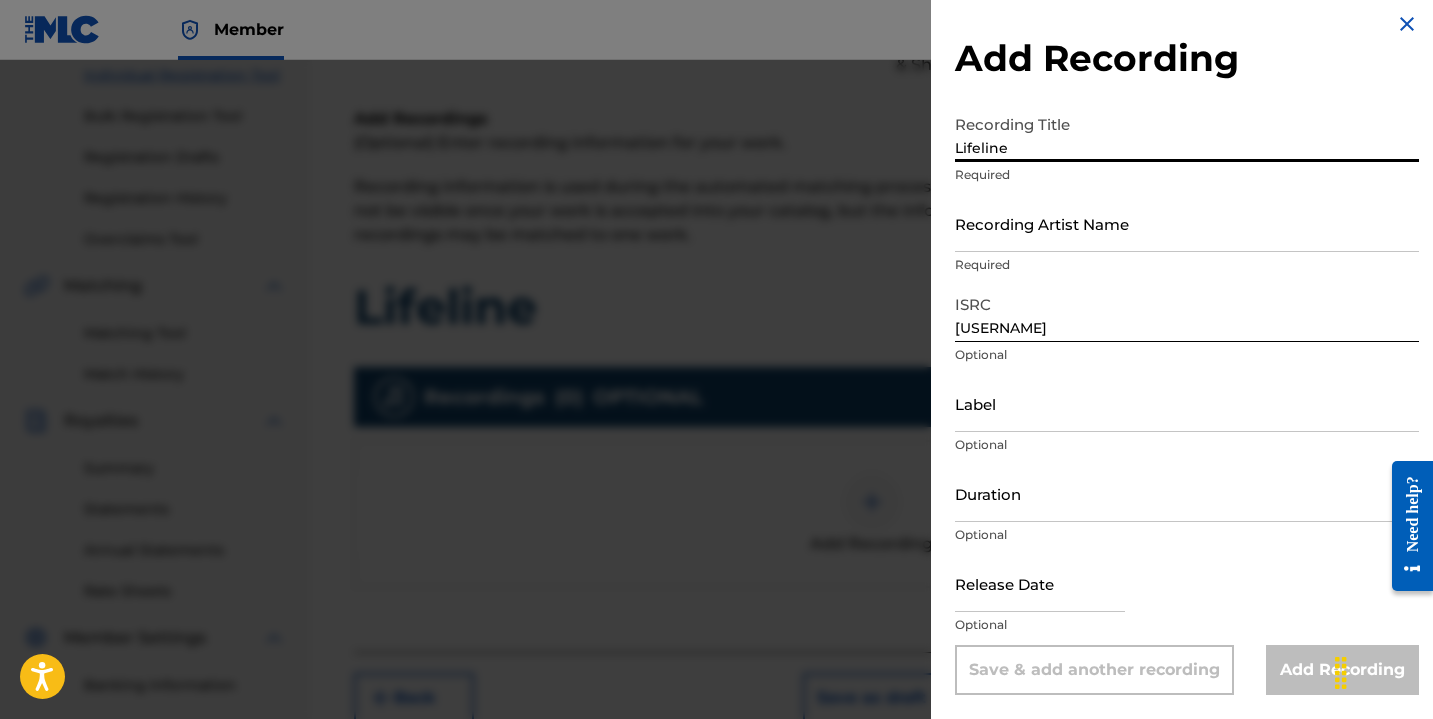 type on "Lifeline" 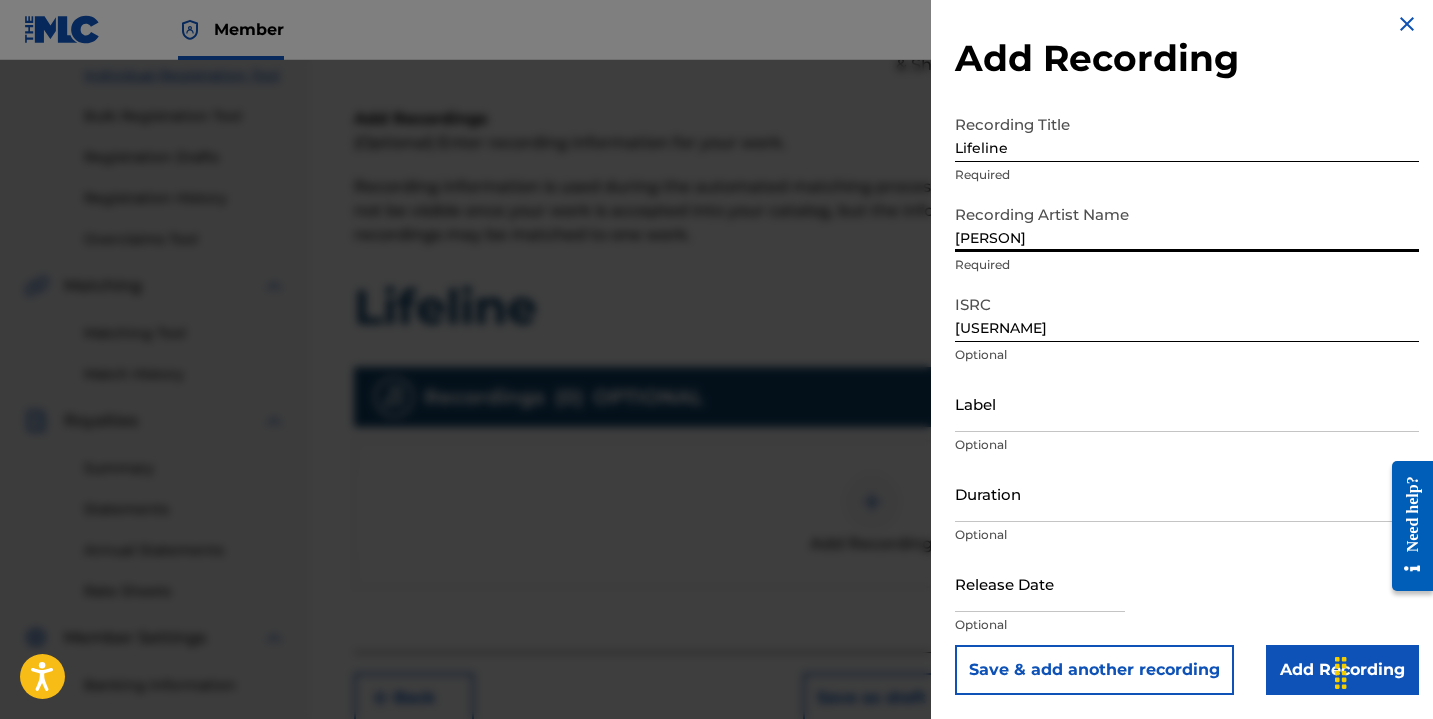 type on "[PERSON]" 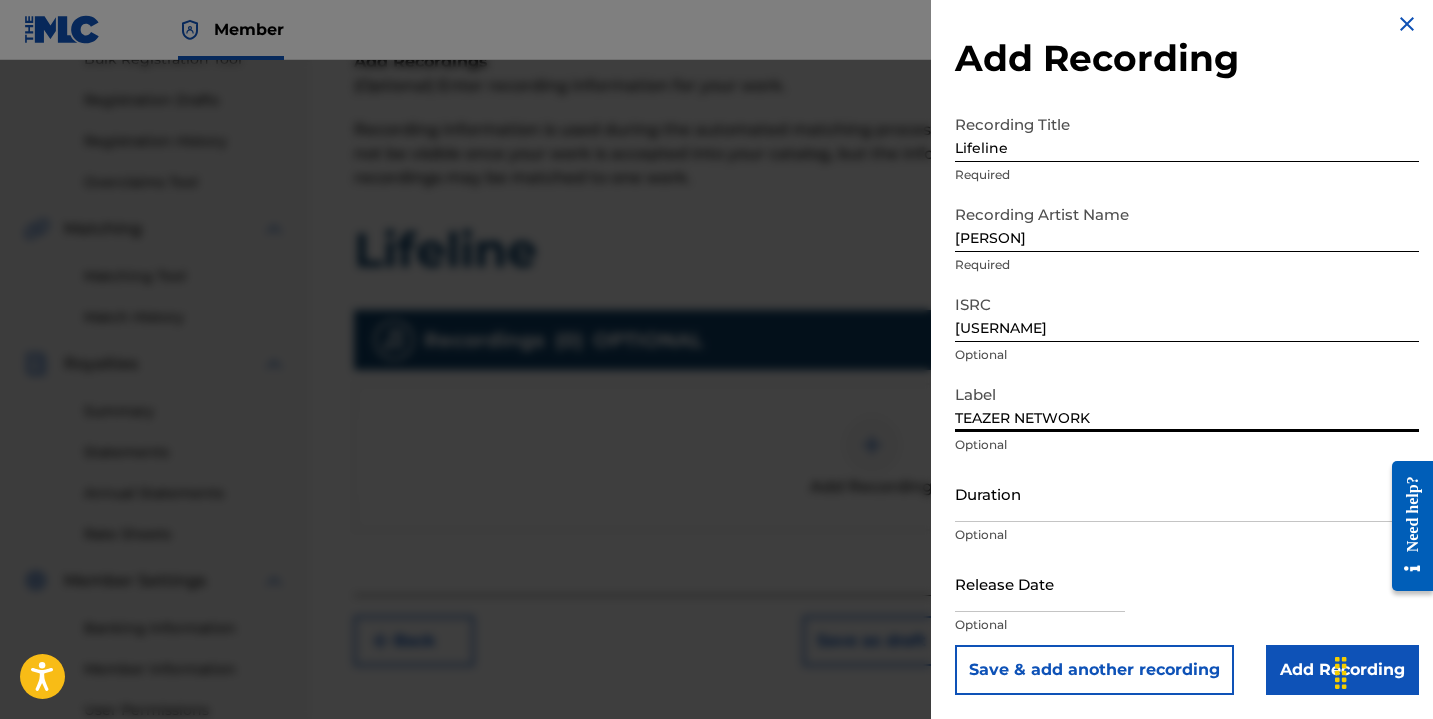 scroll, scrollTop: 396, scrollLeft: 0, axis: vertical 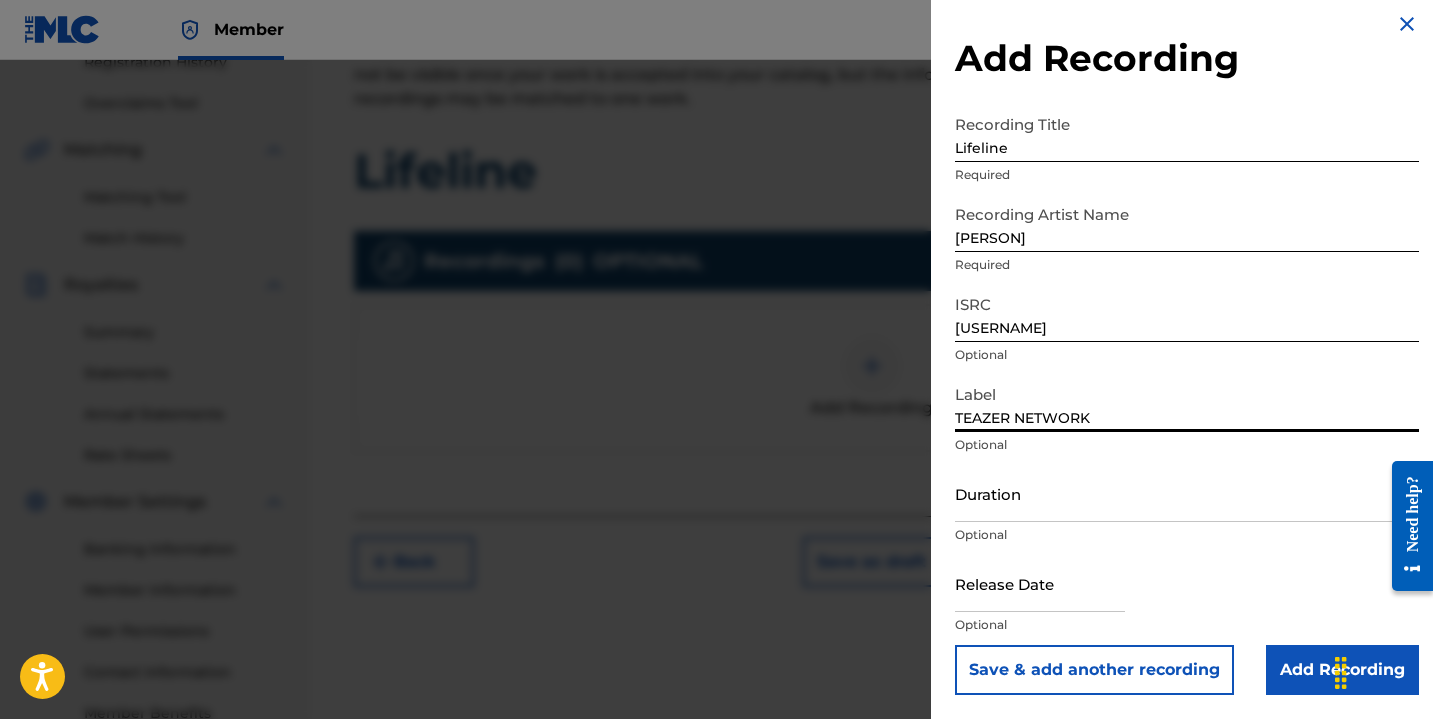 type on "TEAZER NETWORK" 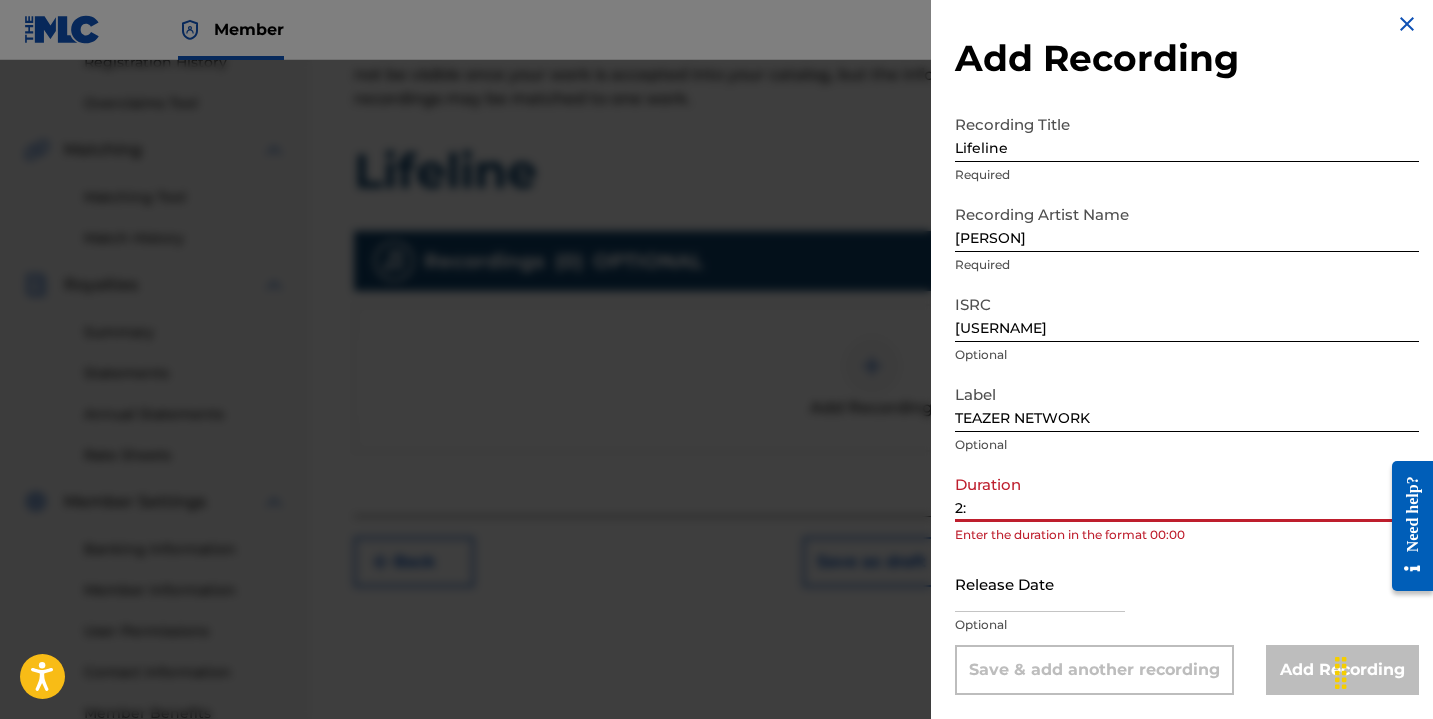 type on "2" 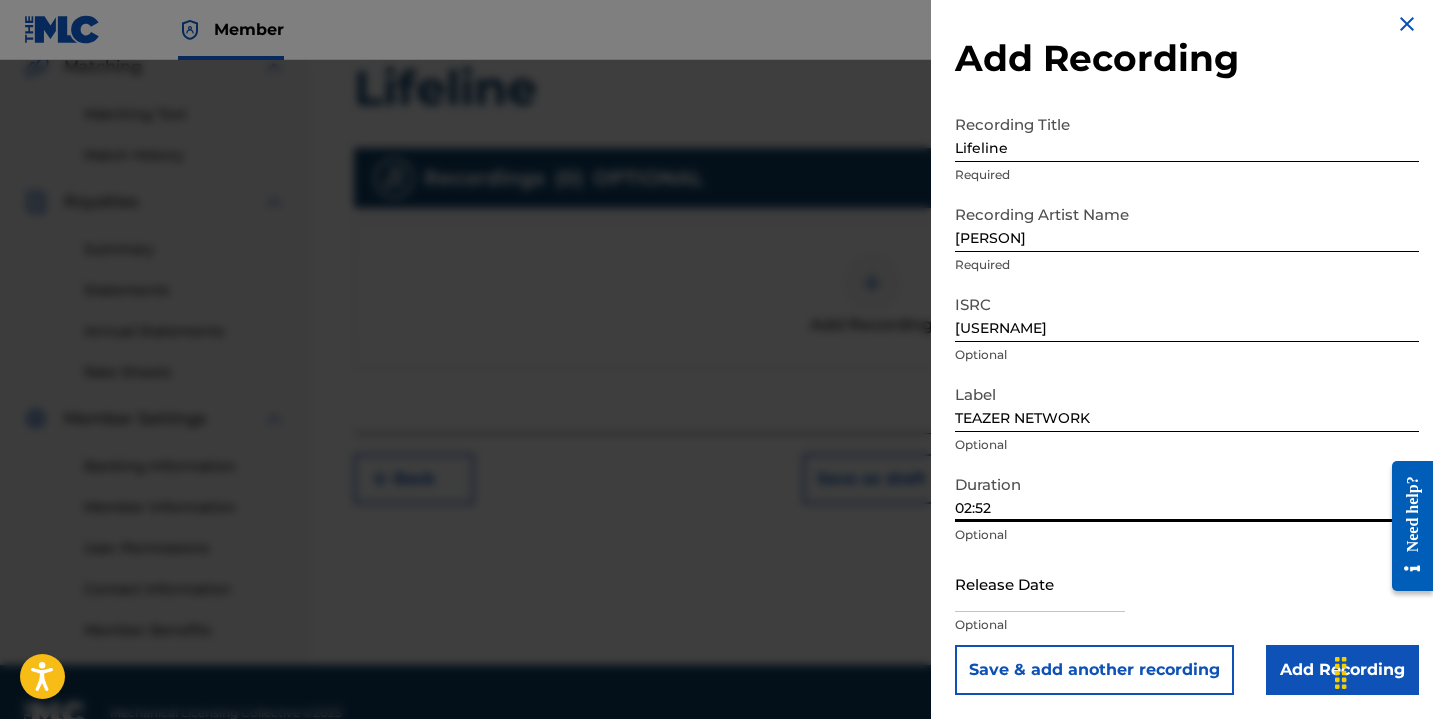 scroll, scrollTop: 521, scrollLeft: 0, axis: vertical 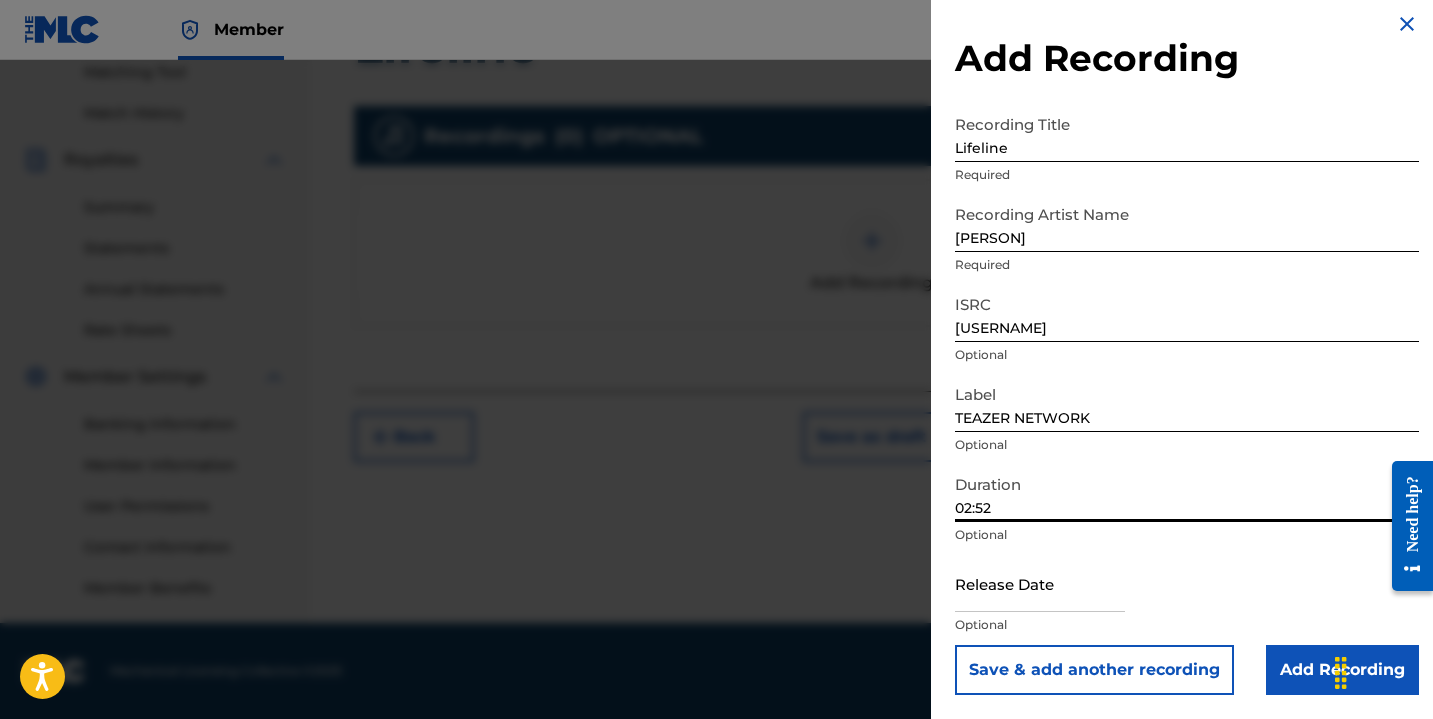 type on "02:52" 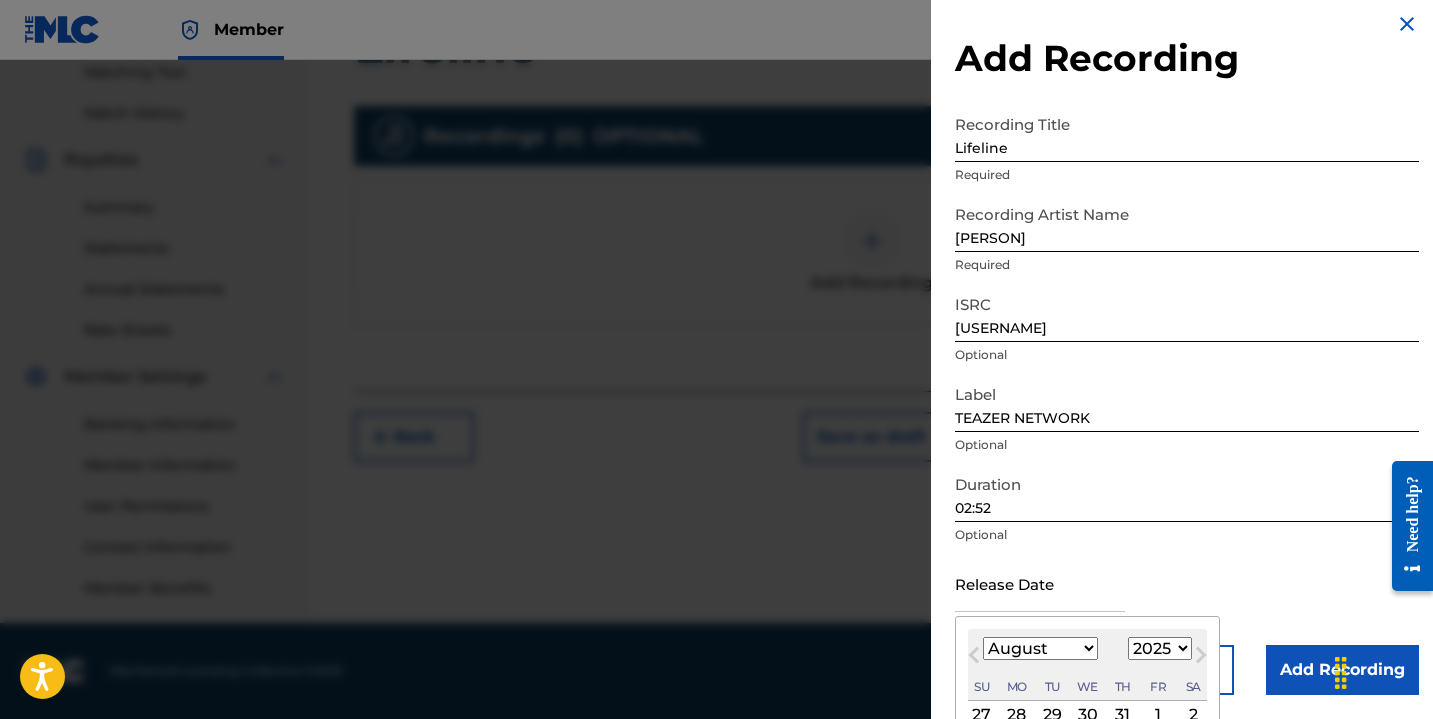 click on "Previous Month" at bounding box center (976, 658) 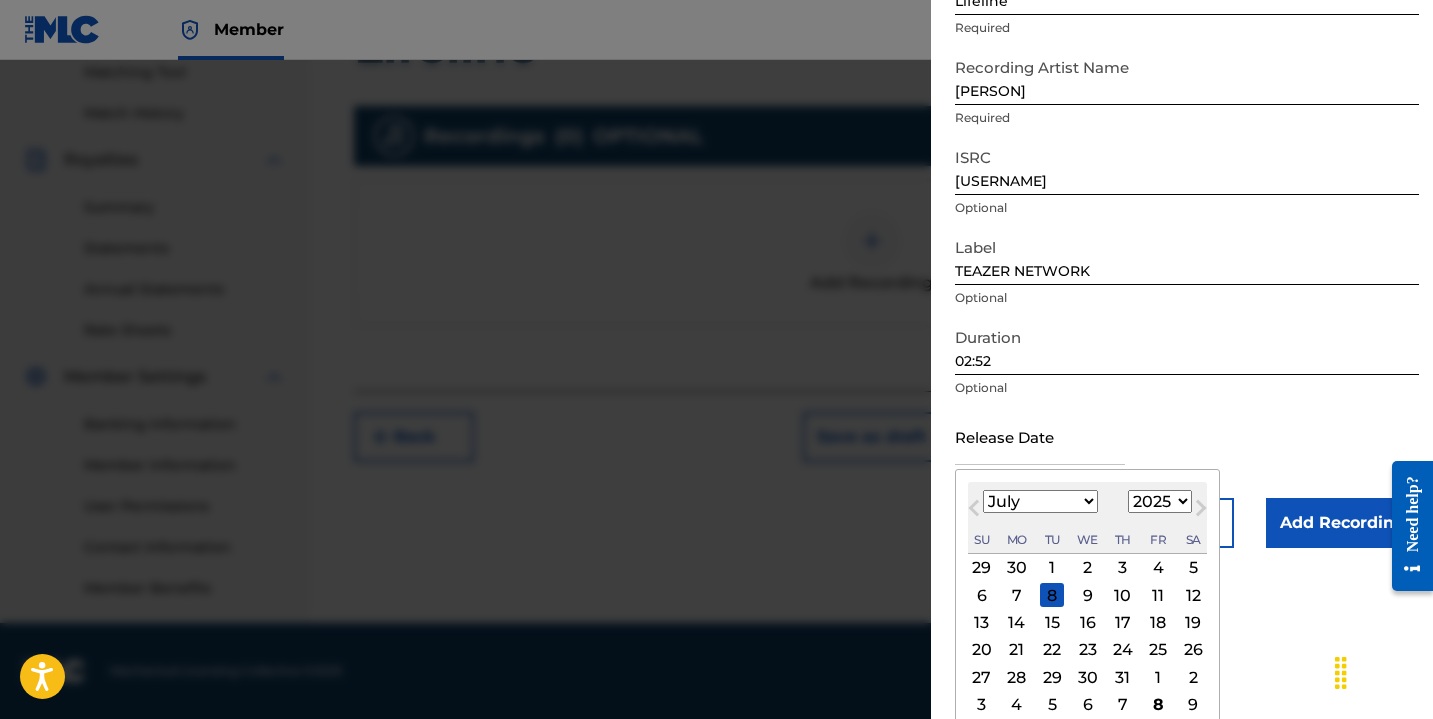 scroll, scrollTop: 171, scrollLeft: 0, axis: vertical 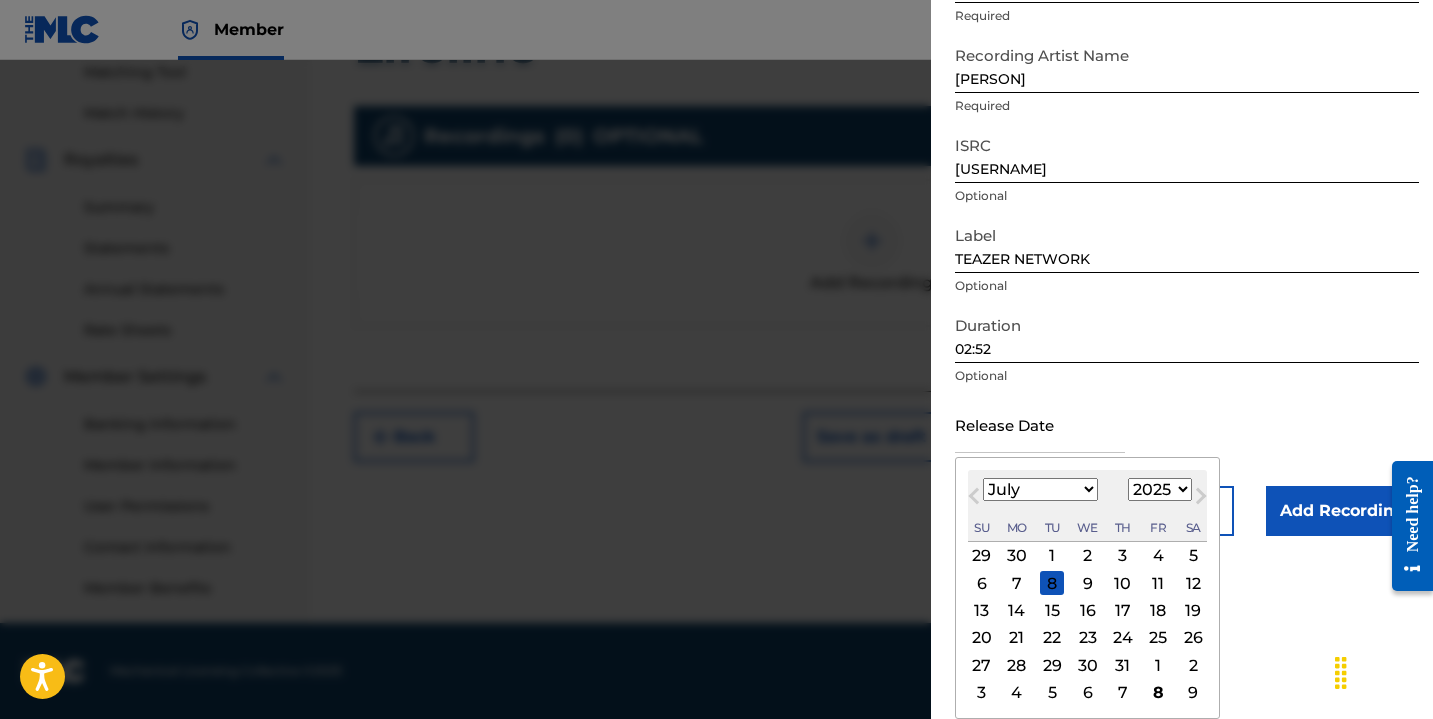 click on "30" at bounding box center (1088, 665) 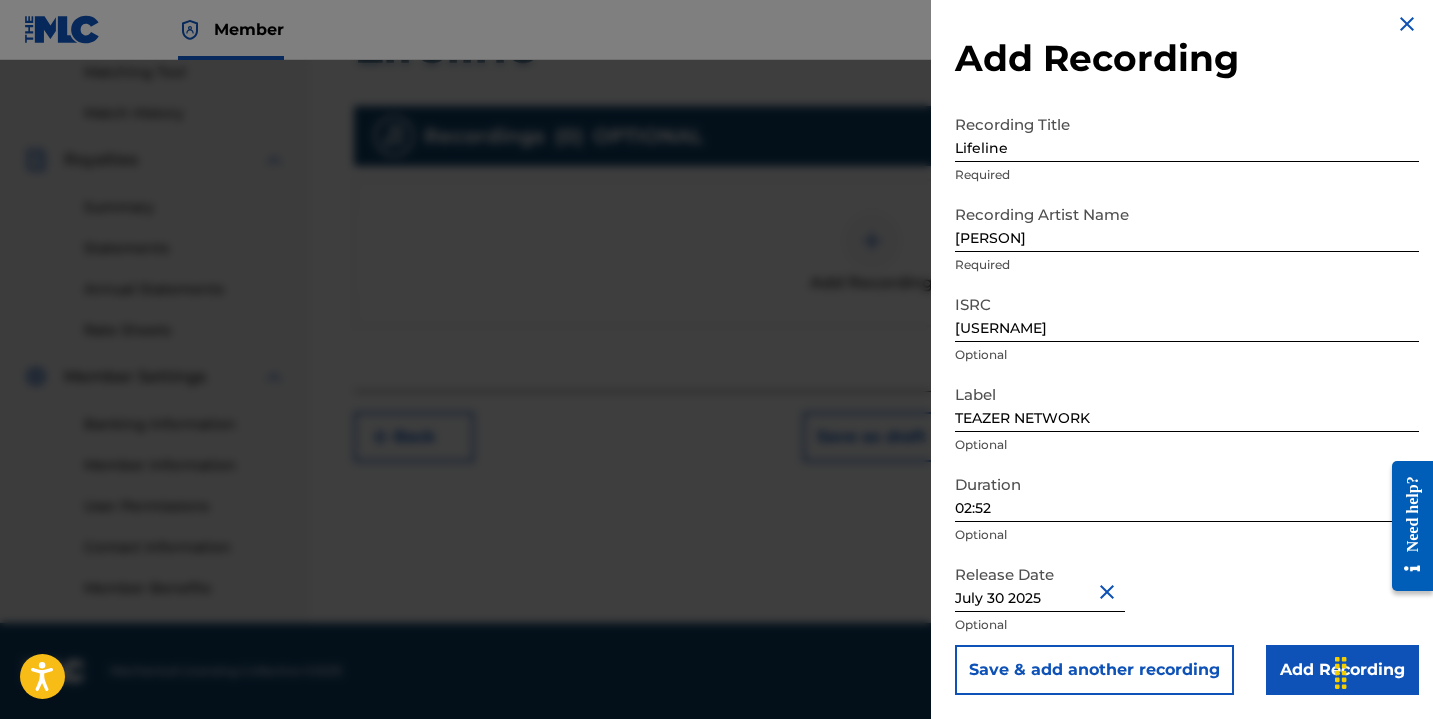 scroll, scrollTop: 12, scrollLeft: 0, axis: vertical 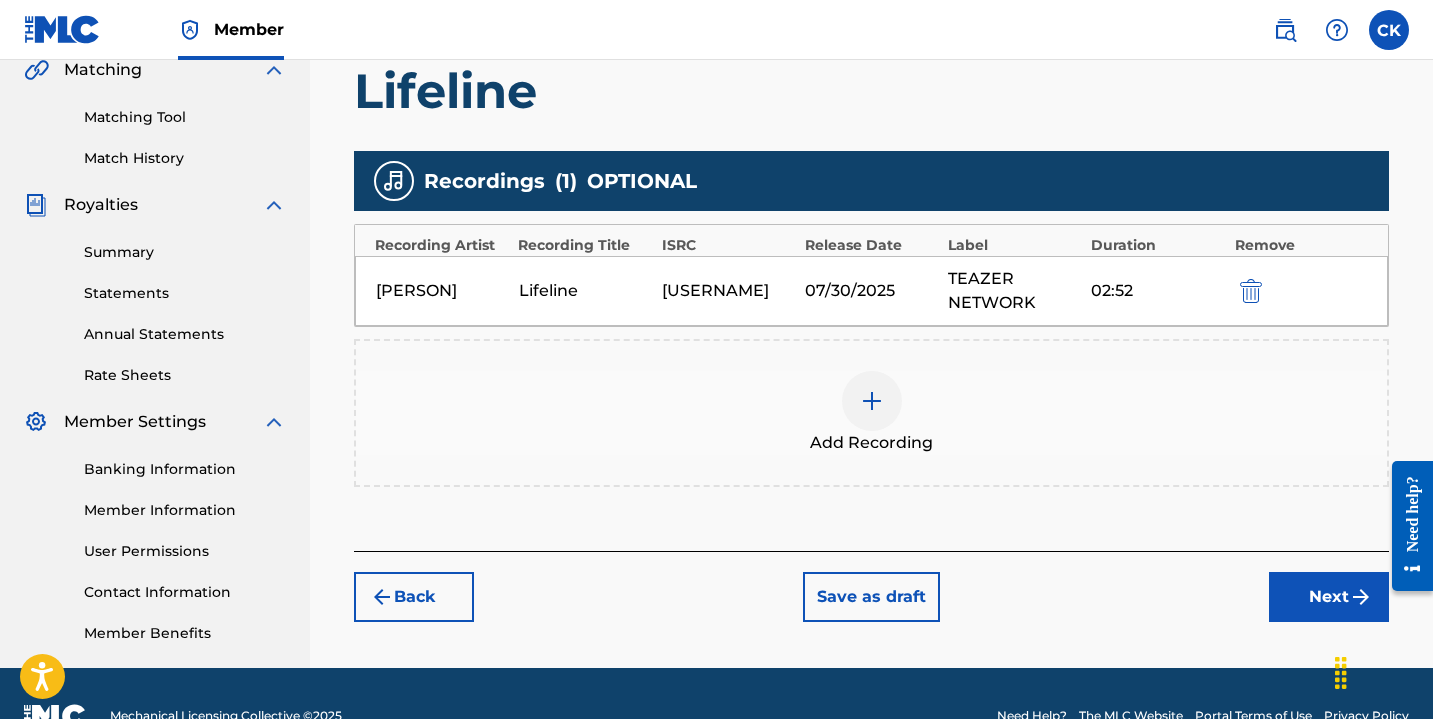 click on "Next" at bounding box center [1329, 597] 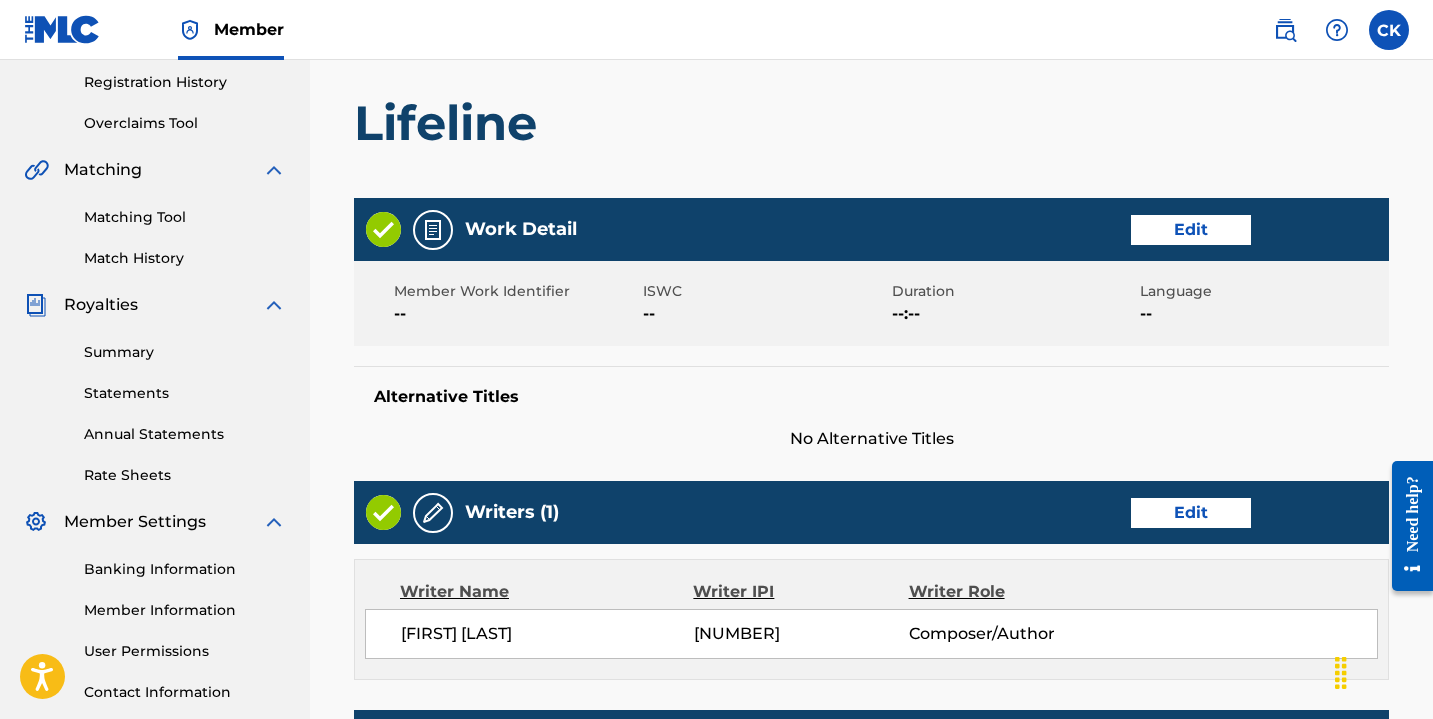 scroll, scrollTop: 380, scrollLeft: 0, axis: vertical 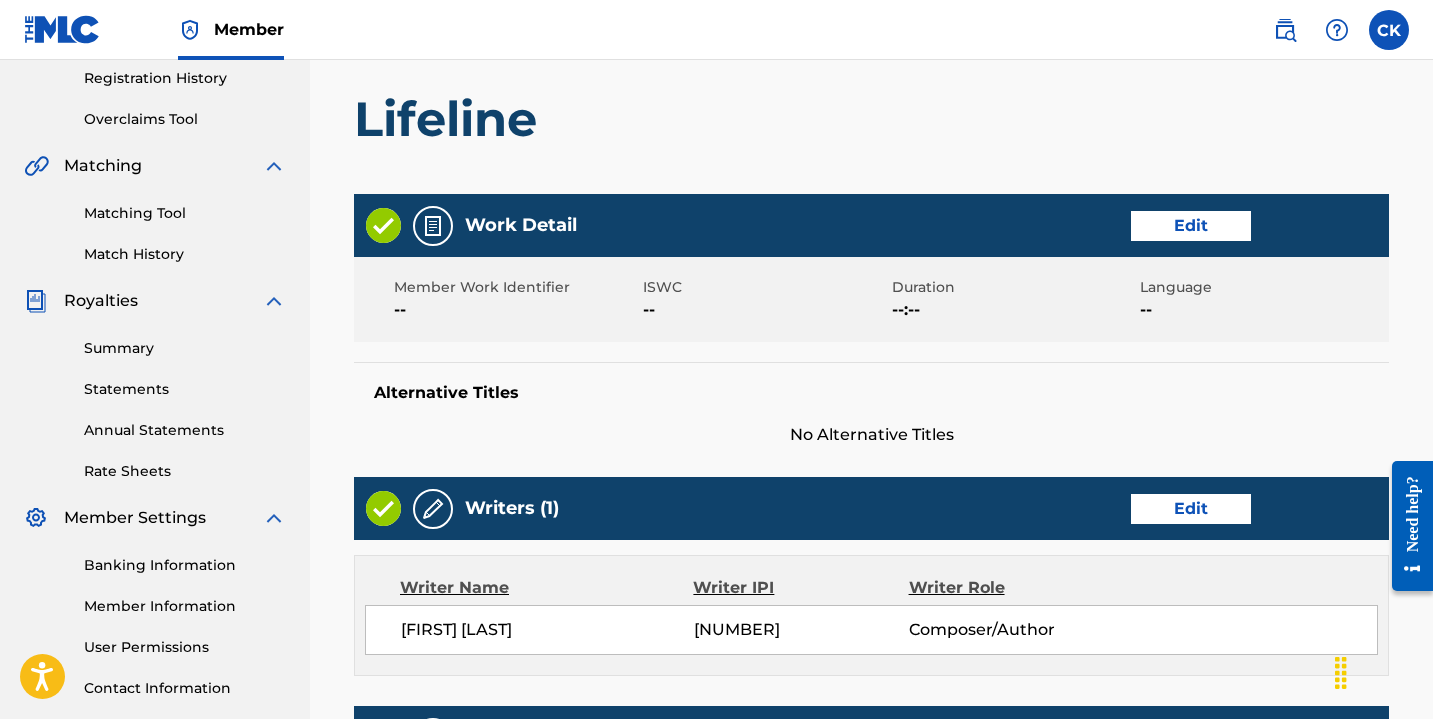 click on "Edit" at bounding box center (1191, 226) 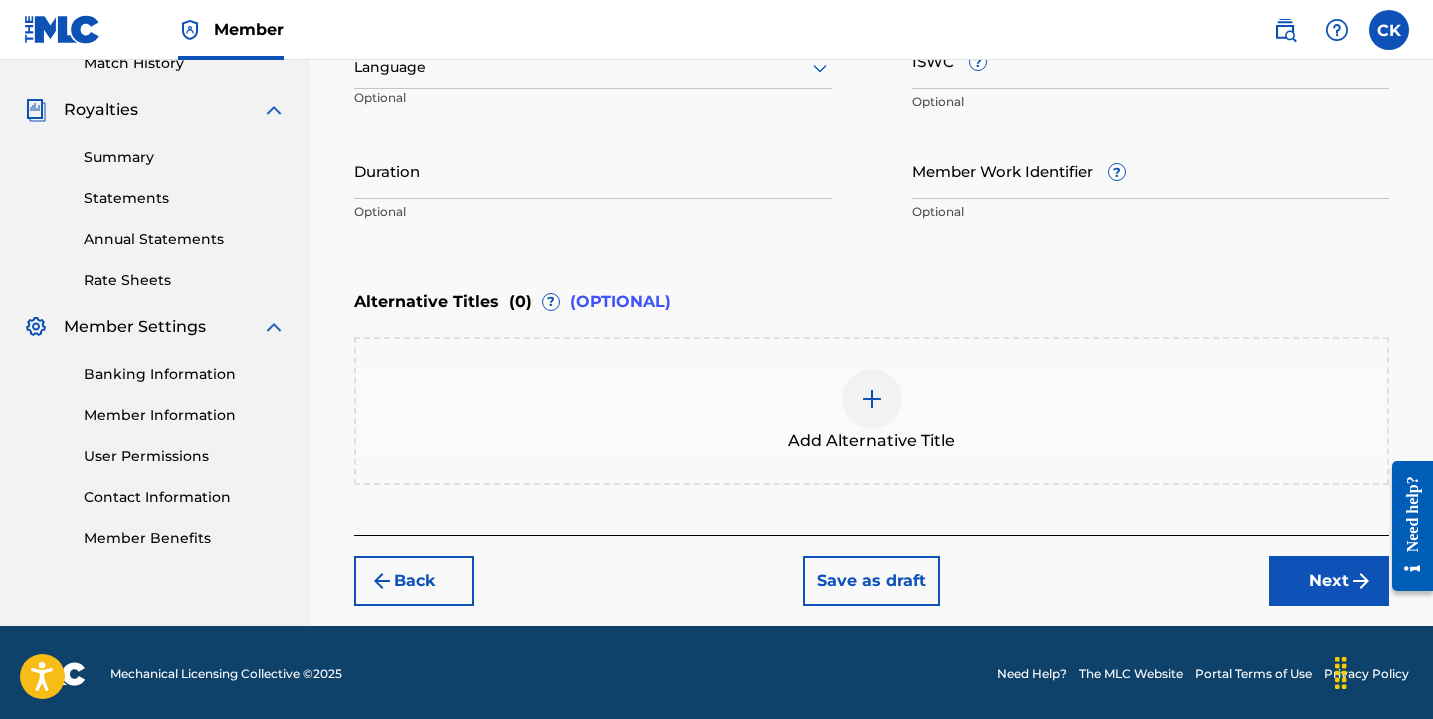 scroll, scrollTop: 573, scrollLeft: 0, axis: vertical 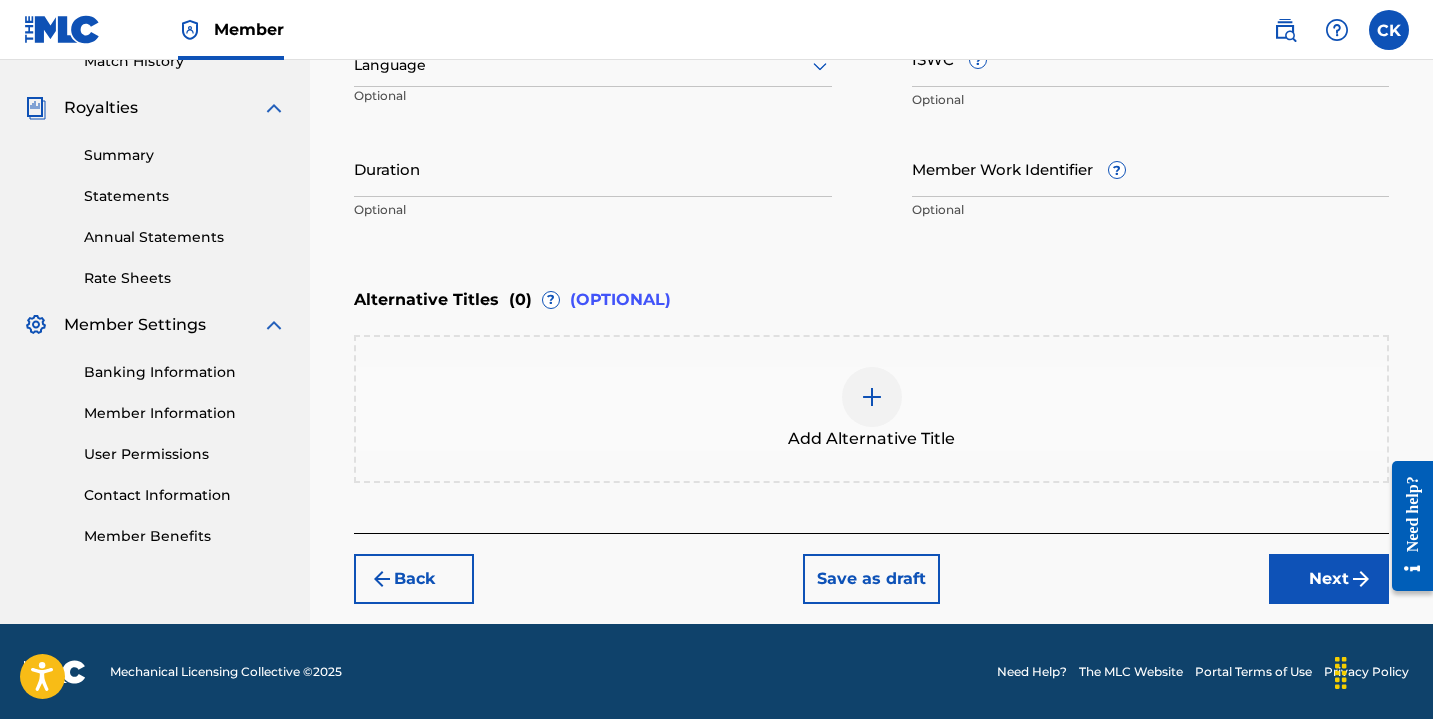 click on "Next" at bounding box center [1329, 579] 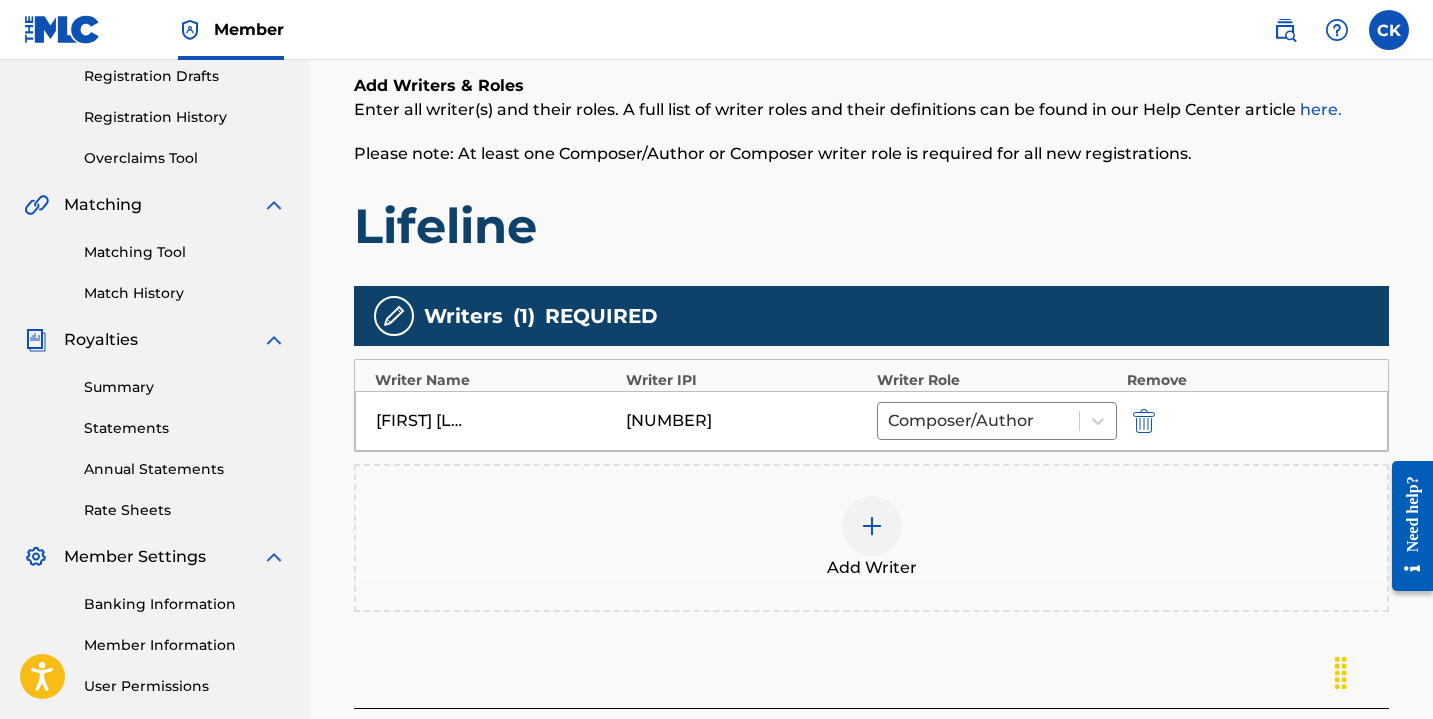 scroll, scrollTop: 408, scrollLeft: 0, axis: vertical 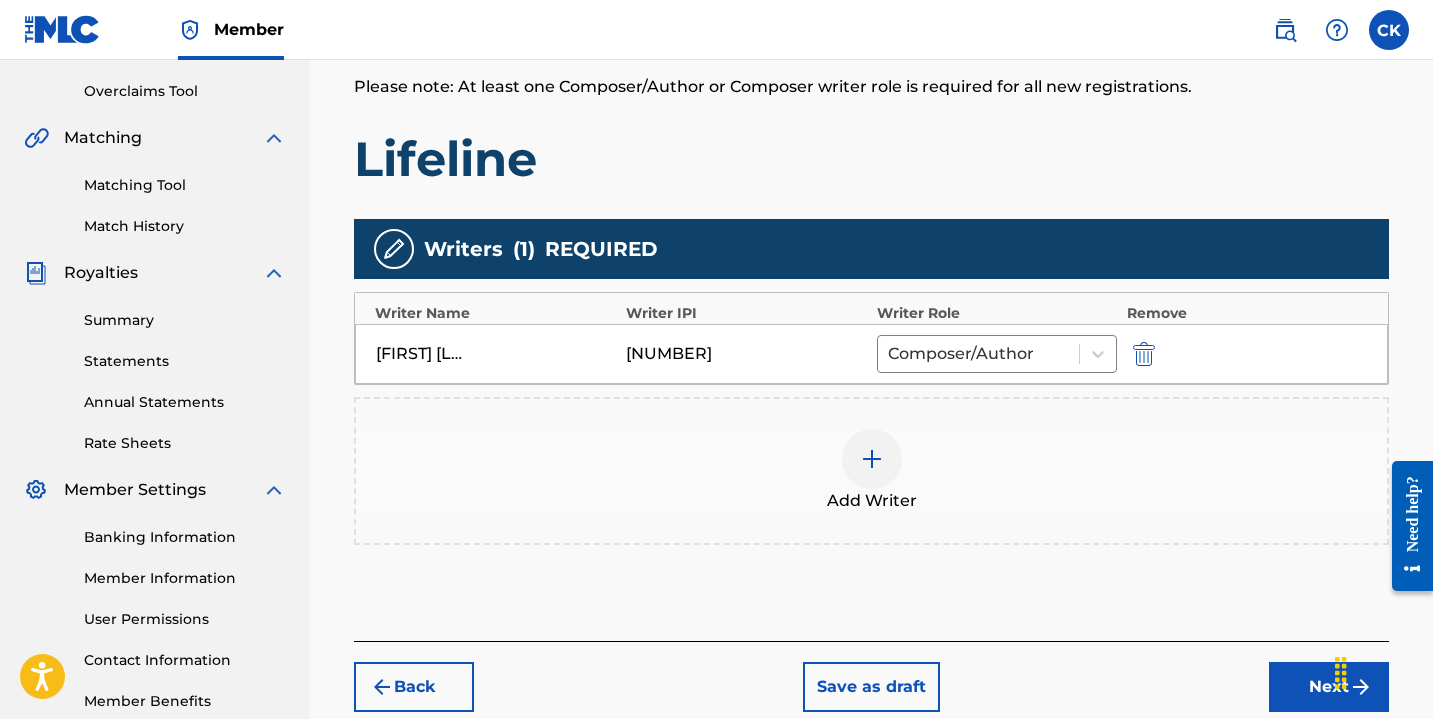 click on "Next" at bounding box center [1329, 687] 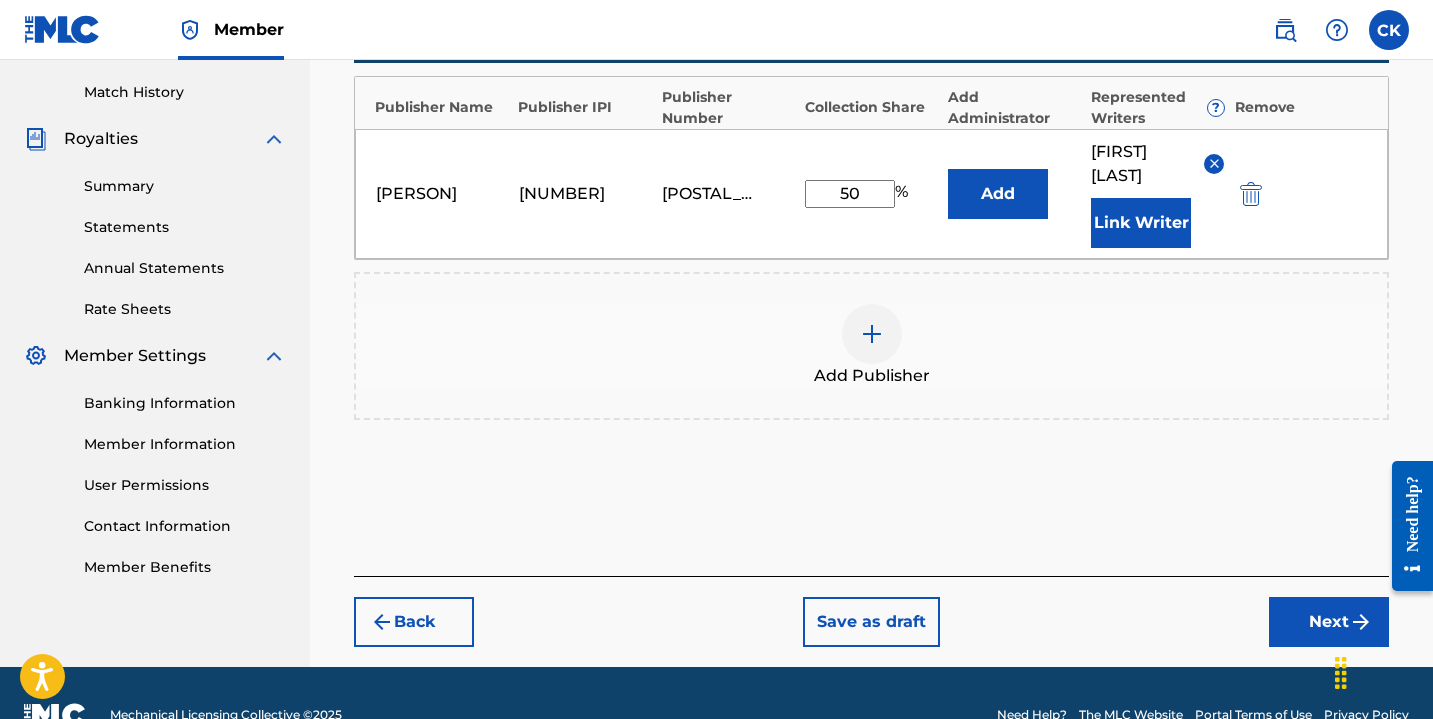 click on "Next" at bounding box center (1329, 622) 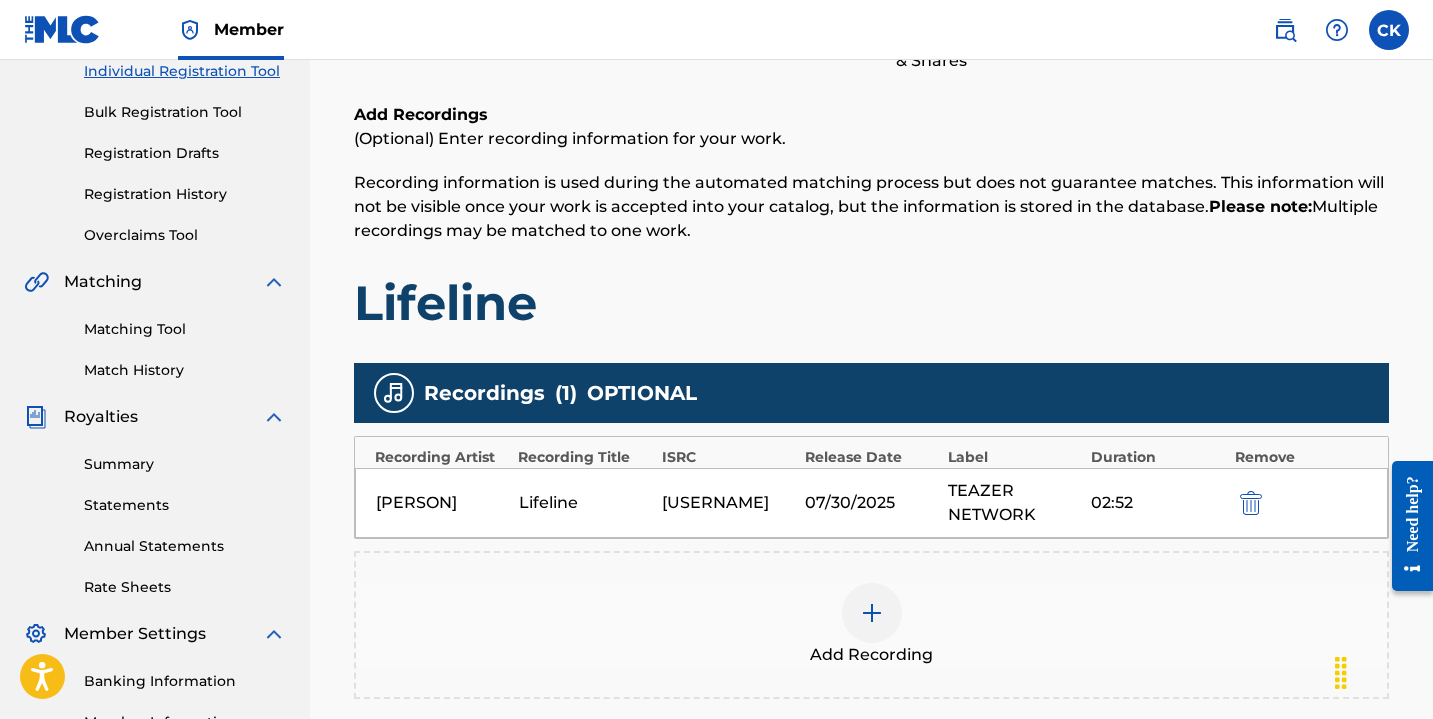scroll, scrollTop: 365, scrollLeft: 0, axis: vertical 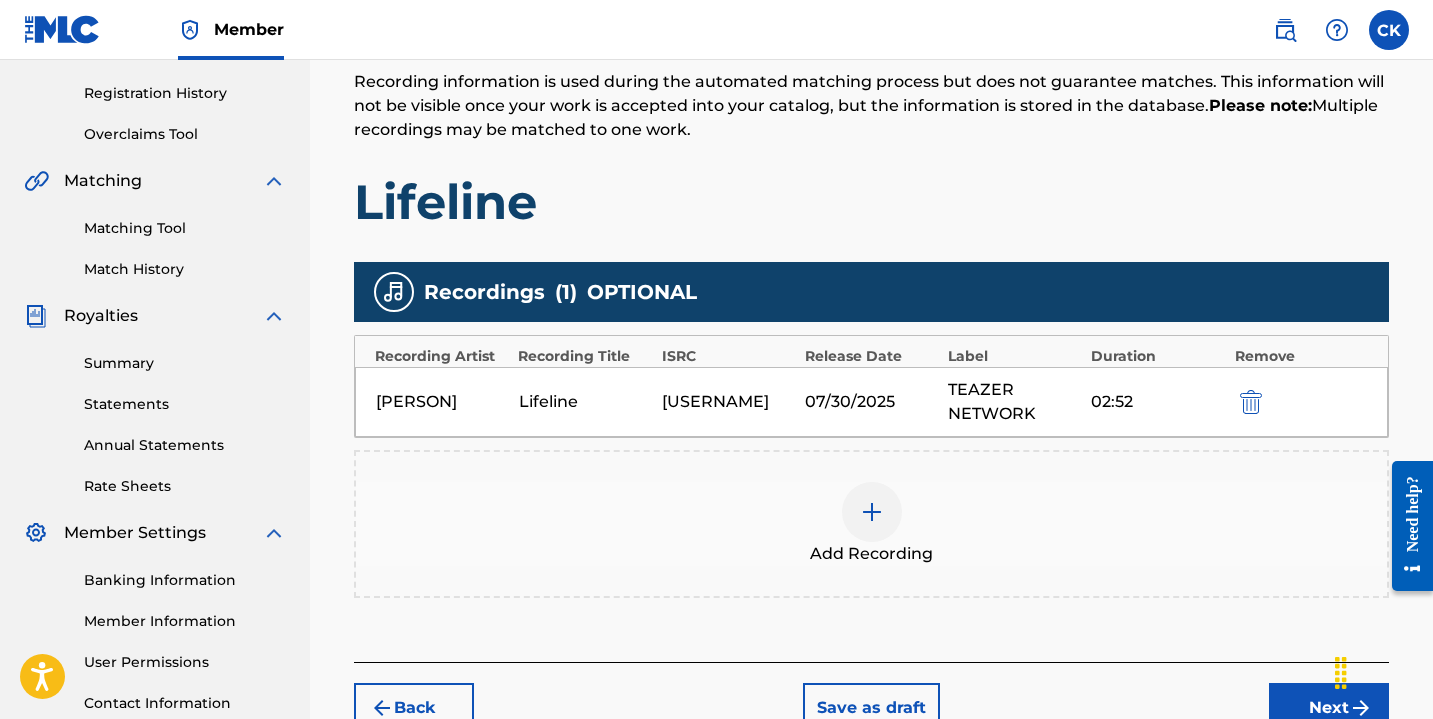 click on "Next" at bounding box center [1329, 708] 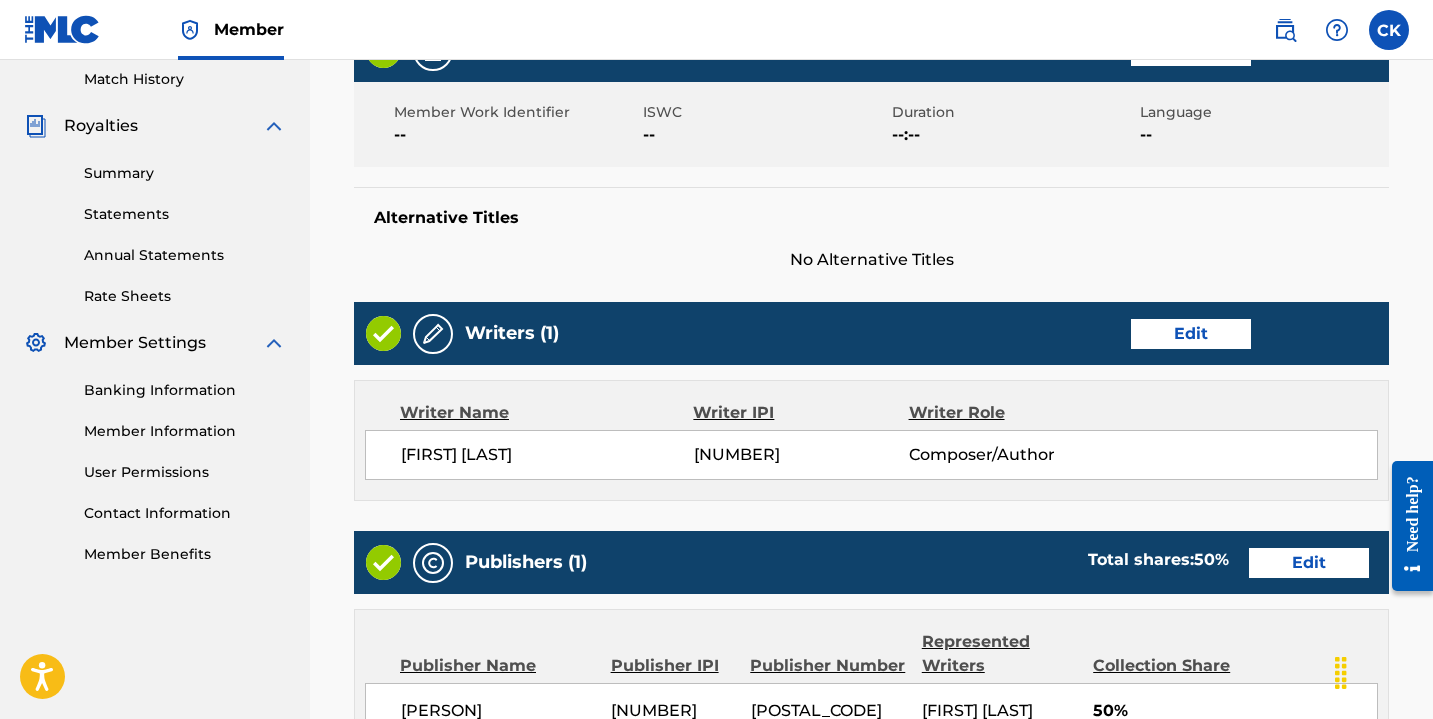 scroll, scrollTop: 509, scrollLeft: 0, axis: vertical 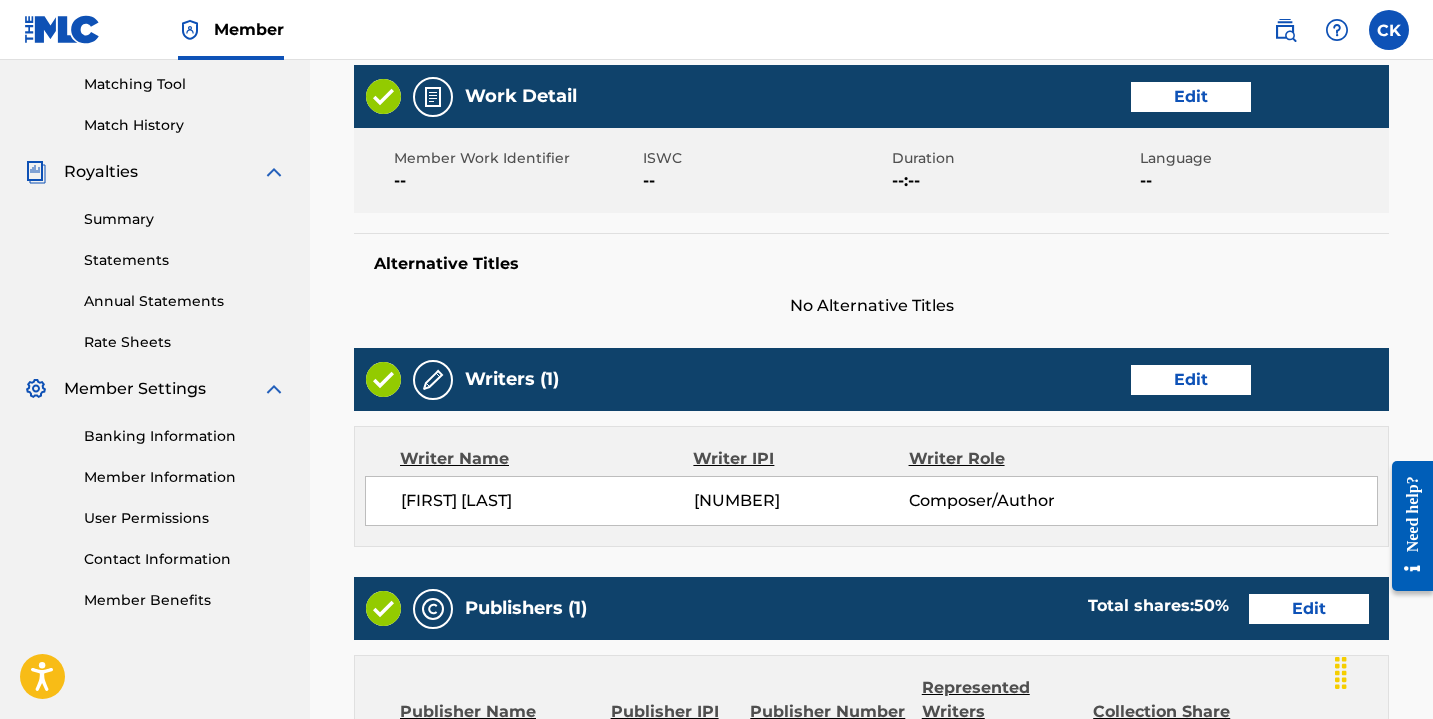 click on "Edit" at bounding box center (1191, 380) 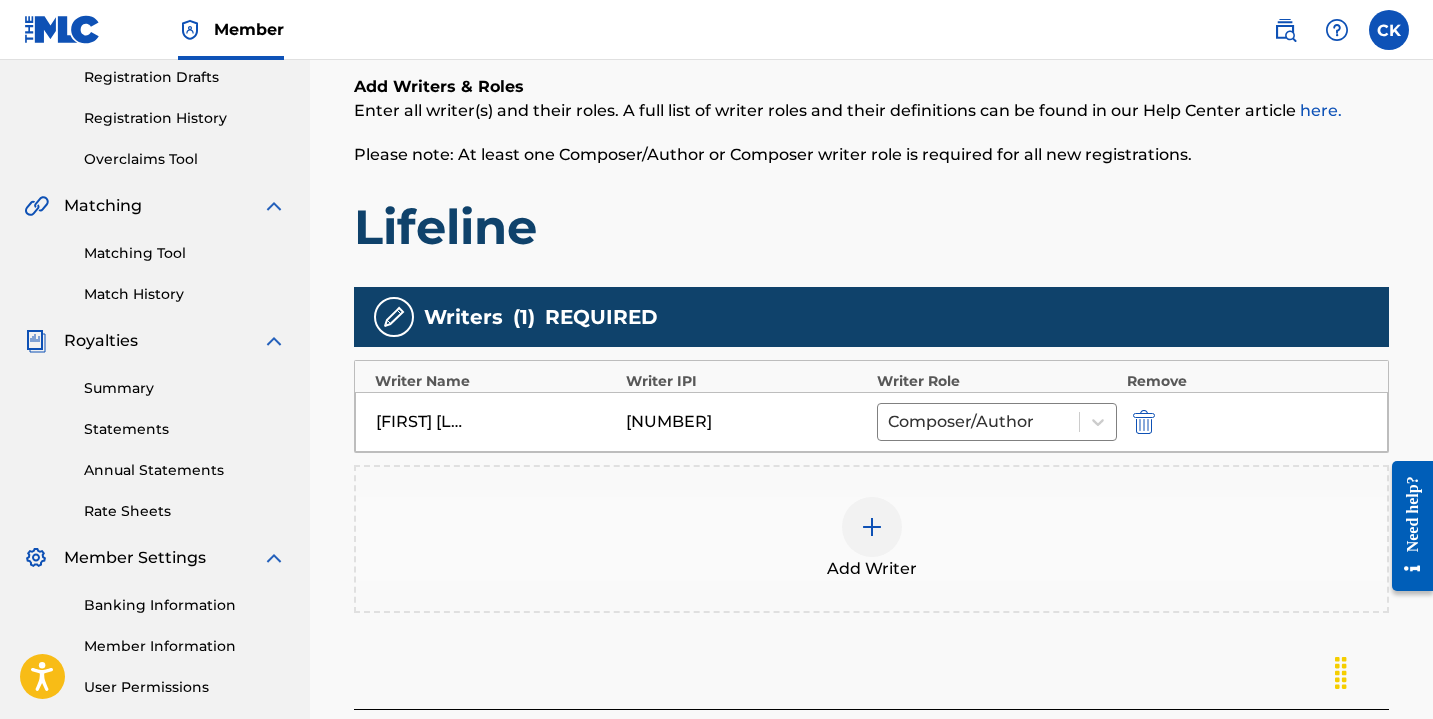 scroll, scrollTop: 521, scrollLeft: 0, axis: vertical 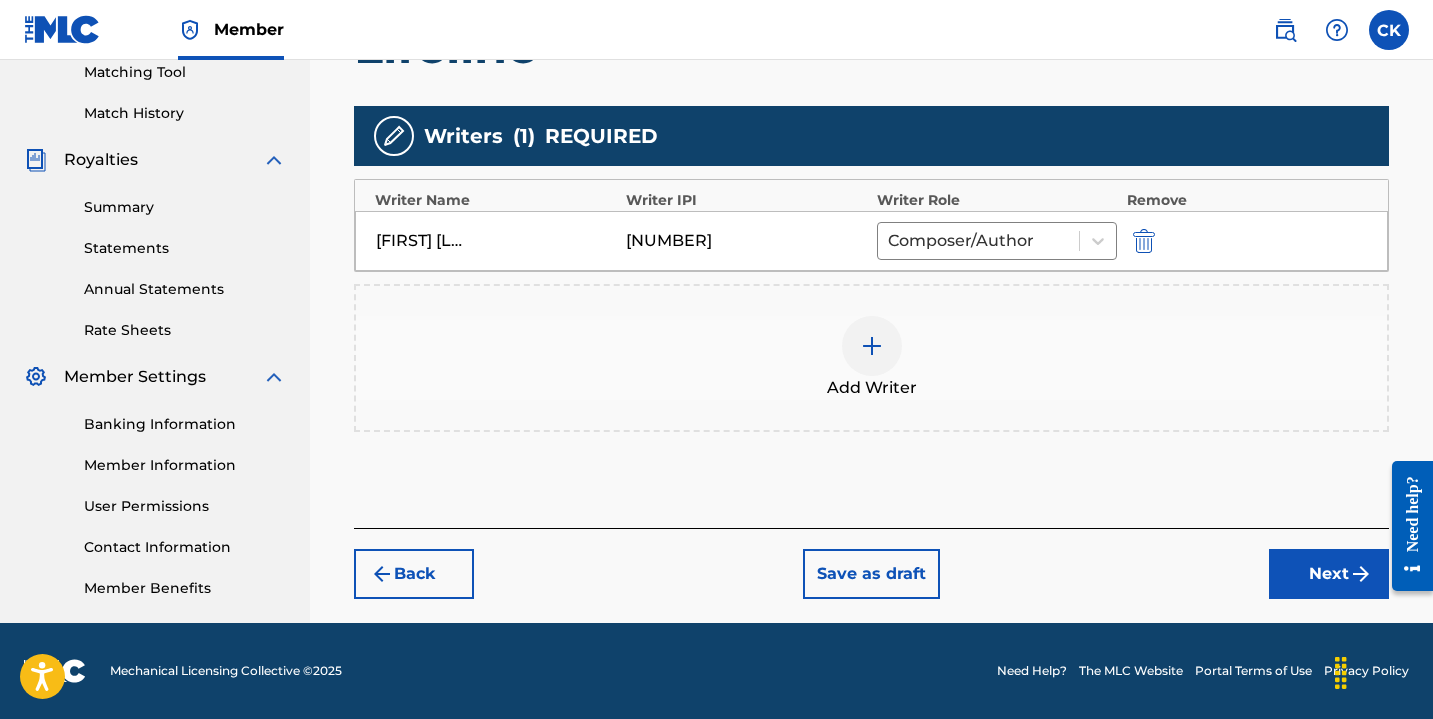 click on "Next" at bounding box center [1329, 574] 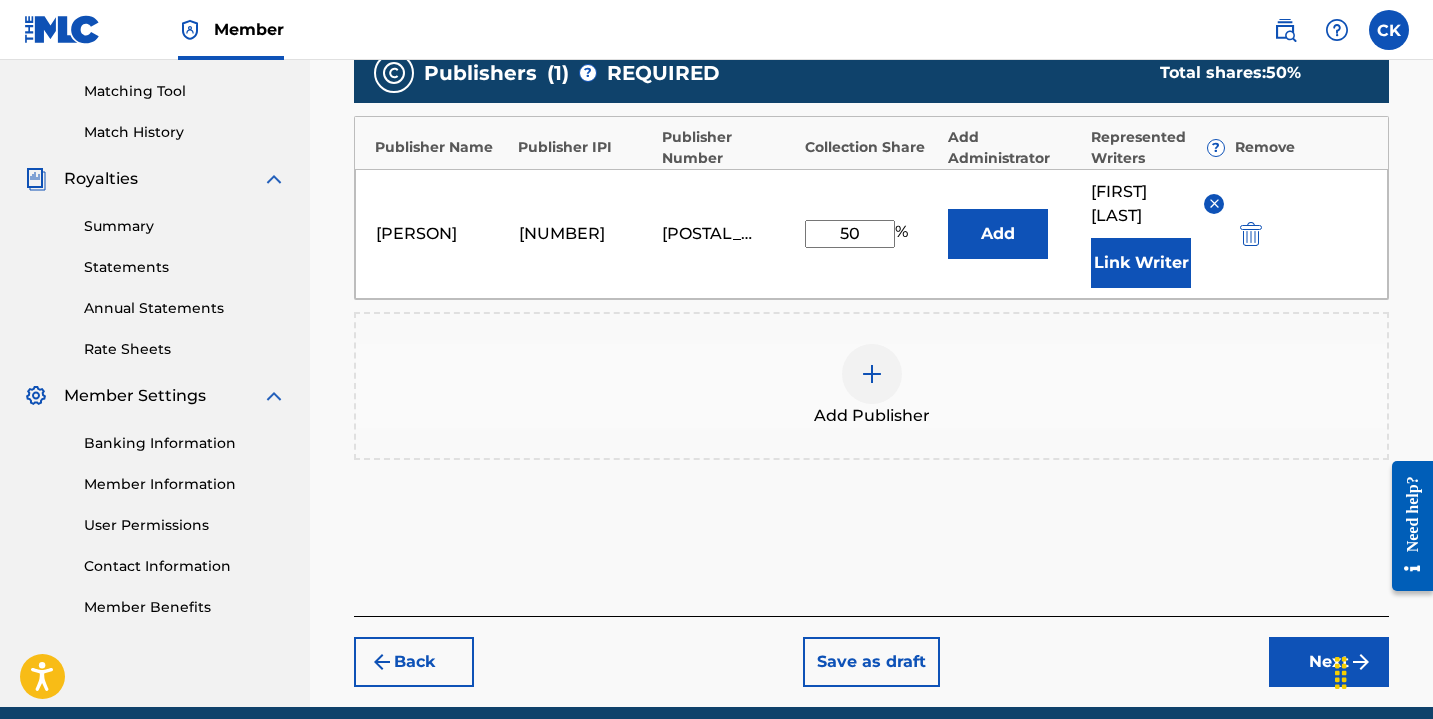 scroll, scrollTop: 586, scrollLeft: 0, axis: vertical 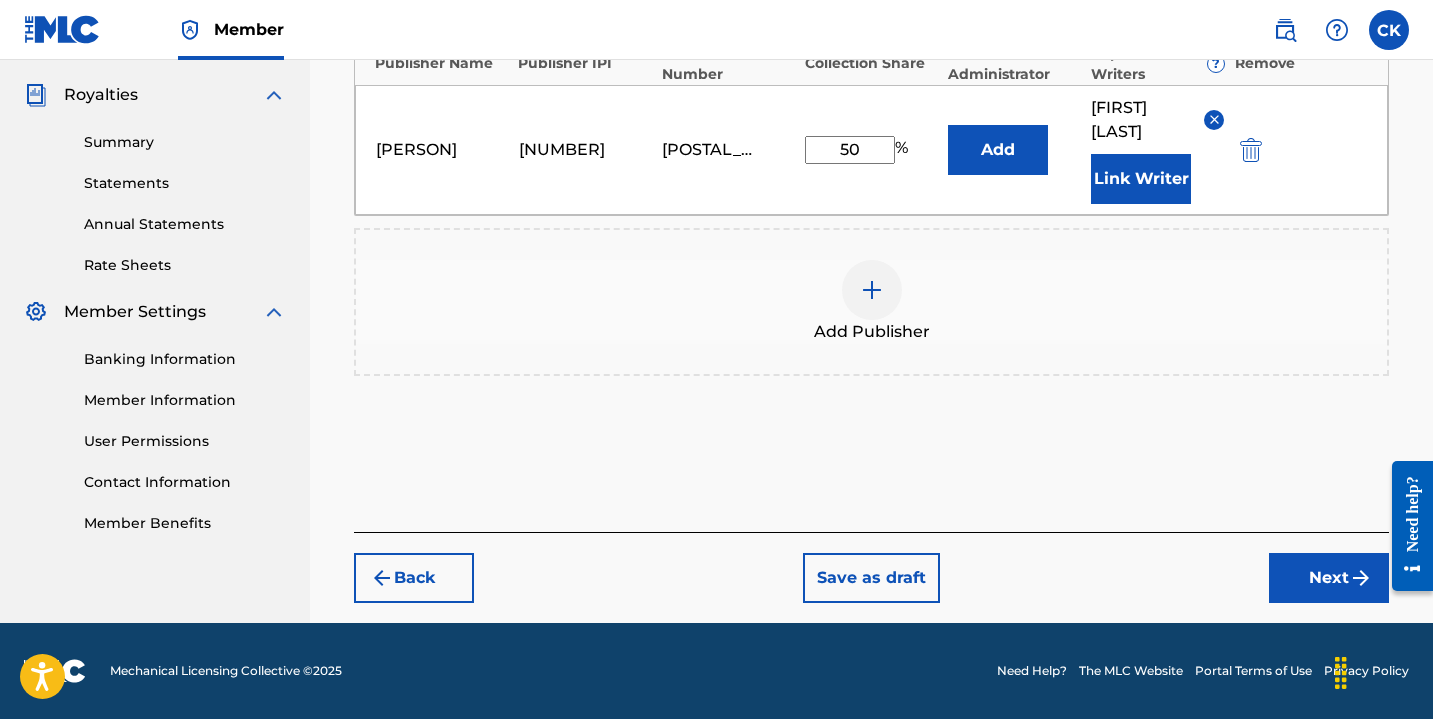 click on "Next" at bounding box center [1329, 578] 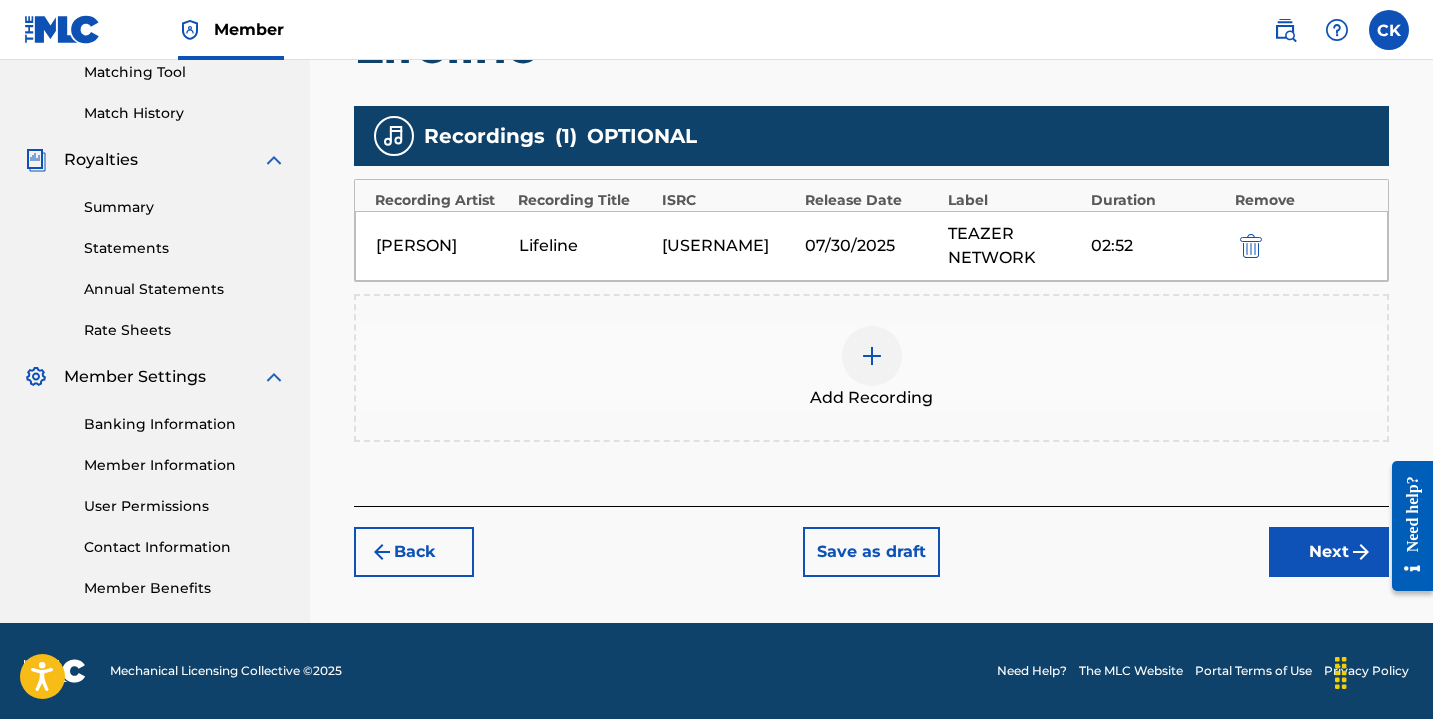 click on "Next" at bounding box center (1329, 552) 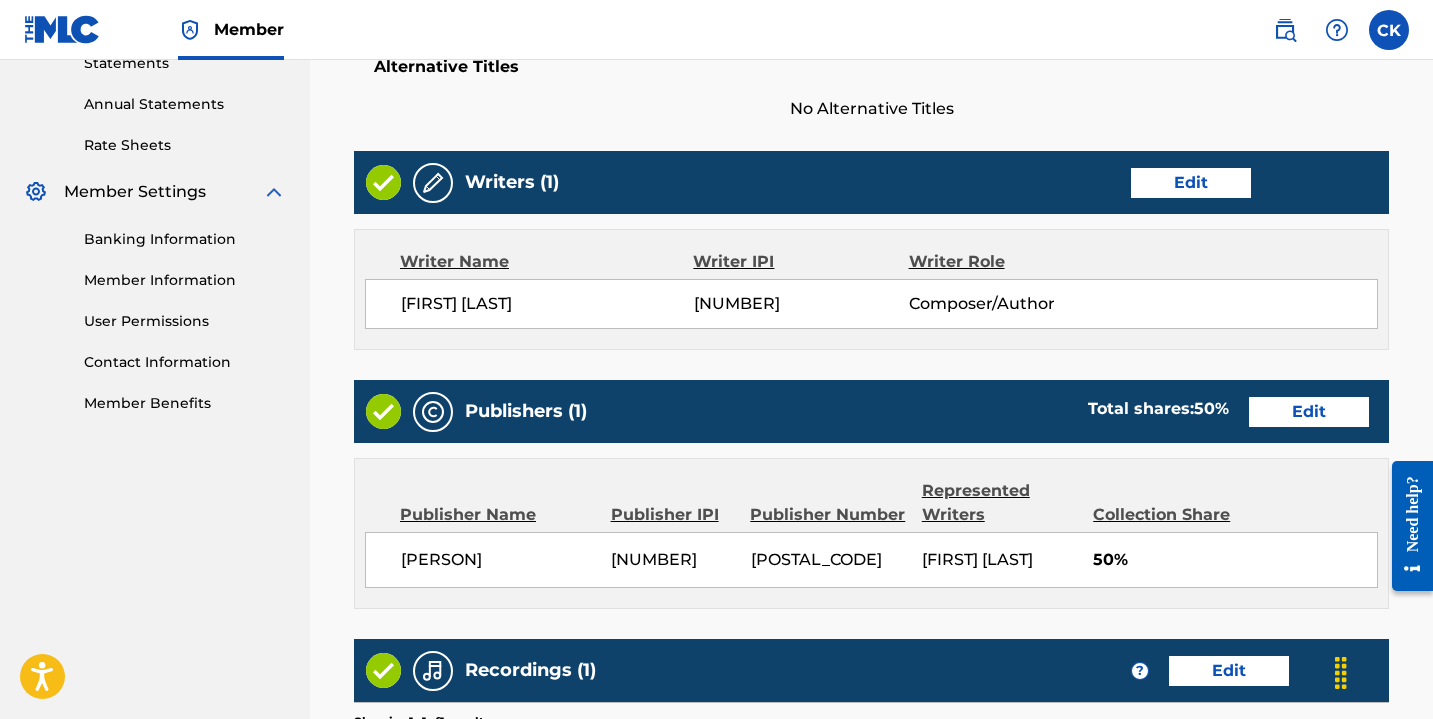 scroll, scrollTop: 1034, scrollLeft: 0, axis: vertical 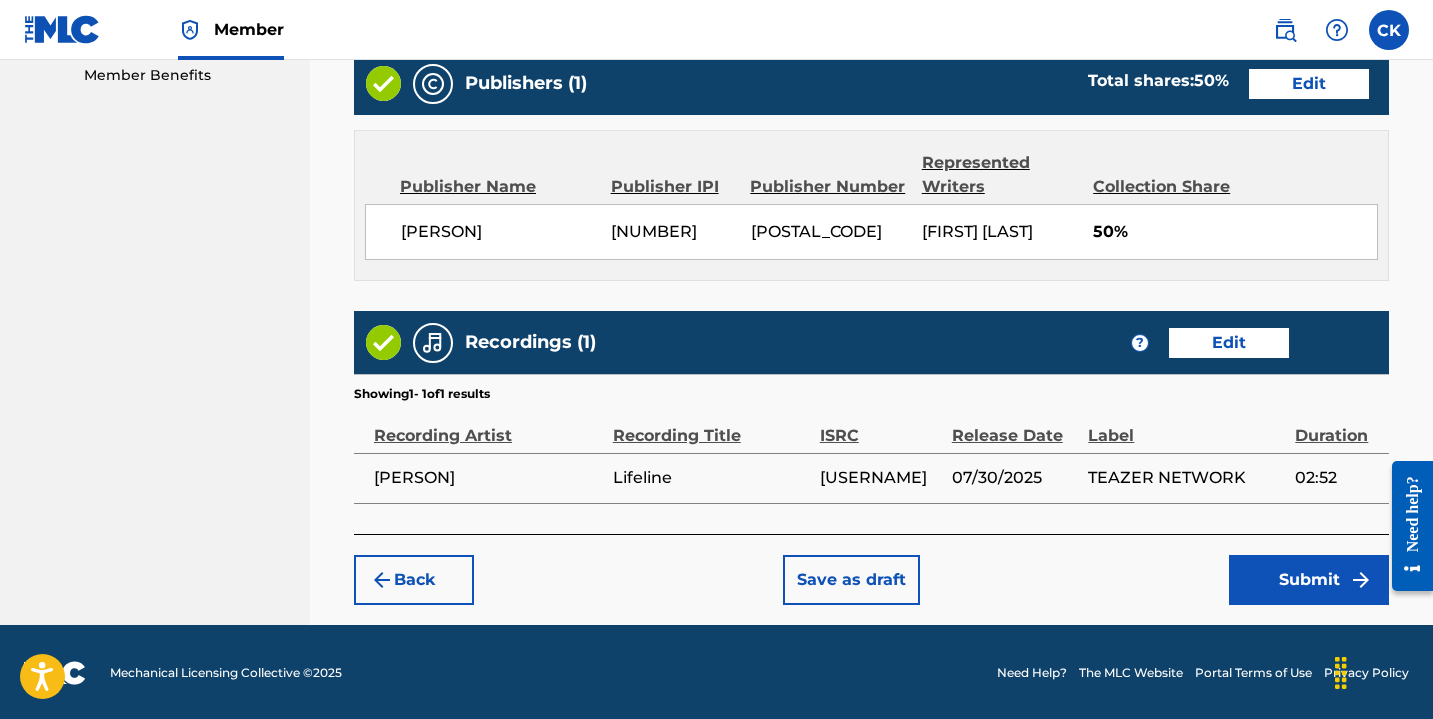 click on "Submit" at bounding box center (1309, 580) 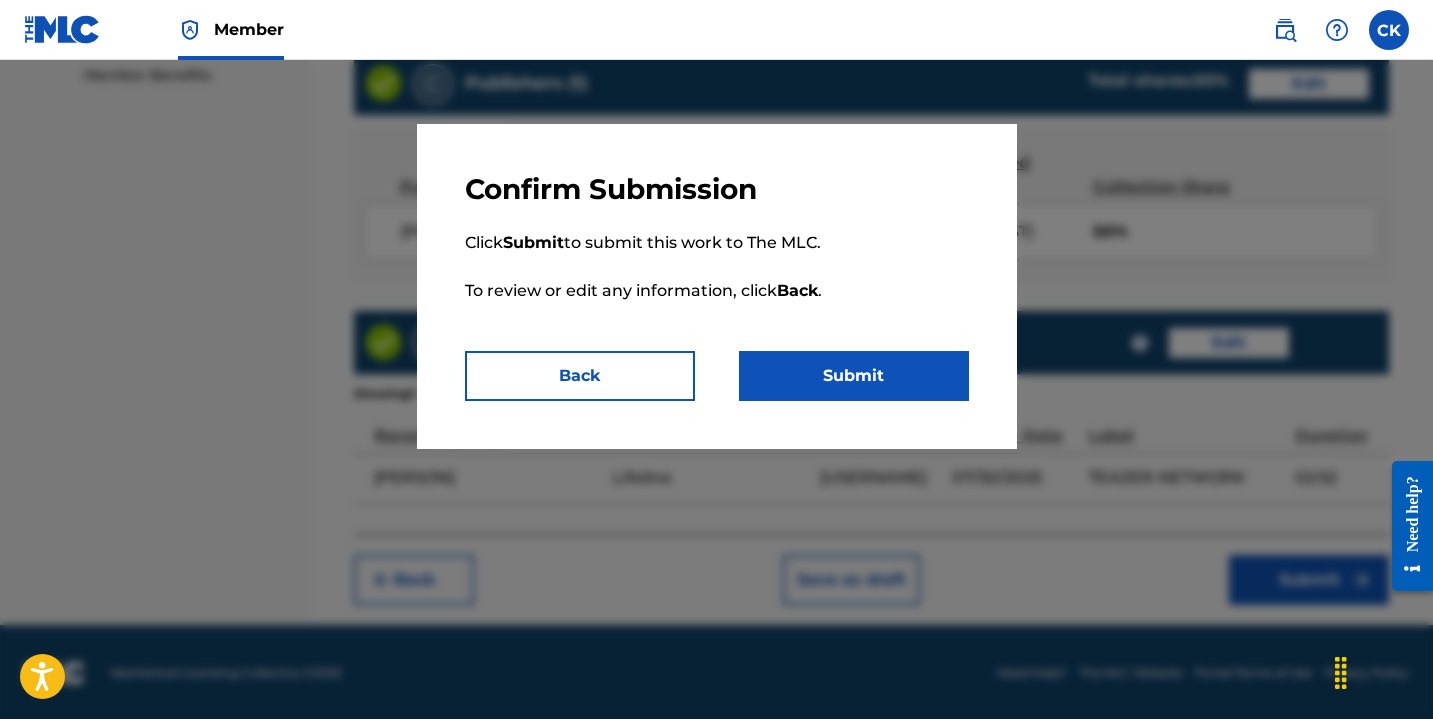 click on "Submit" at bounding box center (854, 376) 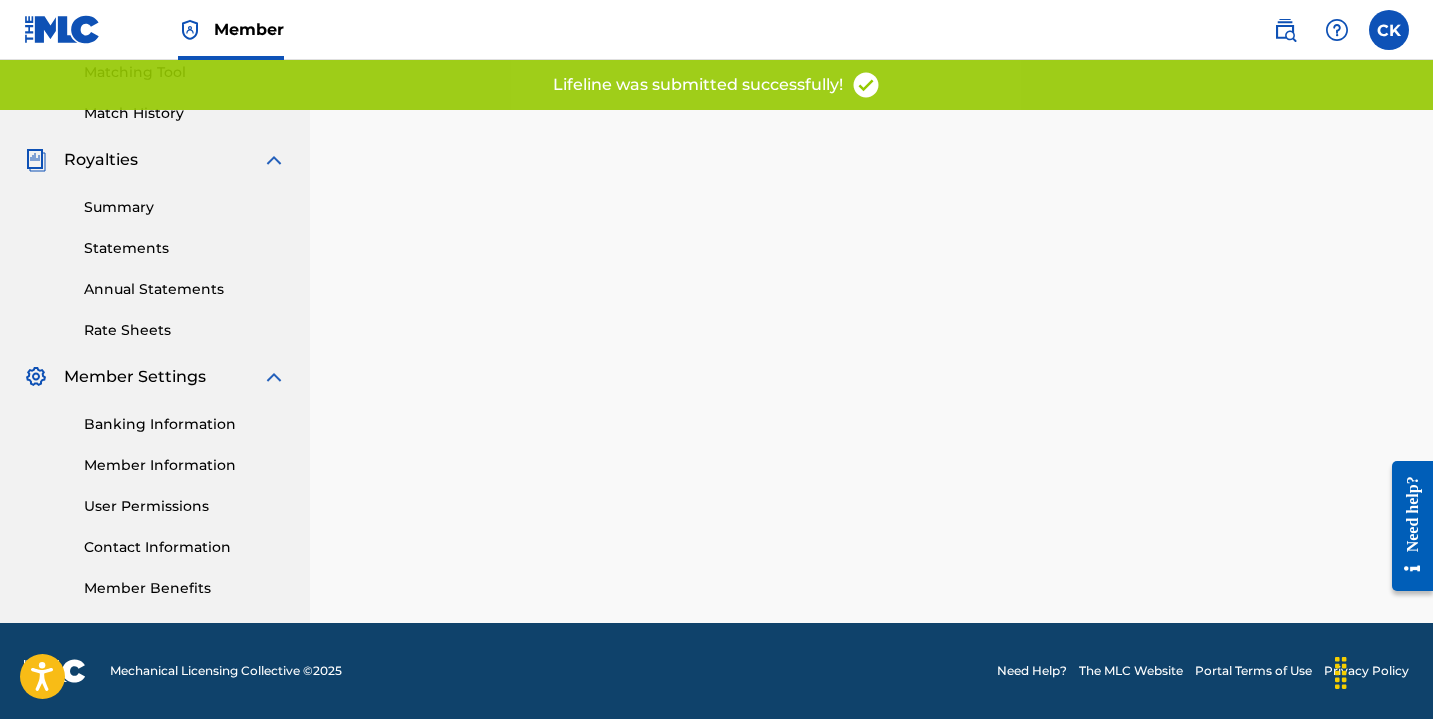 scroll, scrollTop: 0, scrollLeft: 0, axis: both 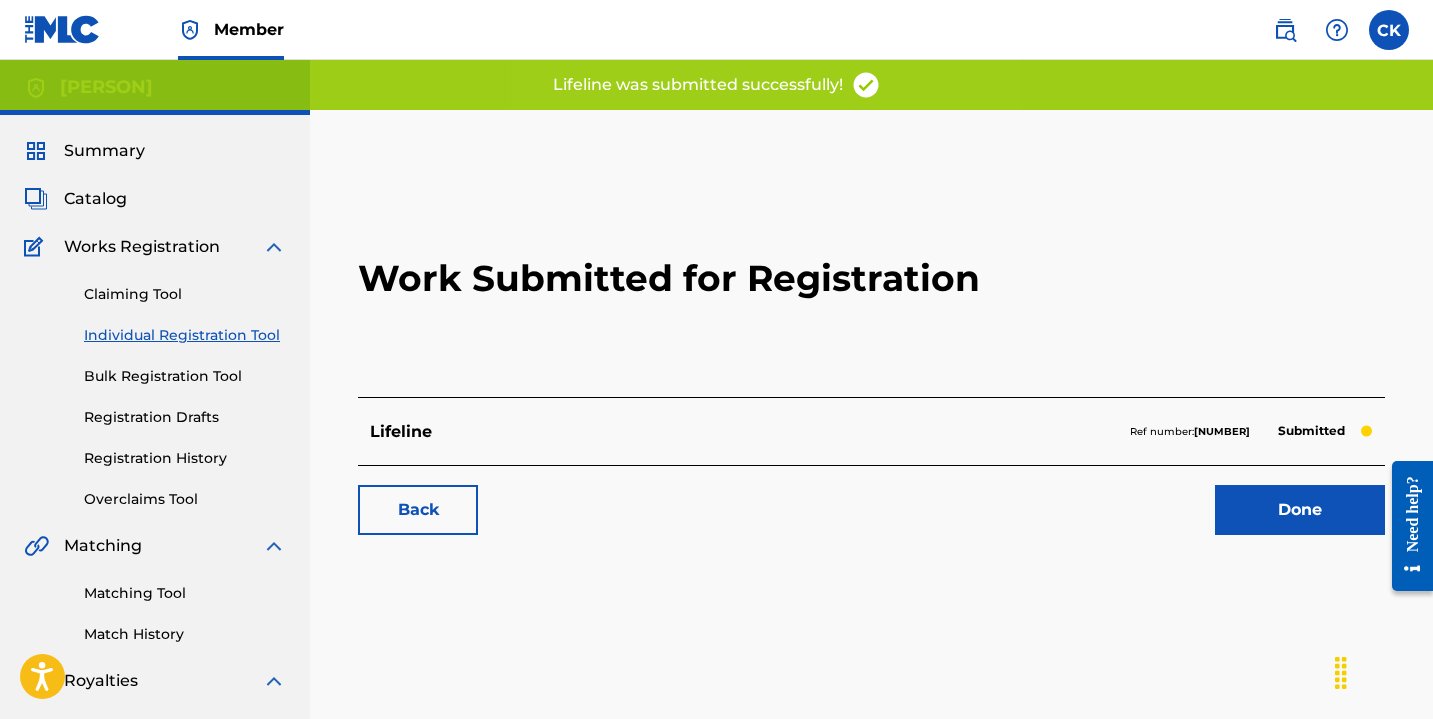 click on "Done" at bounding box center [1300, 510] 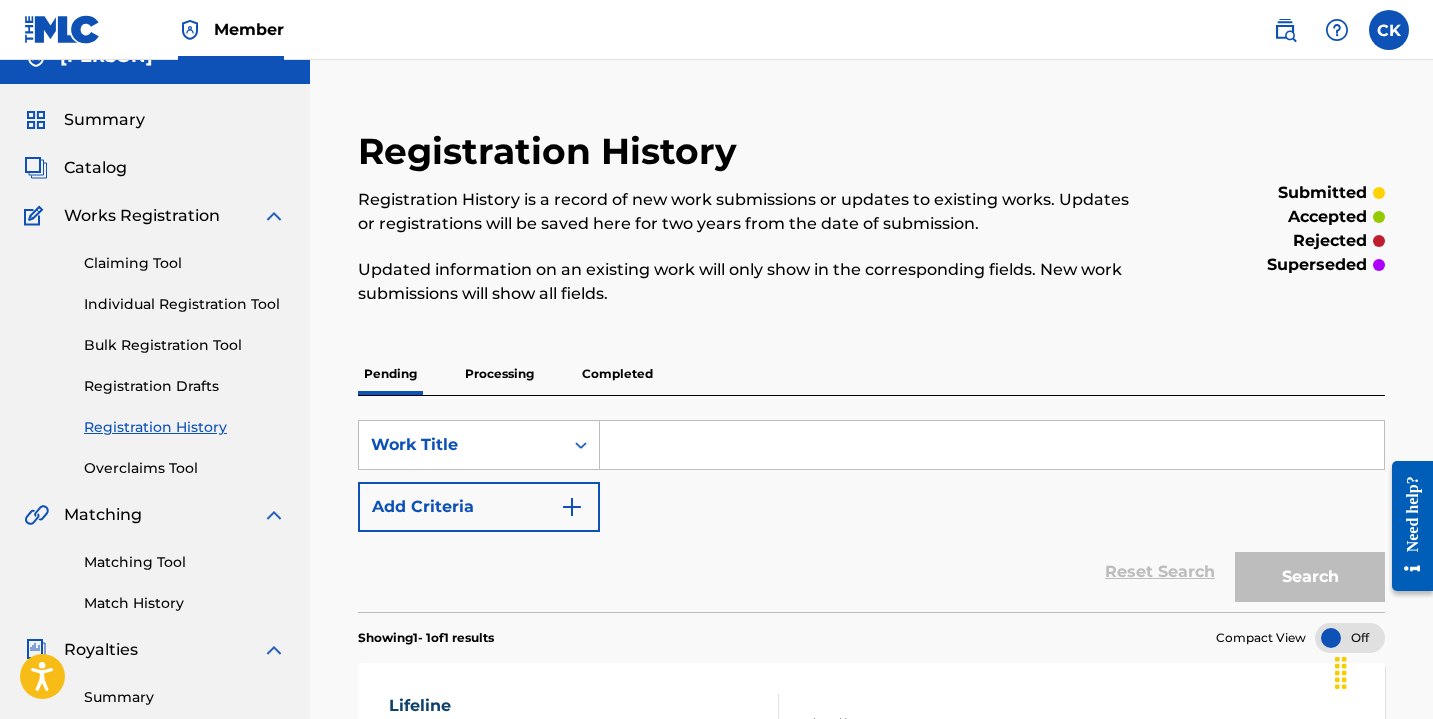 scroll, scrollTop: 0, scrollLeft: 0, axis: both 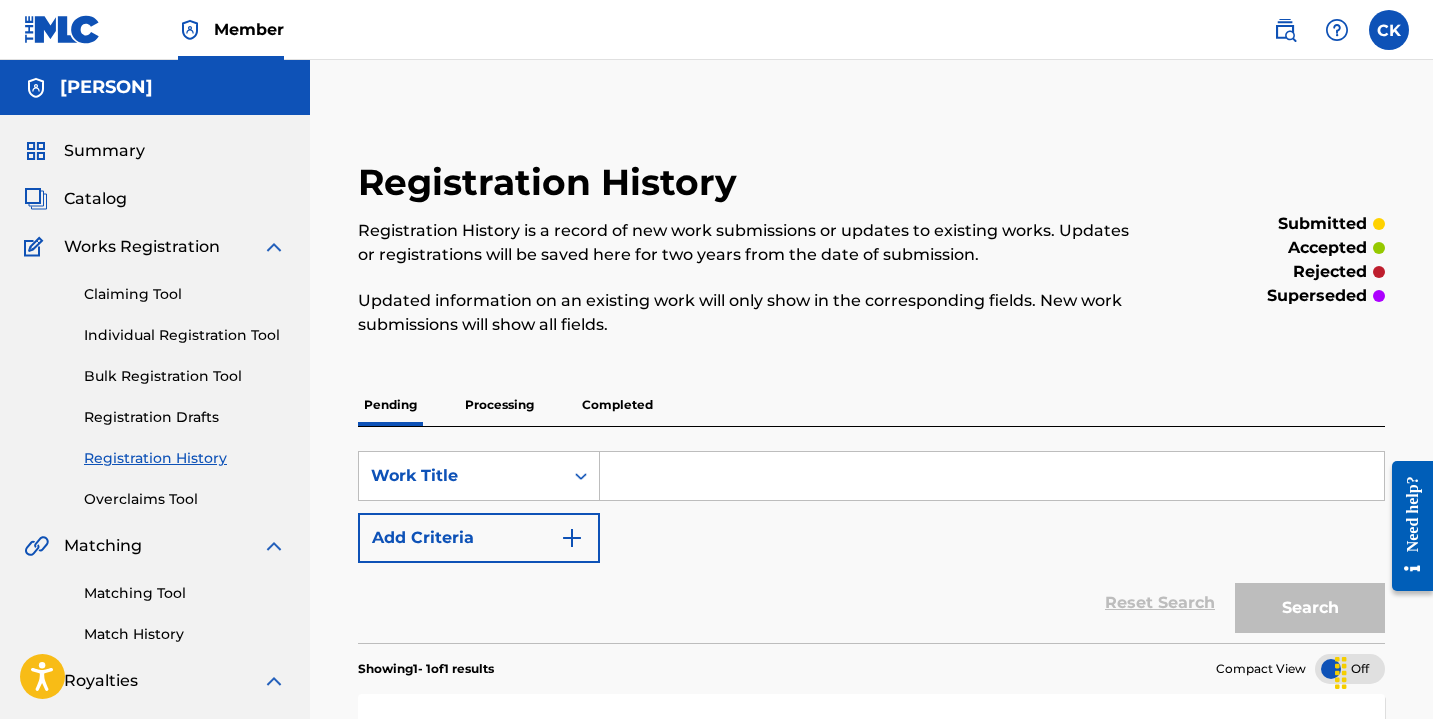 click on "[PERSON]" at bounding box center [155, 87] 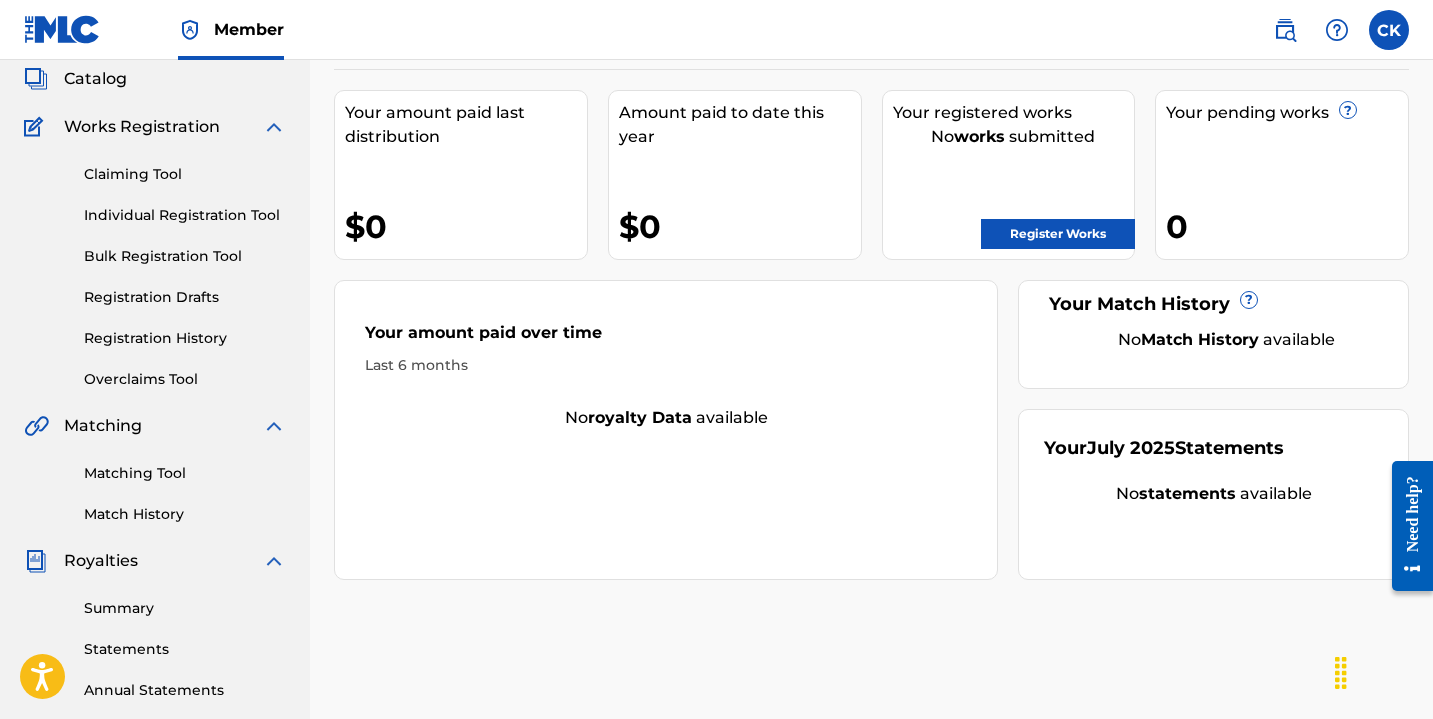 scroll, scrollTop: 122, scrollLeft: 0, axis: vertical 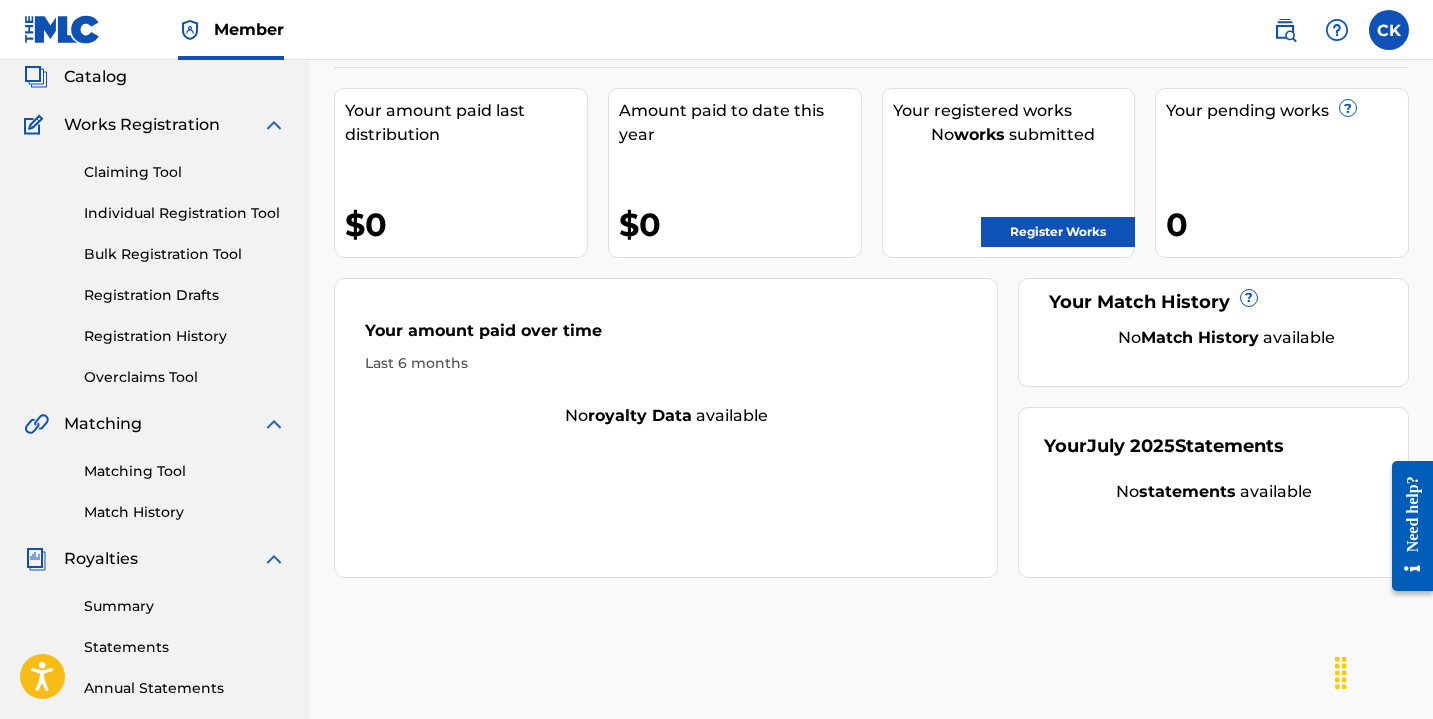 click on "Claiming Tool" at bounding box center (185, 172) 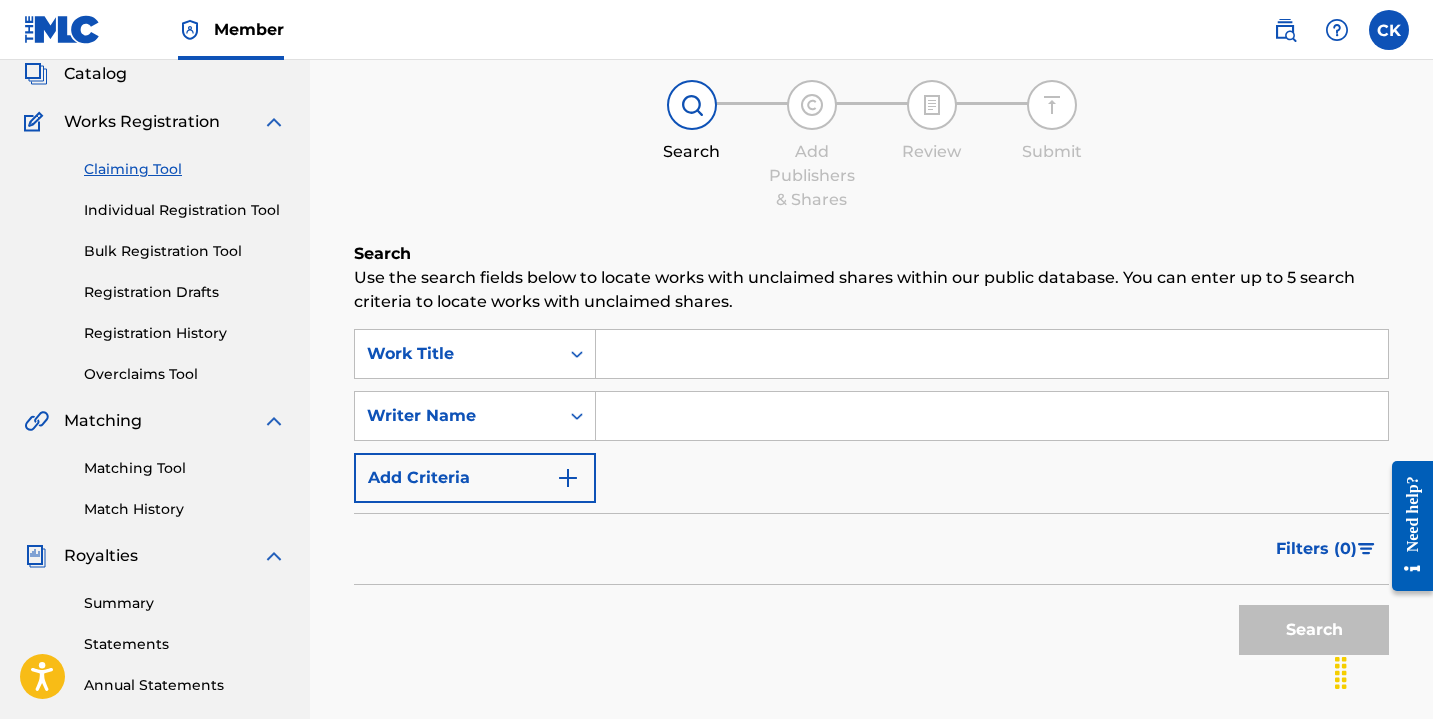 scroll, scrollTop: 109, scrollLeft: 0, axis: vertical 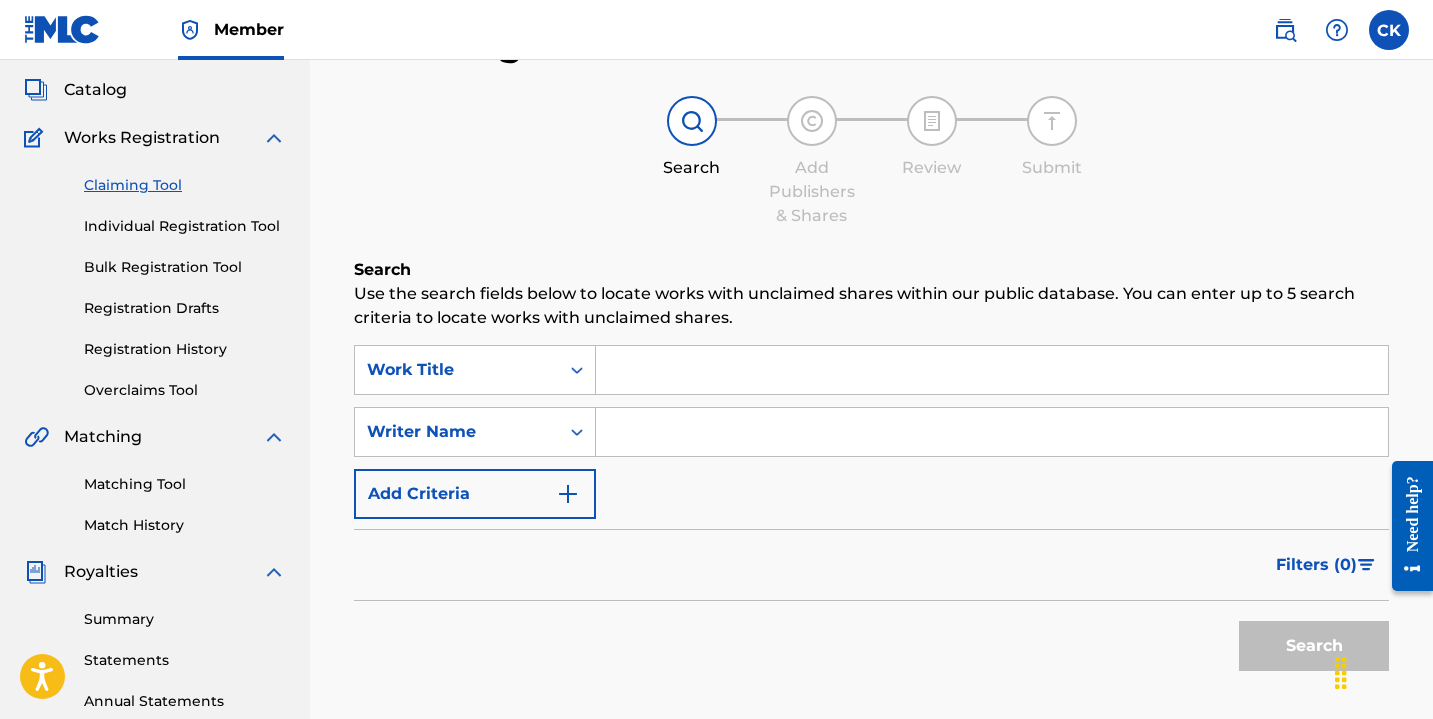 click at bounding box center [992, 370] 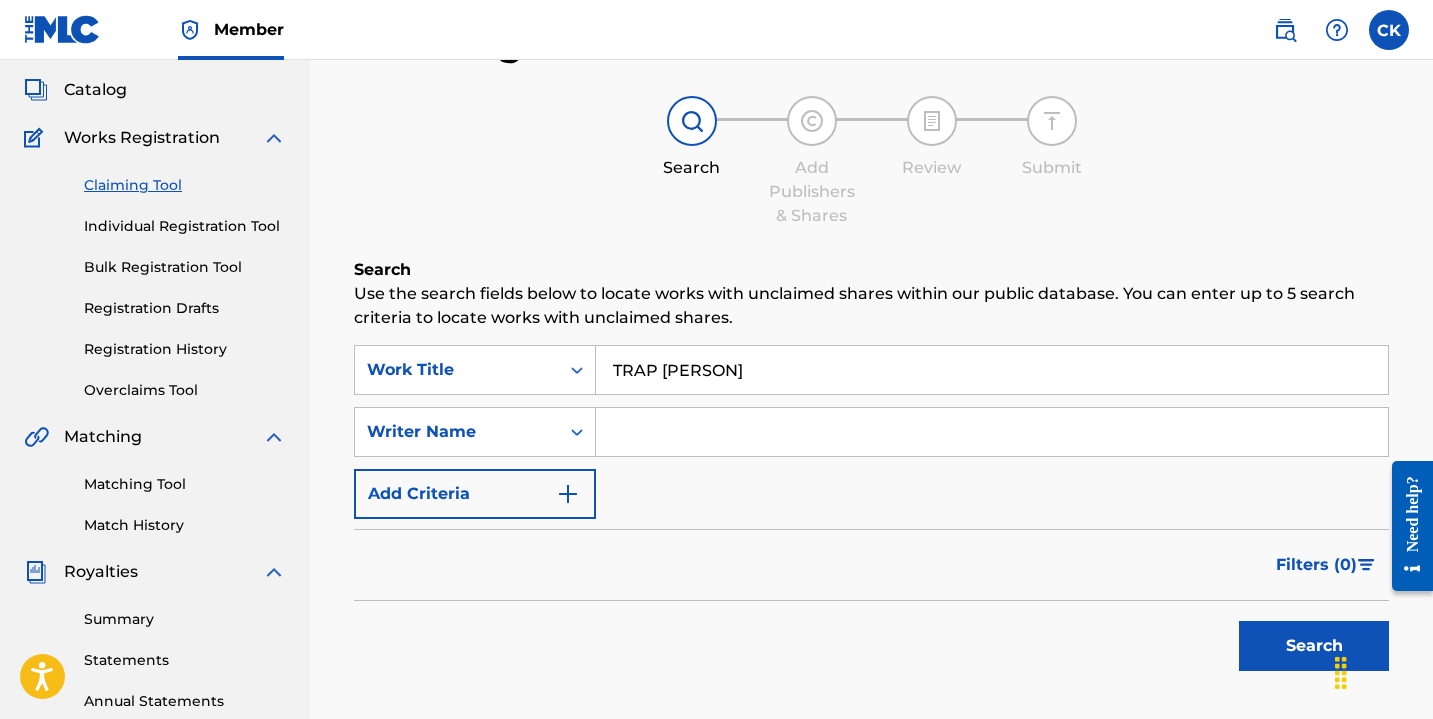 type on "TRAP [PERSON]" 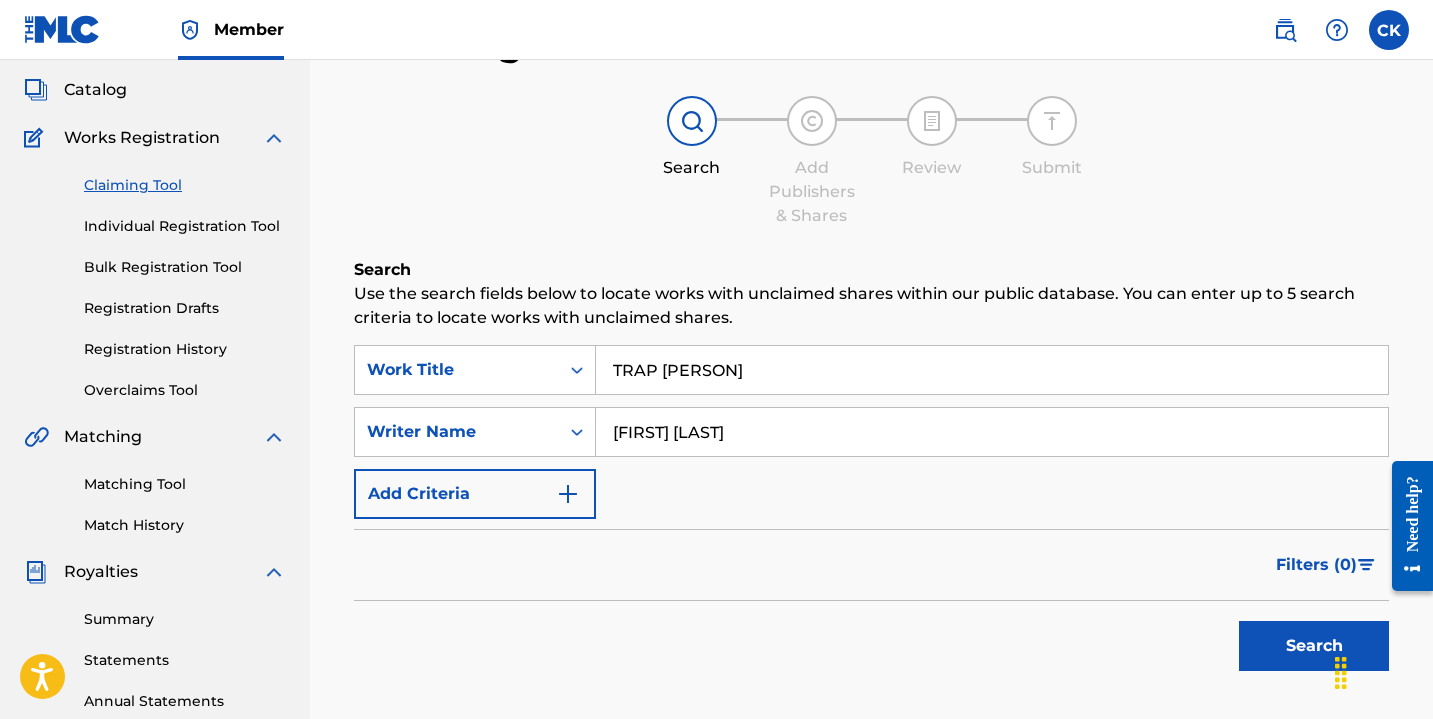 click on "Search" at bounding box center (1314, 646) 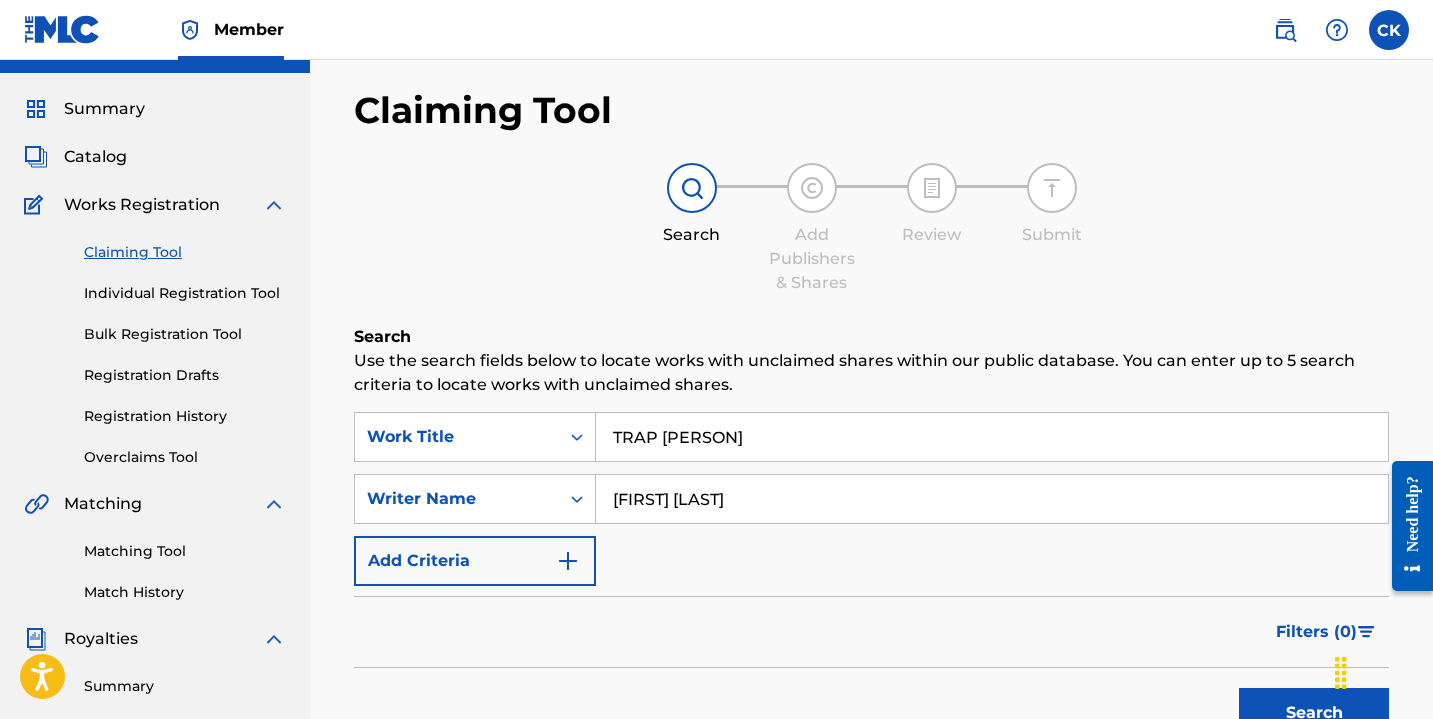 scroll, scrollTop: 39, scrollLeft: 0, axis: vertical 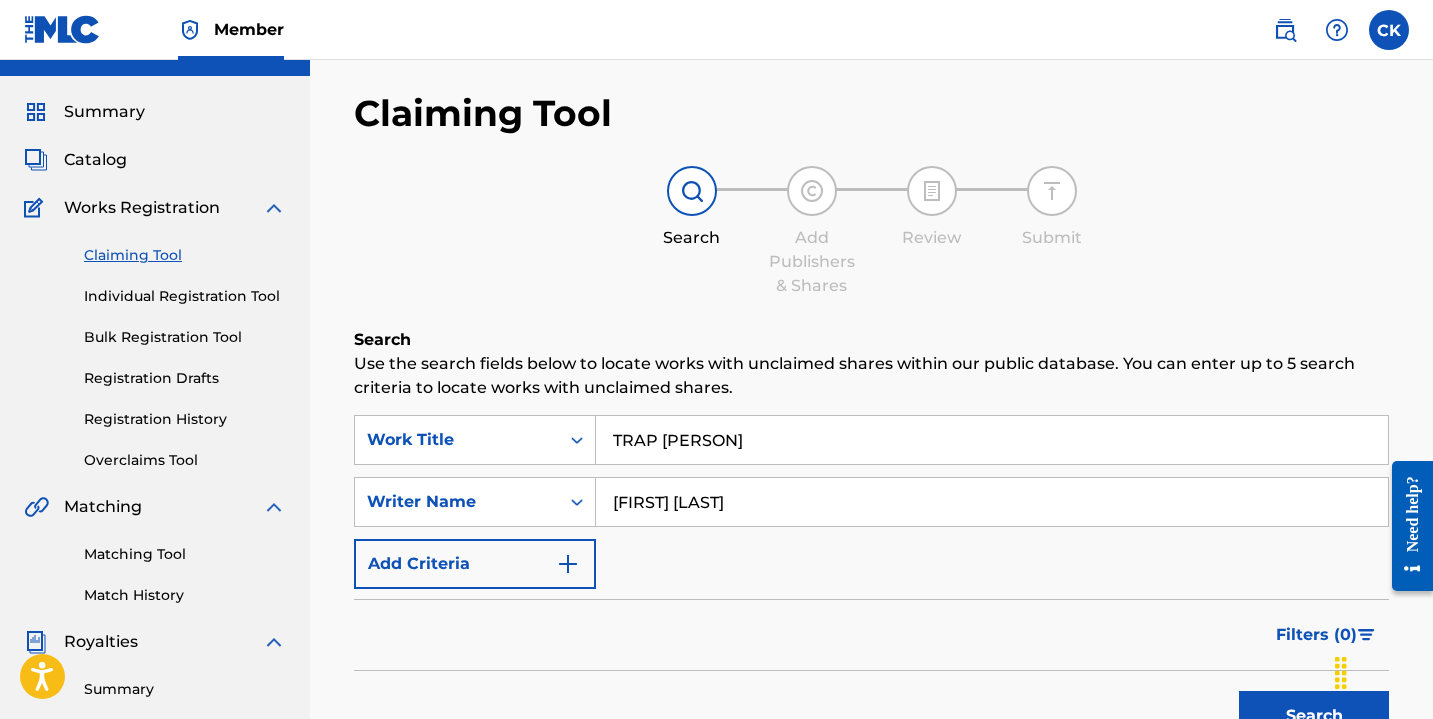 click on "Individual Registration Tool" at bounding box center (185, 296) 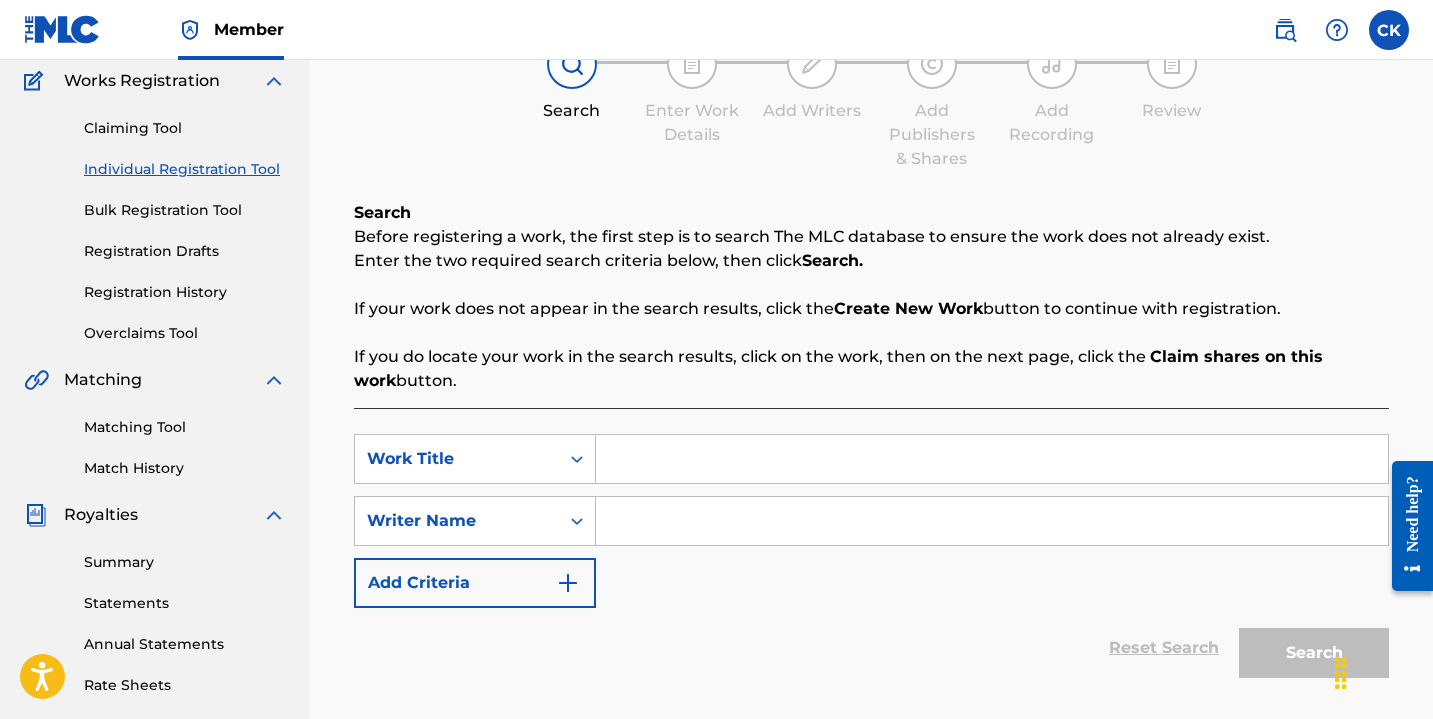 scroll, scrollTop: 219, scrollLeft: 0, axis: vertical 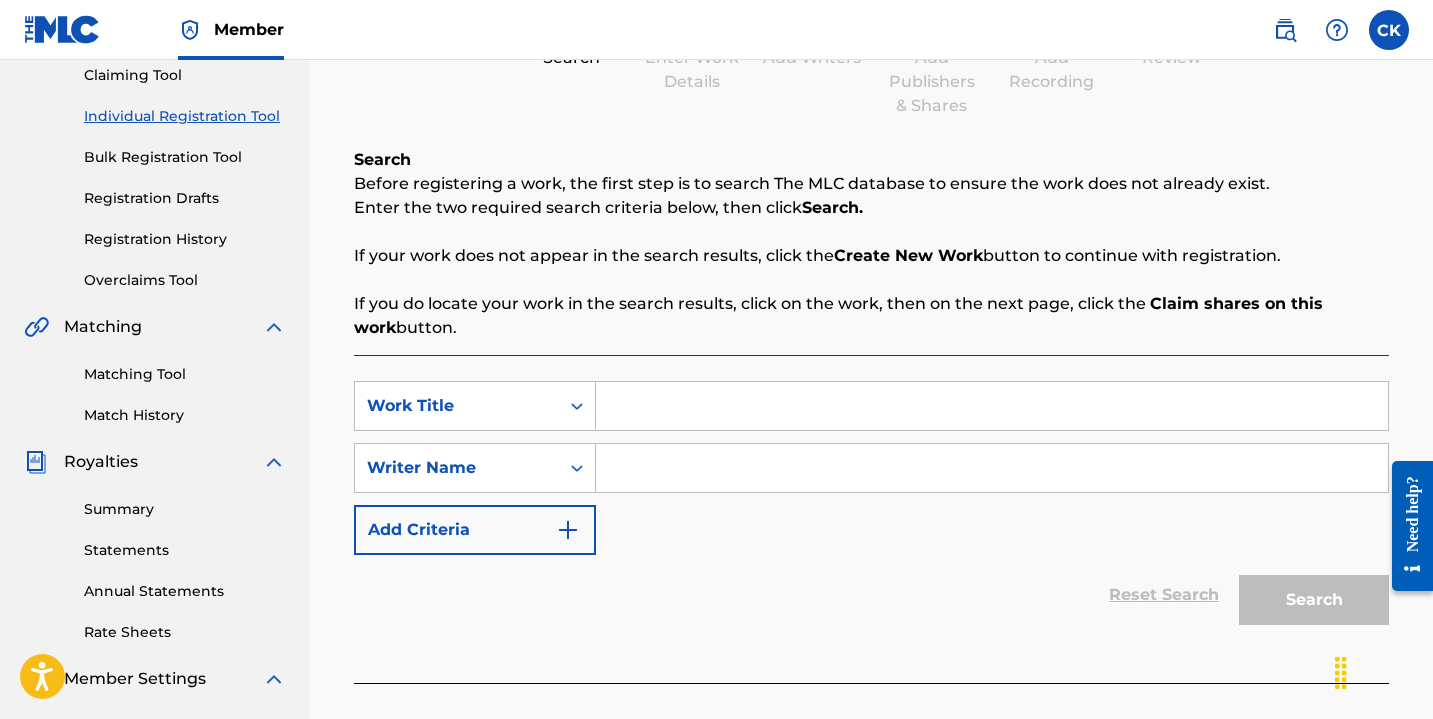 click at bounding box center (992, 406) 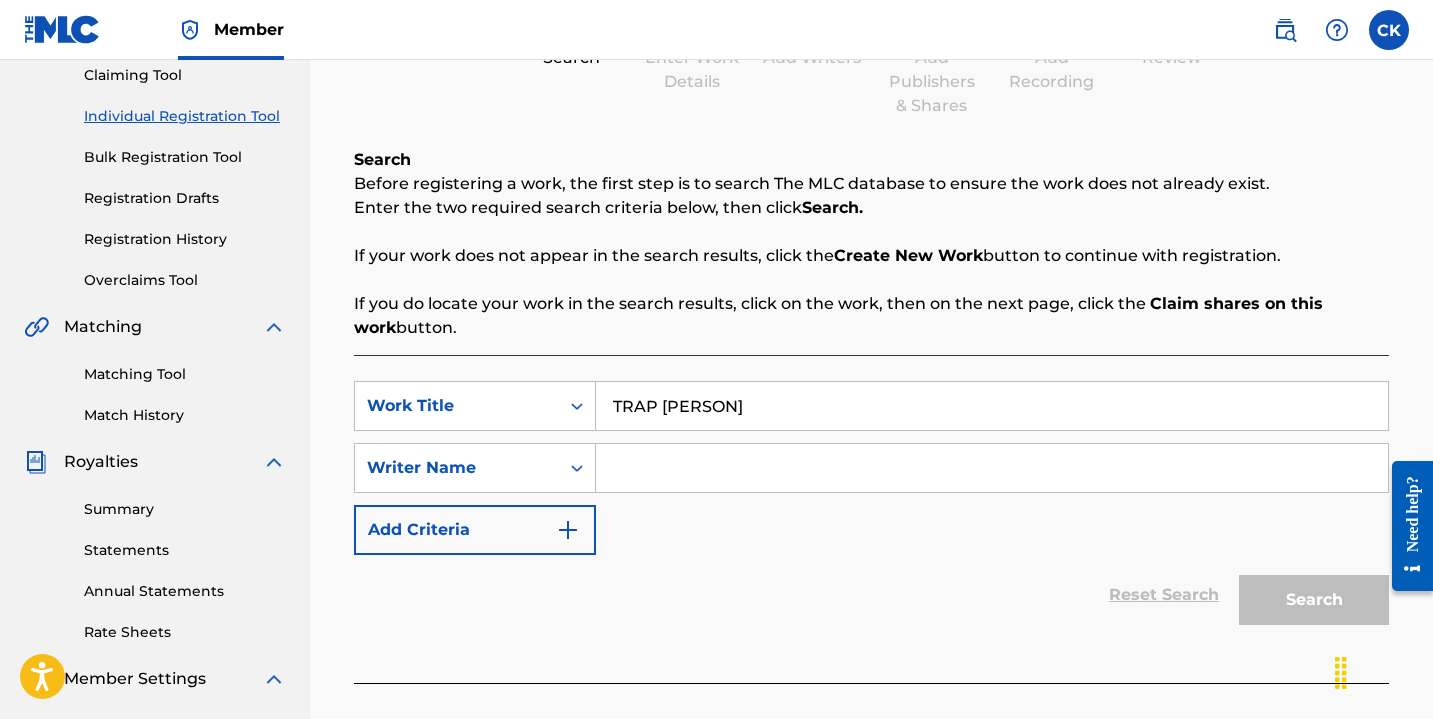 type on "TRAP [PERSON]" 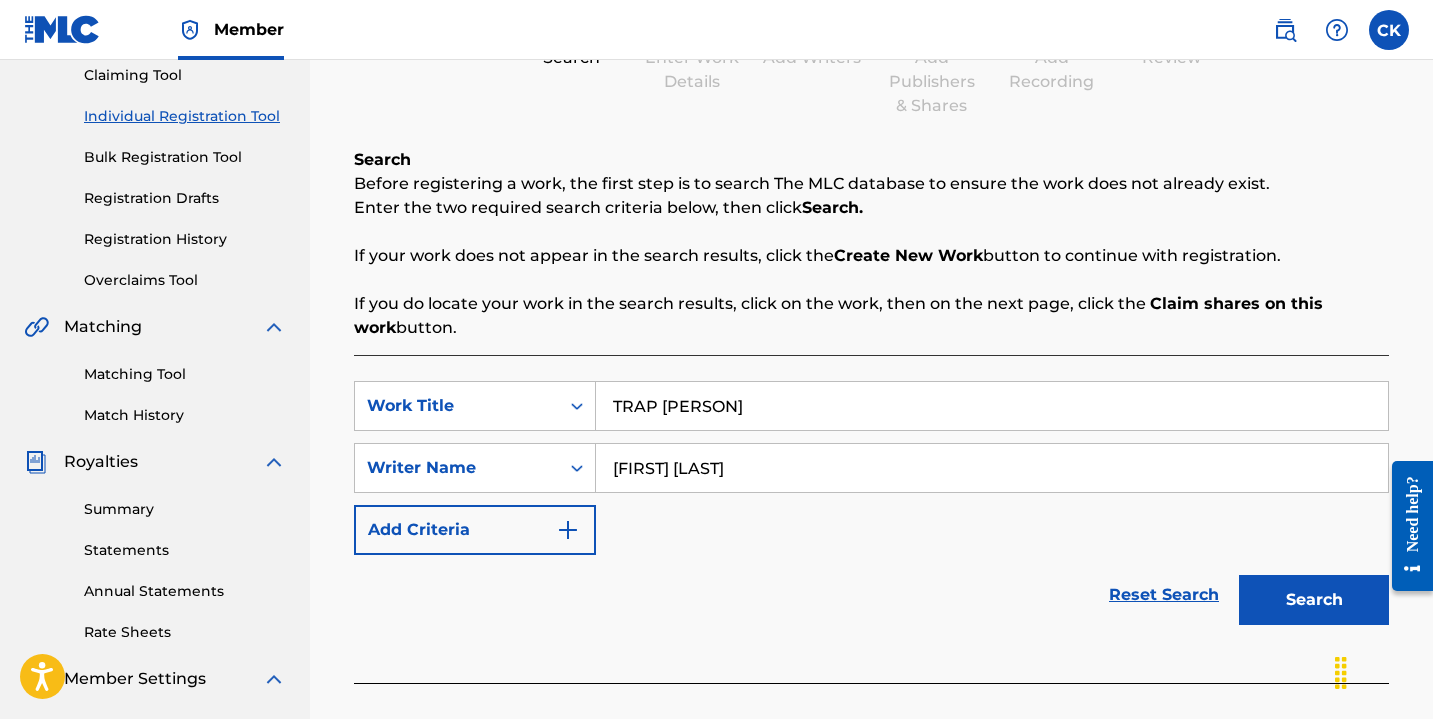 click on "Search" at bounding box center [1314, 600] 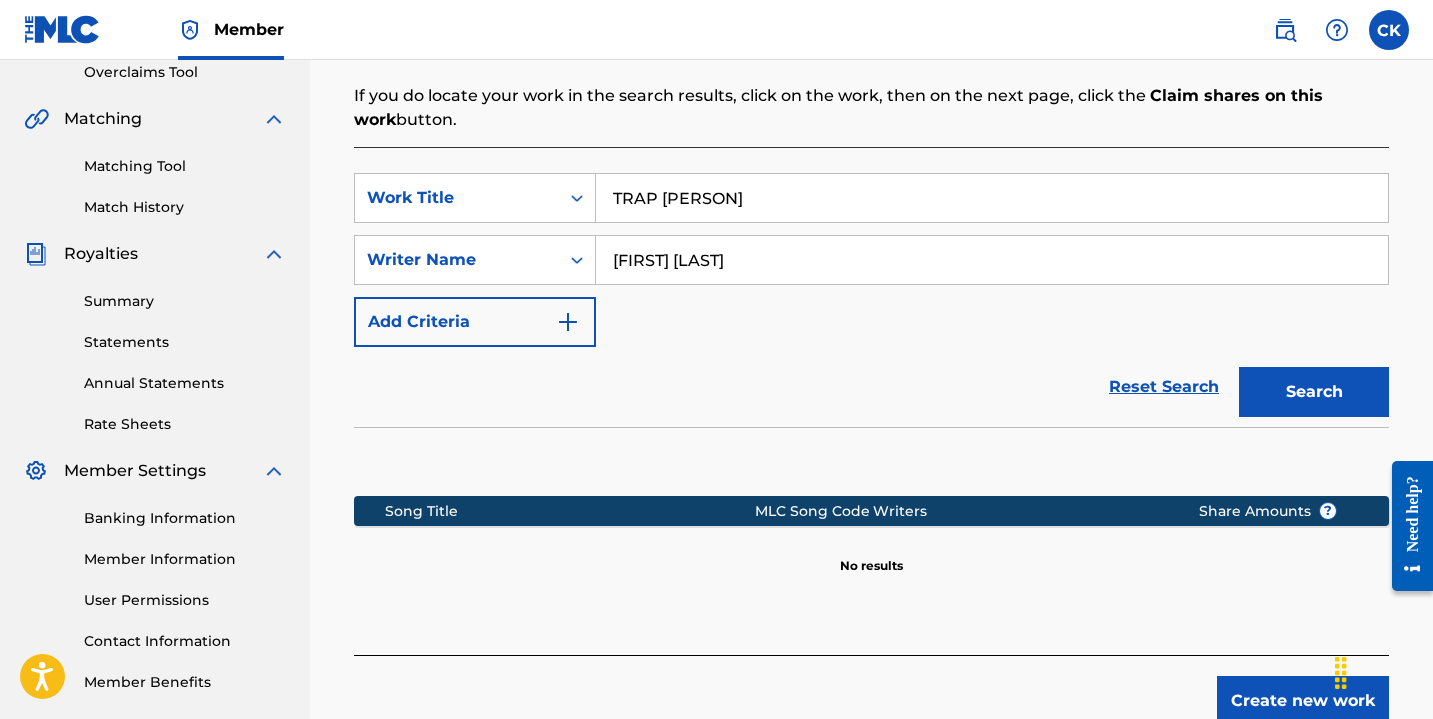 scroll, scrollTop: 445, scrollLeft: 0, axis: vertical 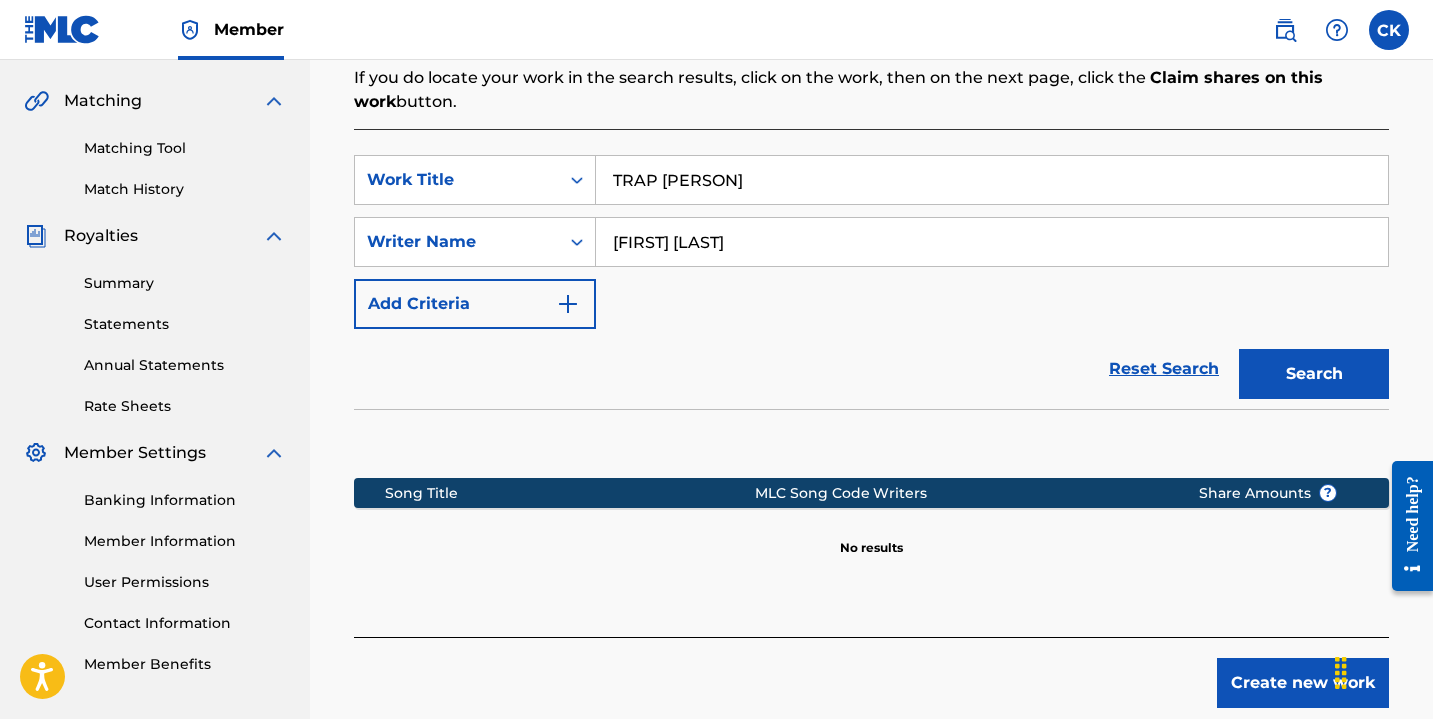 click on "Create new work" at bounding box center [1303, 683] 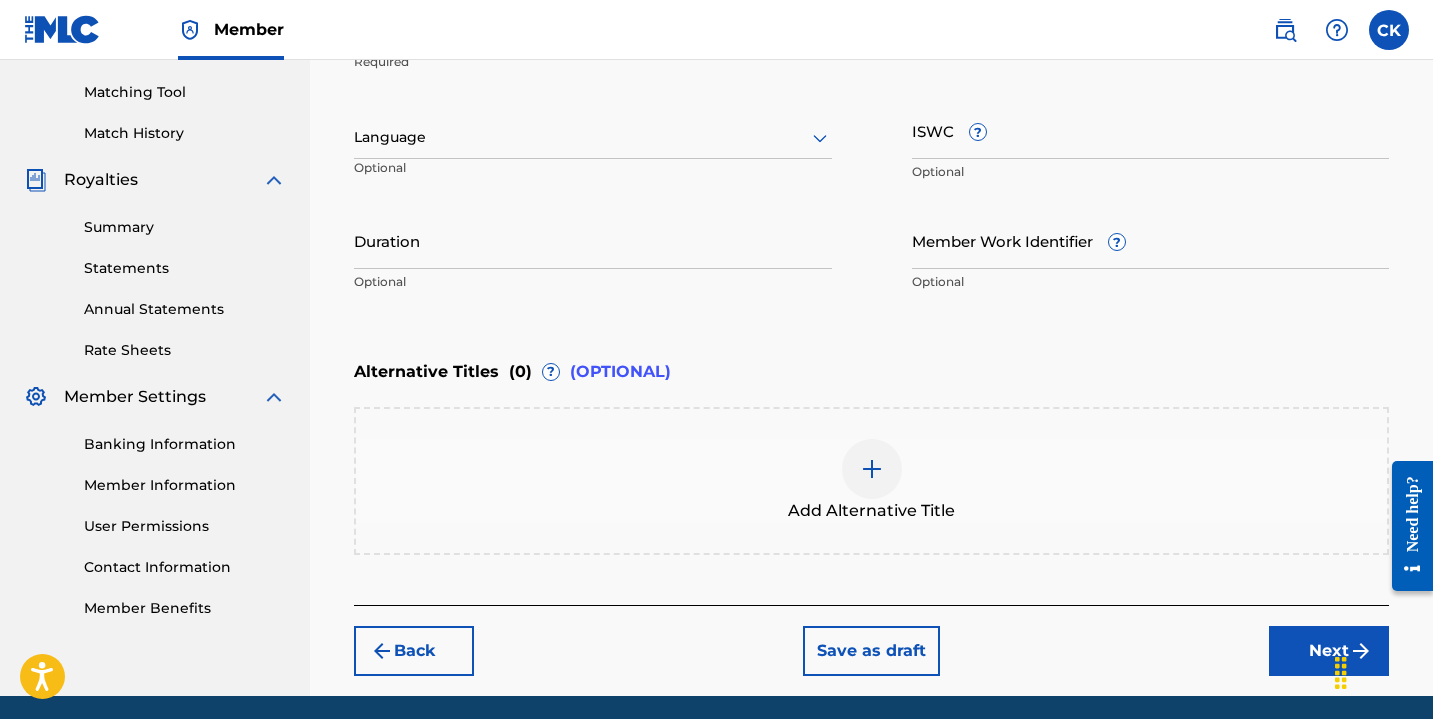 scroll, scrollTop: 502, scrollLeft: 0, axis: vertical 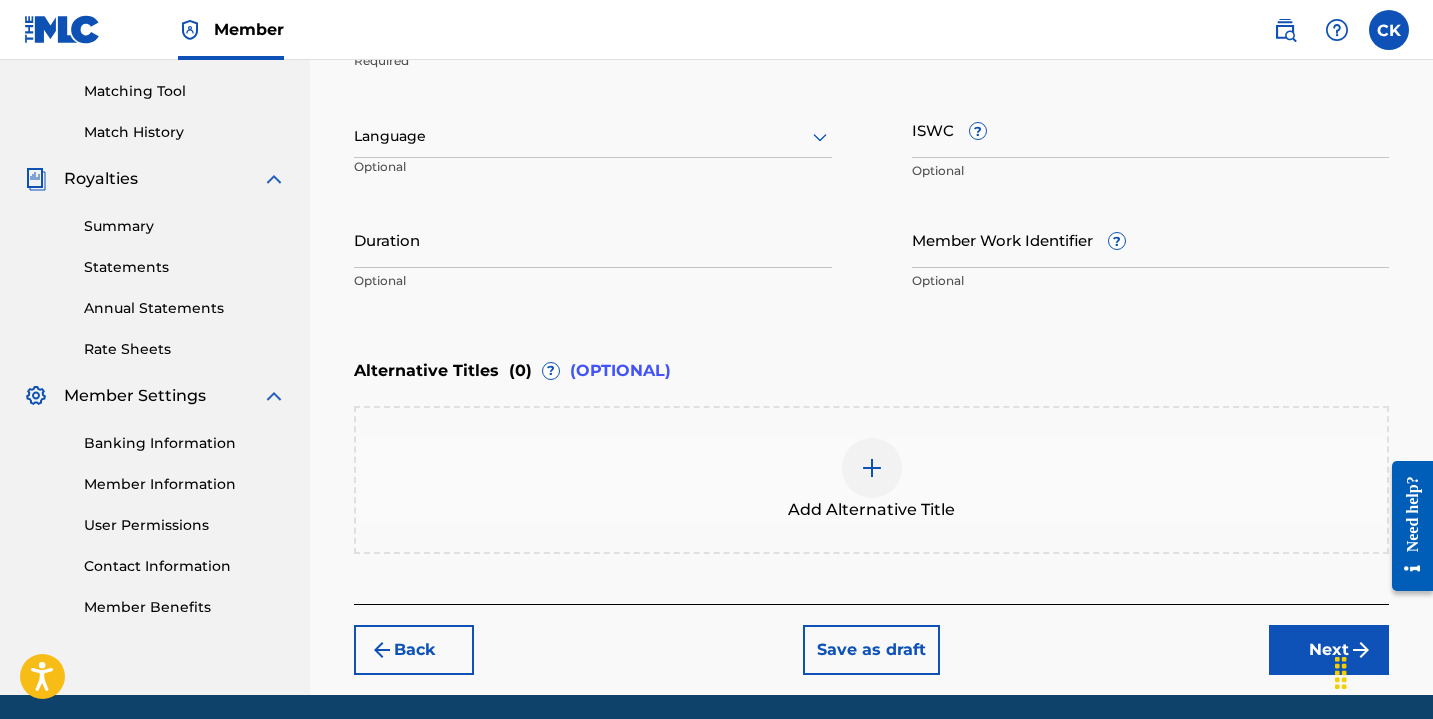 click on "Next" at bounding box center (1329, 650) 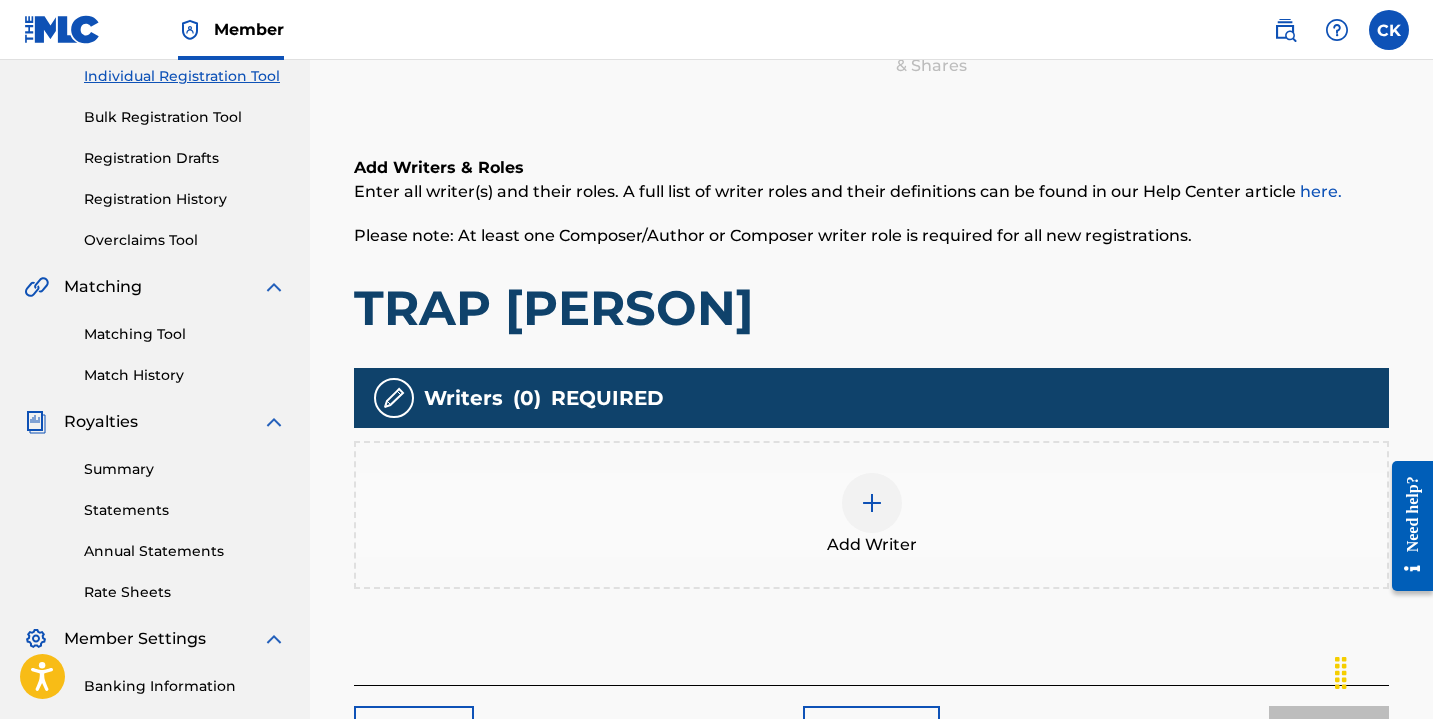 scroll, scrollTop: 373, scrollLeft: 0, axis: vertical 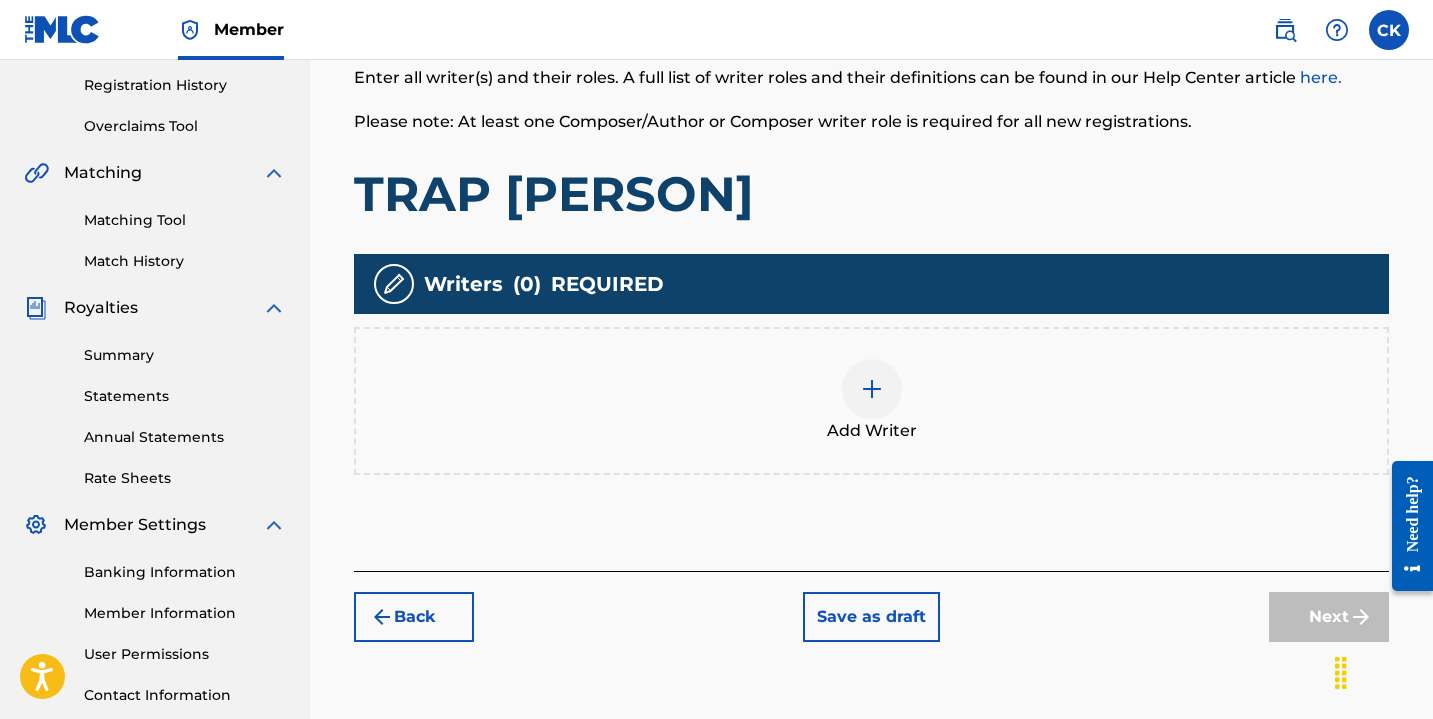click at bounding box center (872, 389) 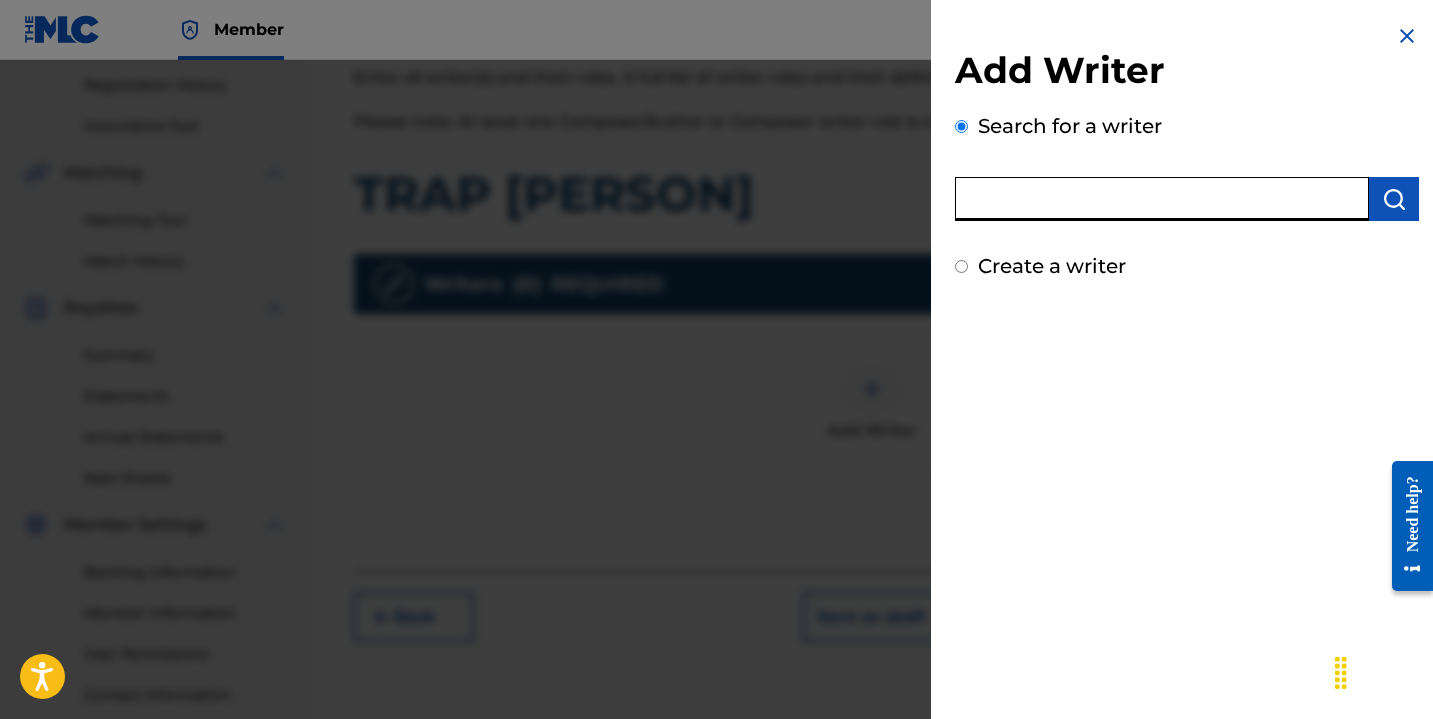 click at bounding box center [1162, 199] 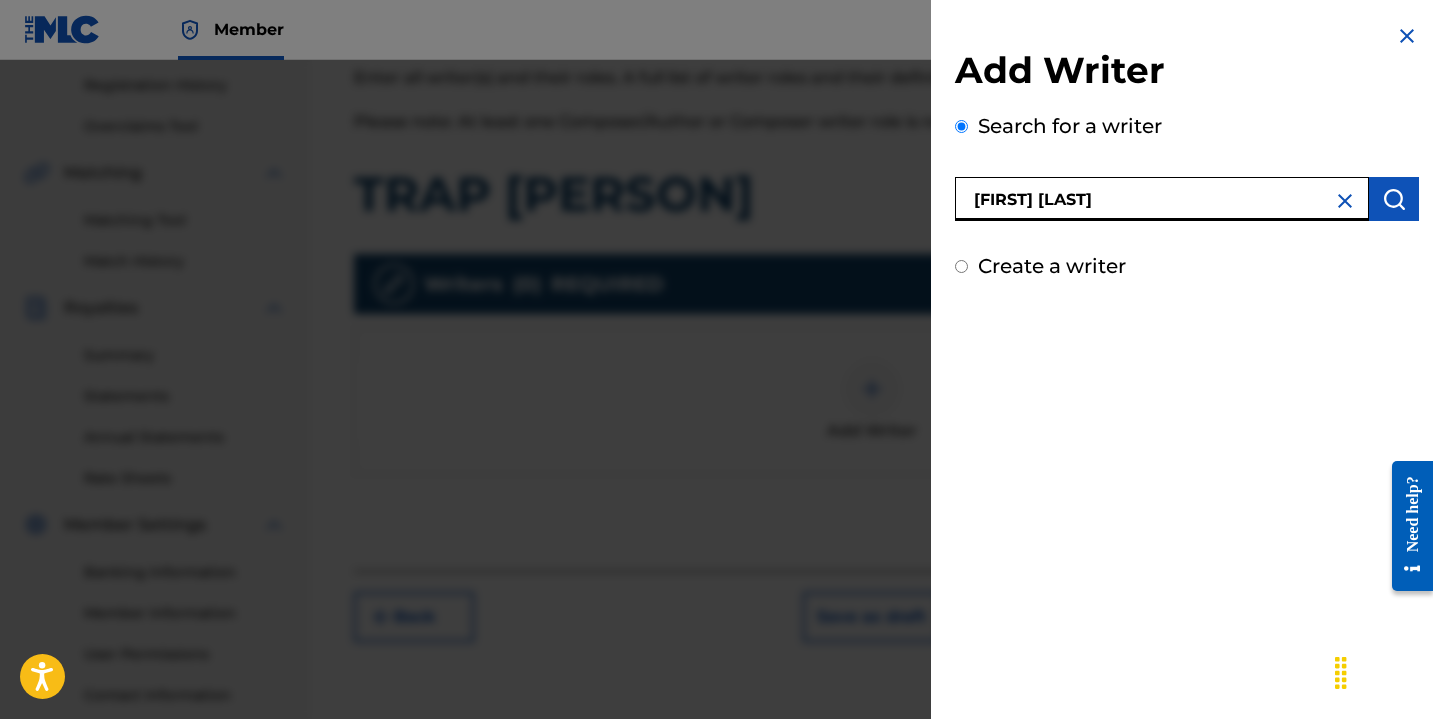 type on "[FIRST] [LAST]" 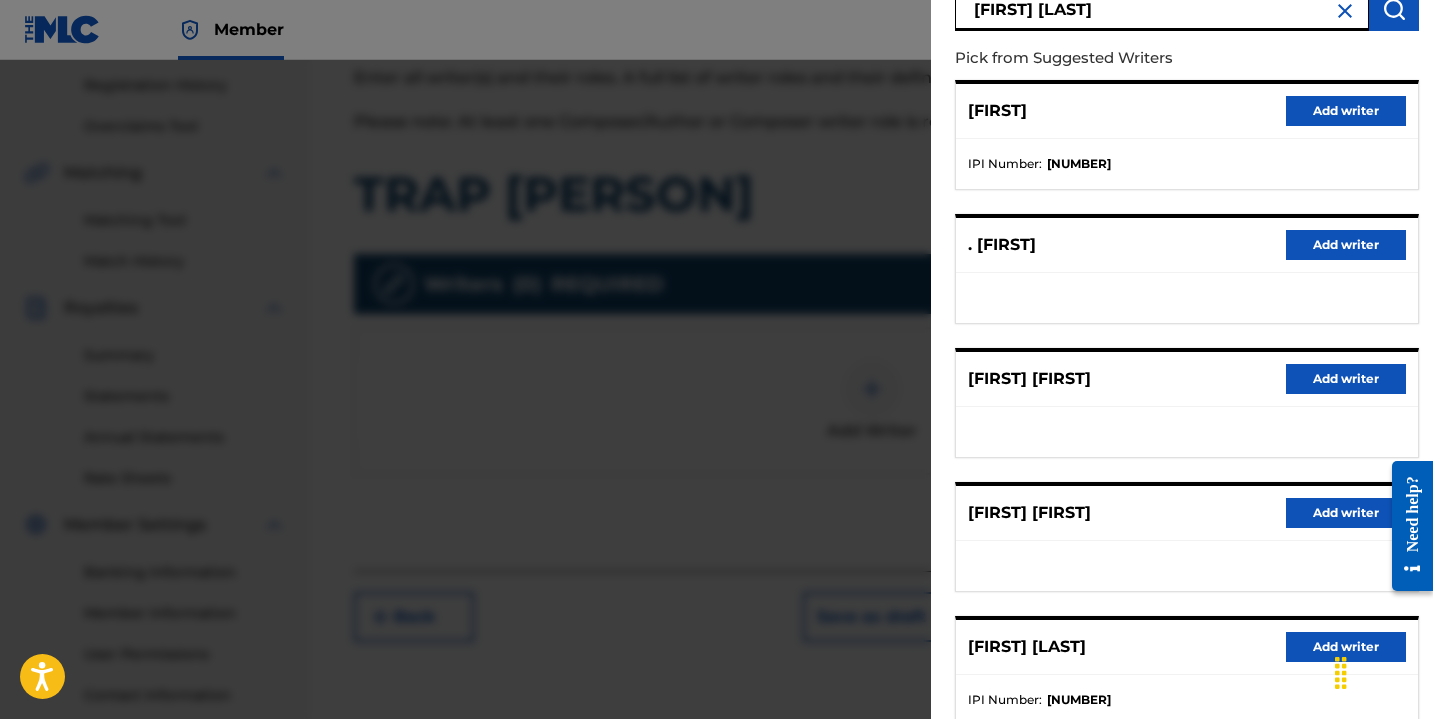 scroll, scrollTop: 323, scrollLeft: 0, axis: vertical 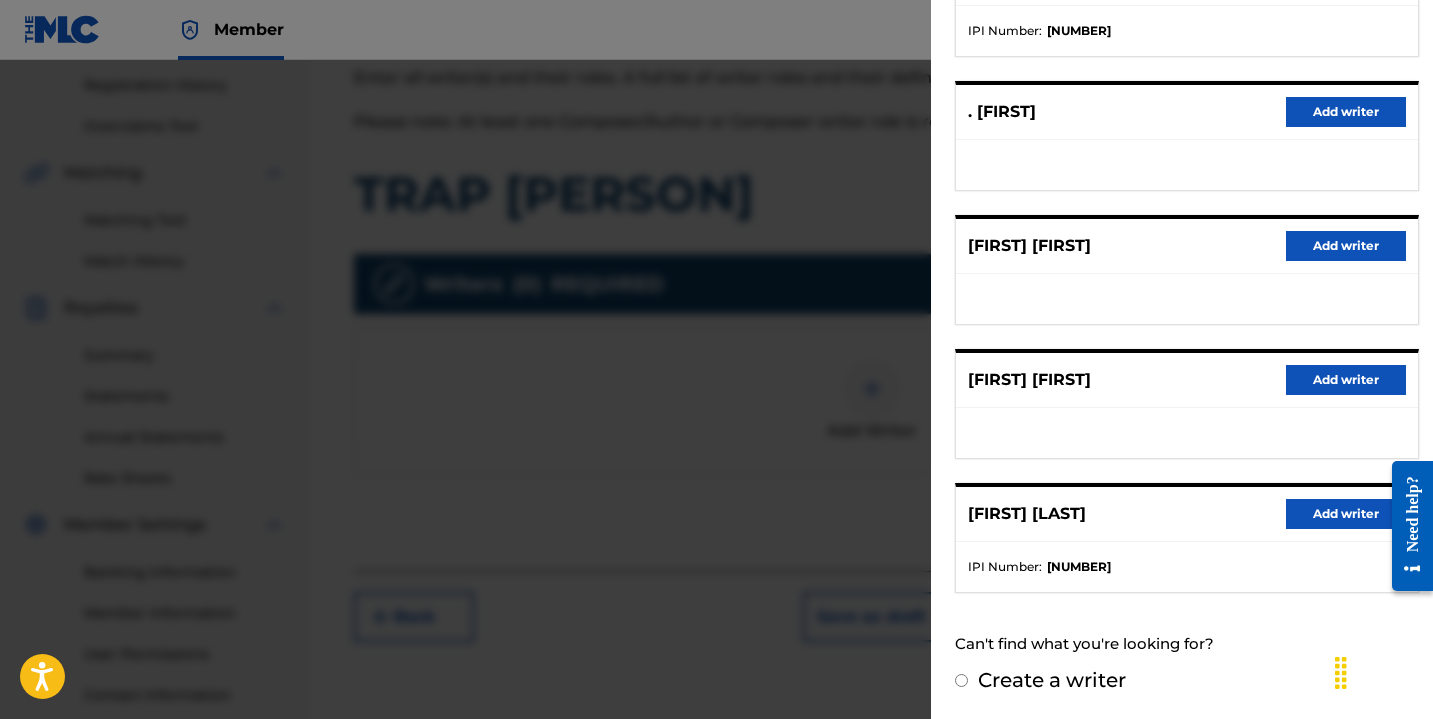 click on "Add writer" at bounding box center (1346, 514) 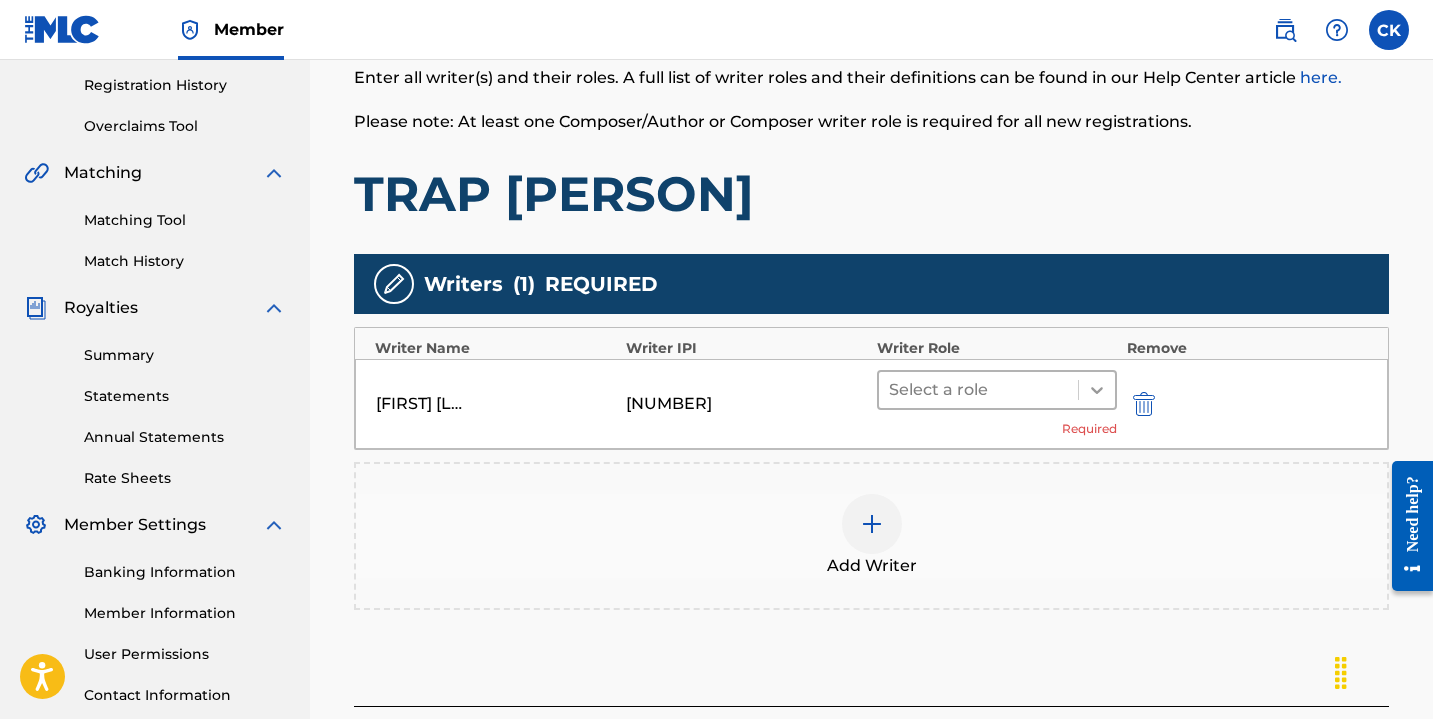 click 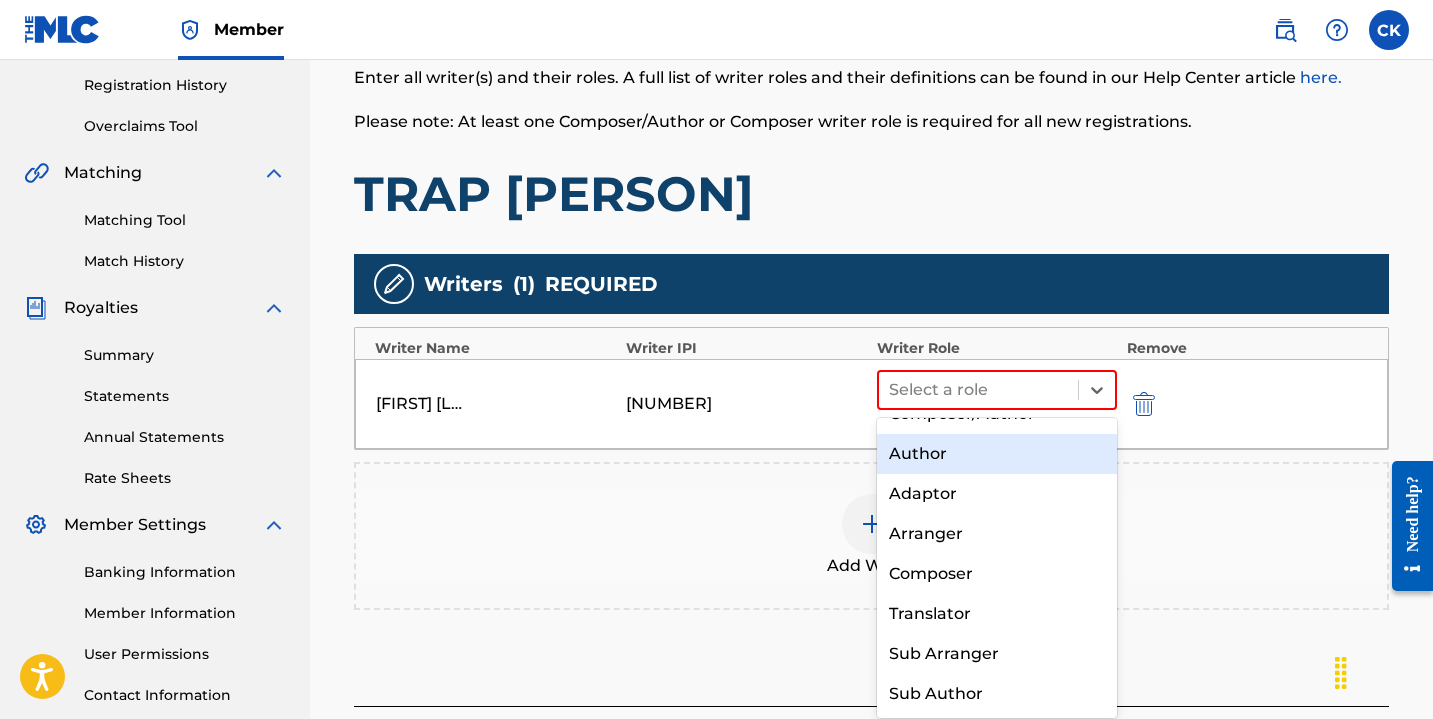scroll, scrollTop: 0, scrollLeft: 0, axis: both 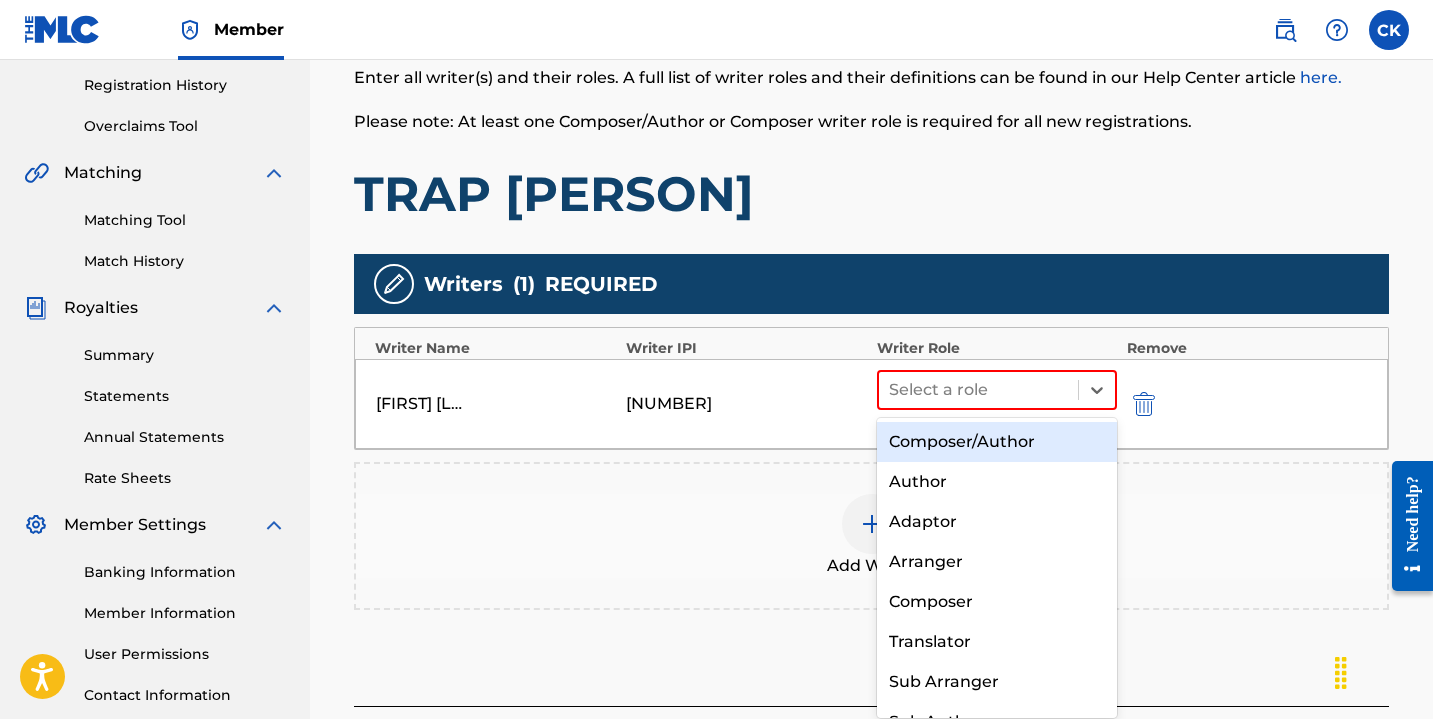 click on "Composer/Author" at bounding box center (997, 442) 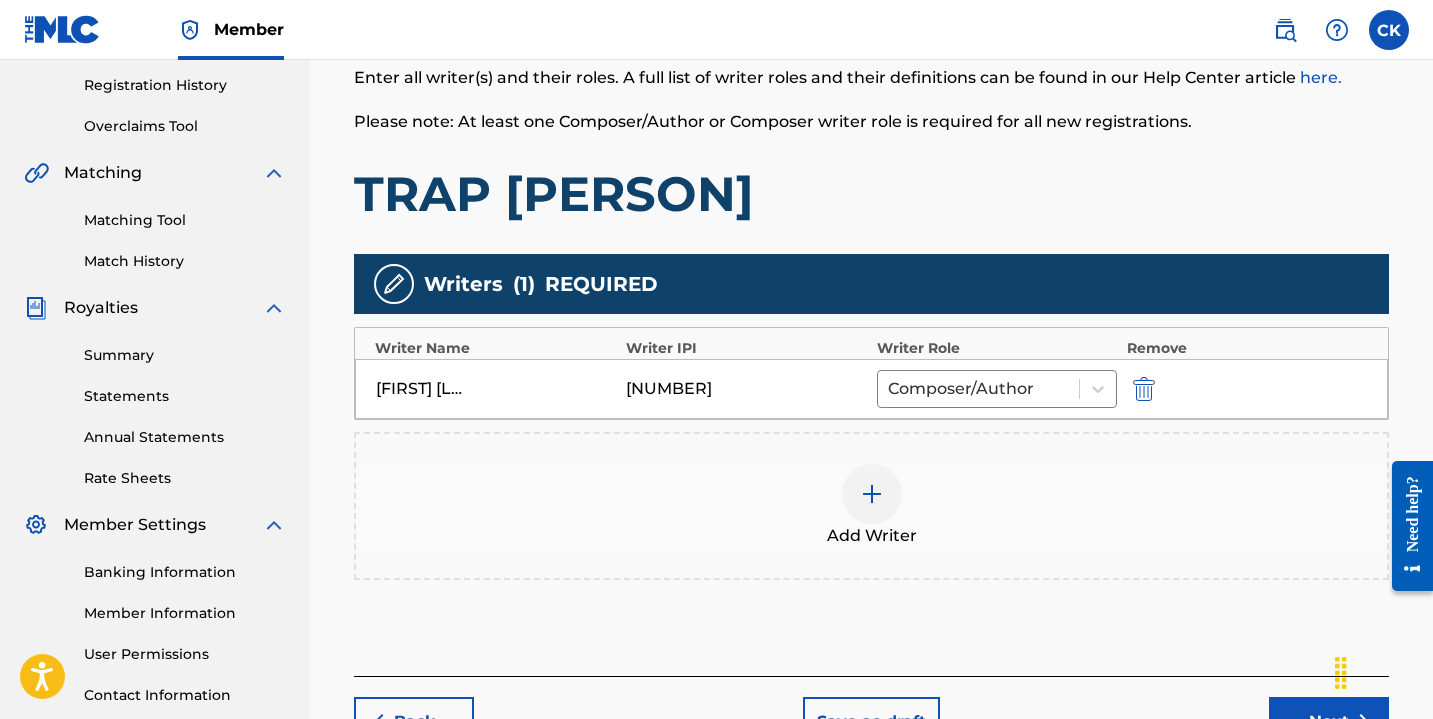 click on "Next" at bounding box center (1329, 722) 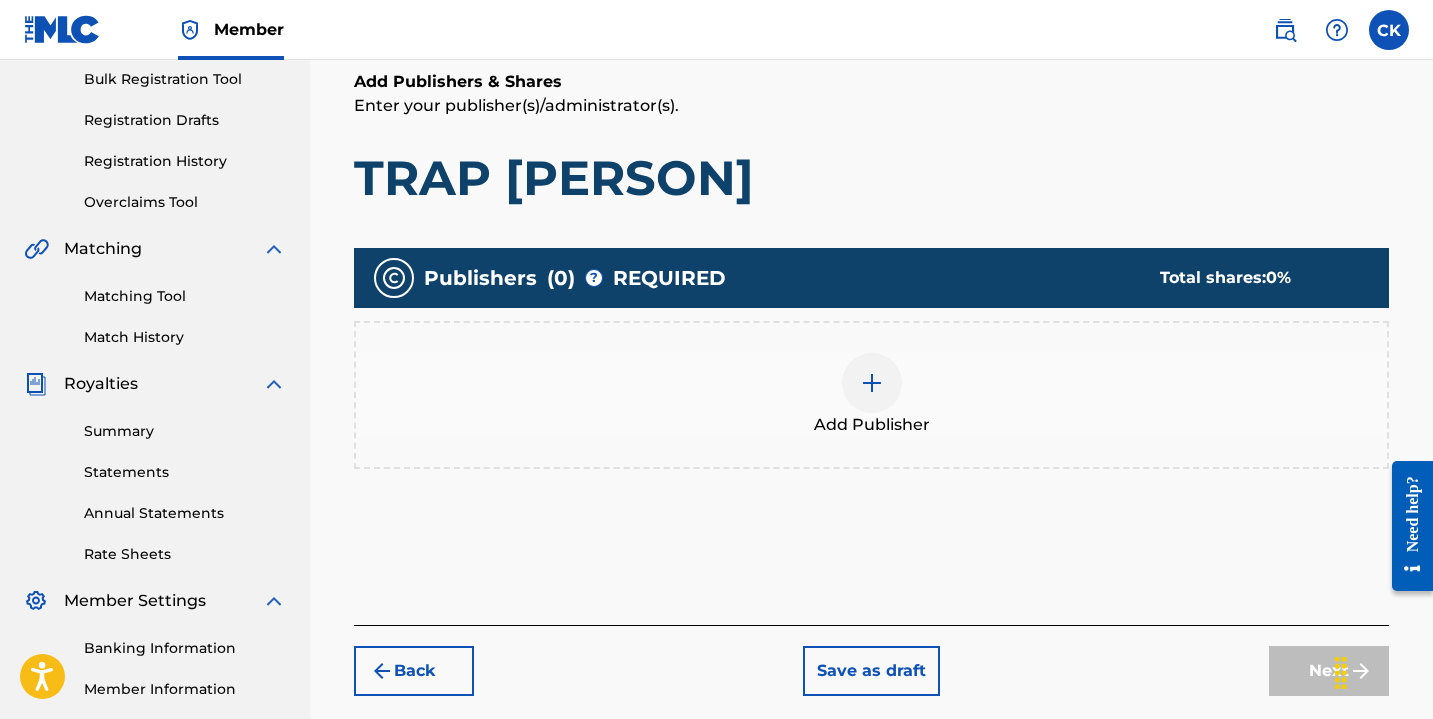 scroll, scrollTop: 298, scrollLeft: 0, axis: vertical 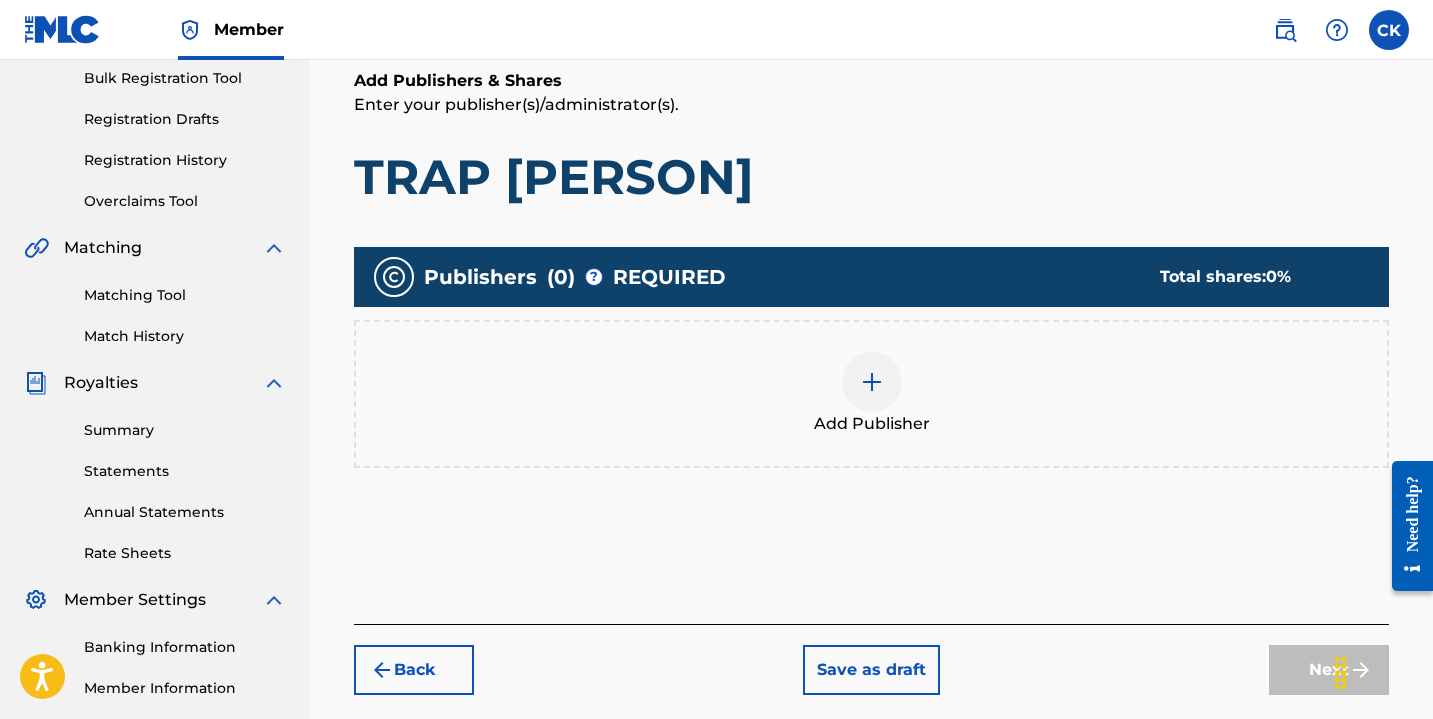 click at bounding box center [872, 382] 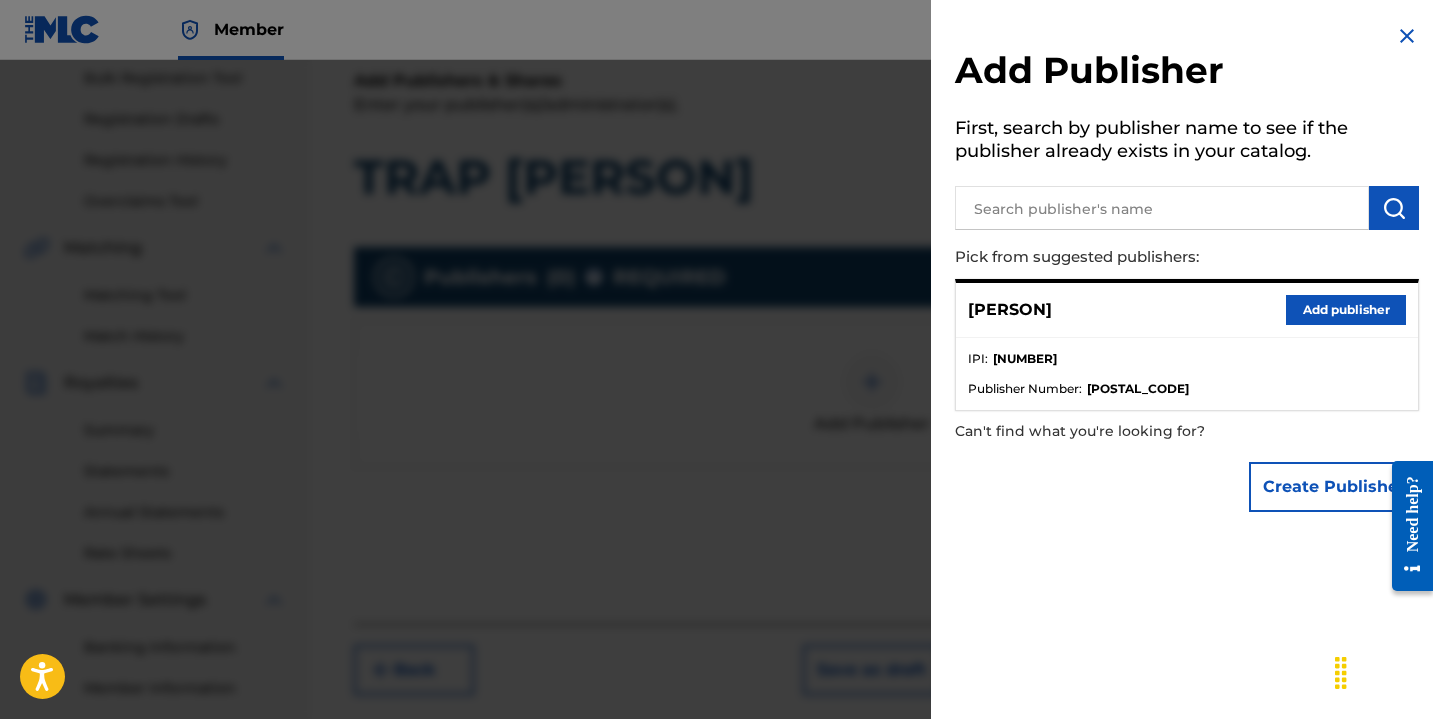 click on "Add publisher" at bounding box center (1346, 310) 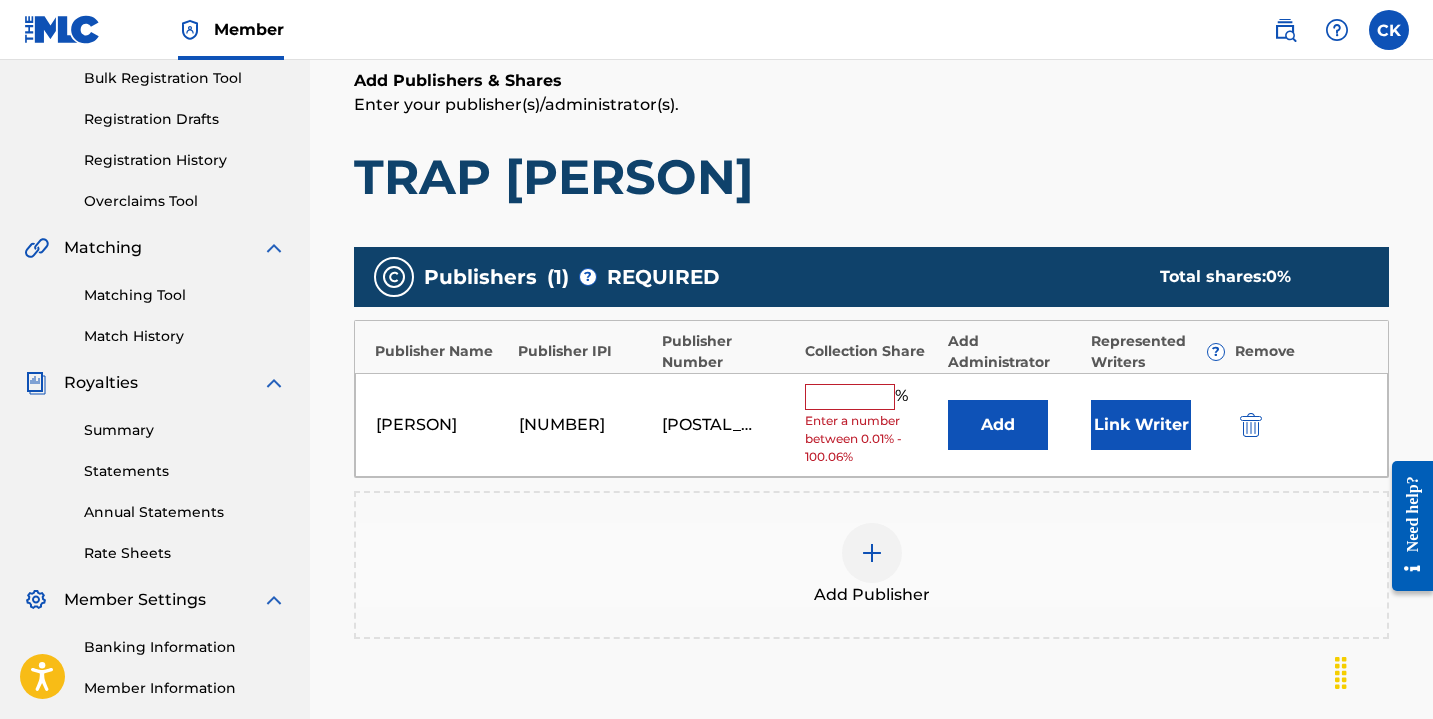 click on "Link Writer" at bounding box center [1141, 425] 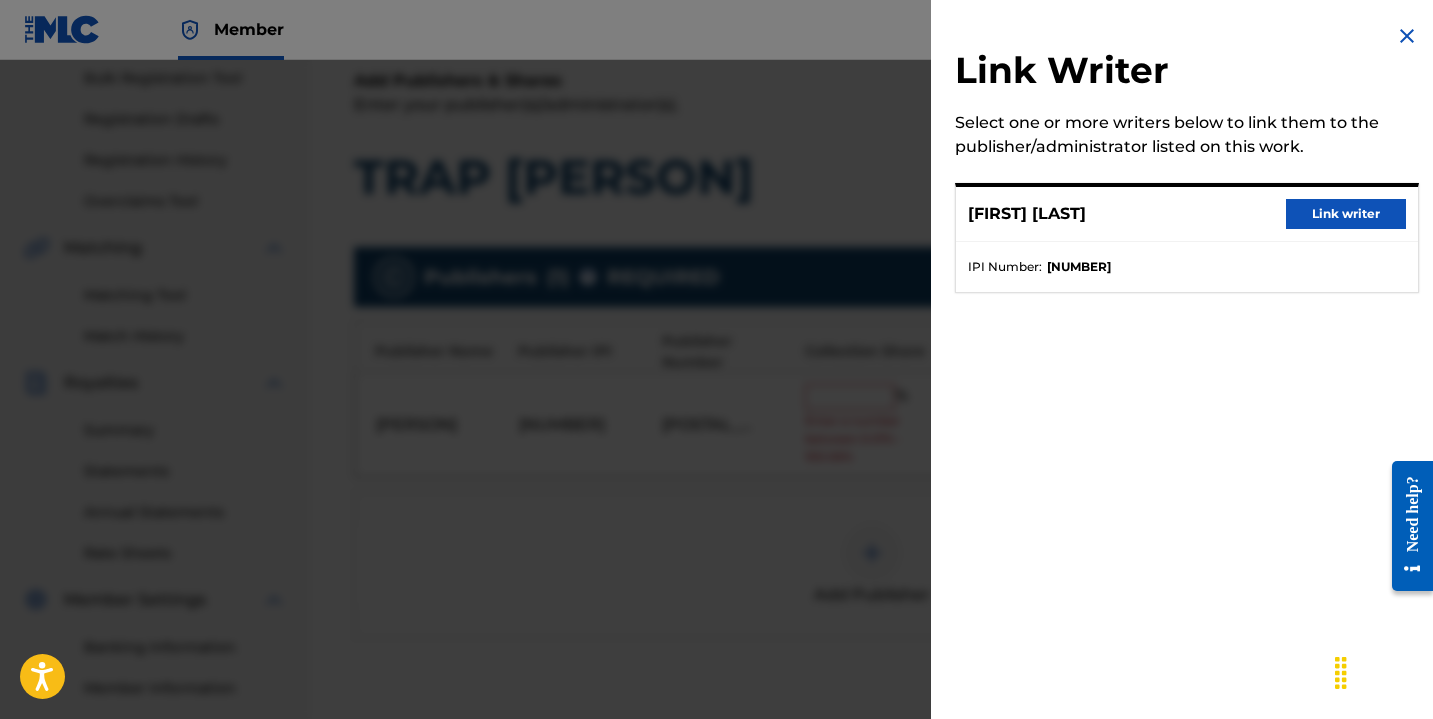 click on "Link writer" at bounding box center (1346, 214) 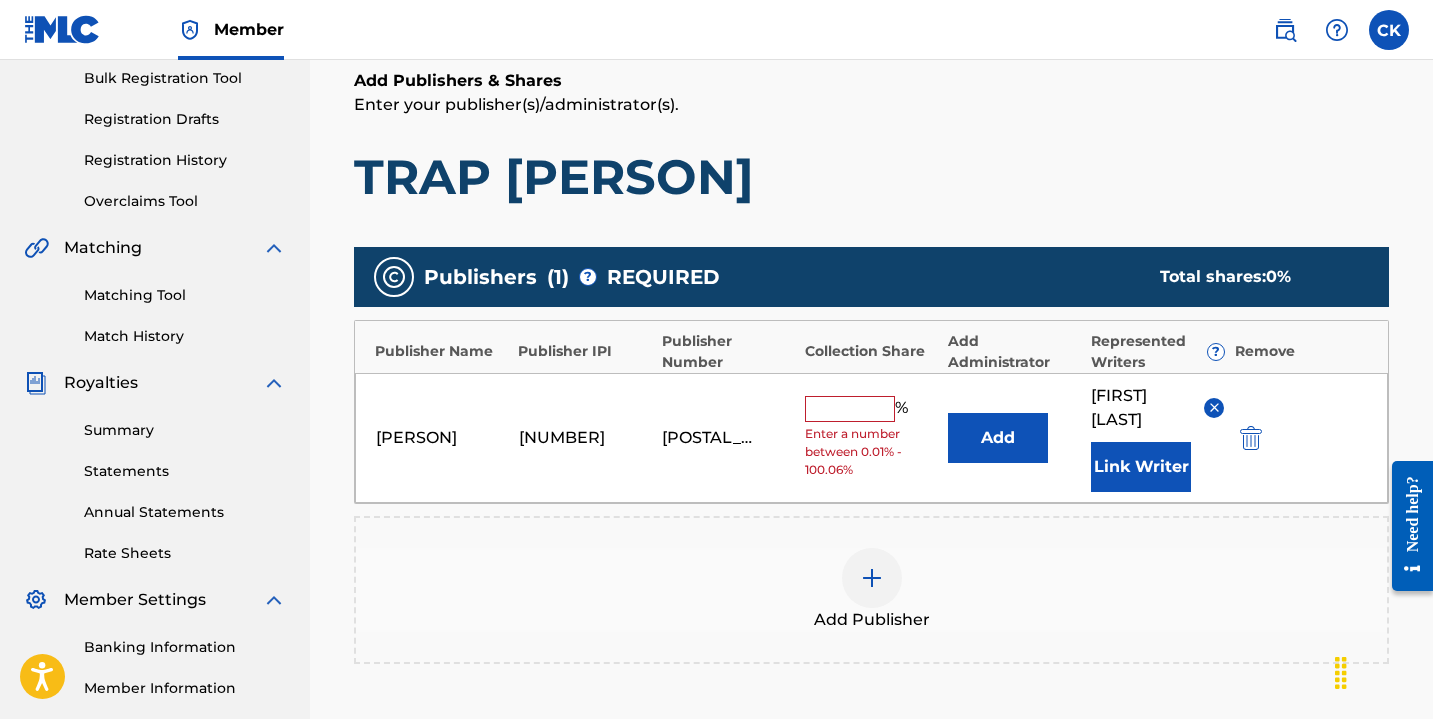 click at bounding box center (850, 409) 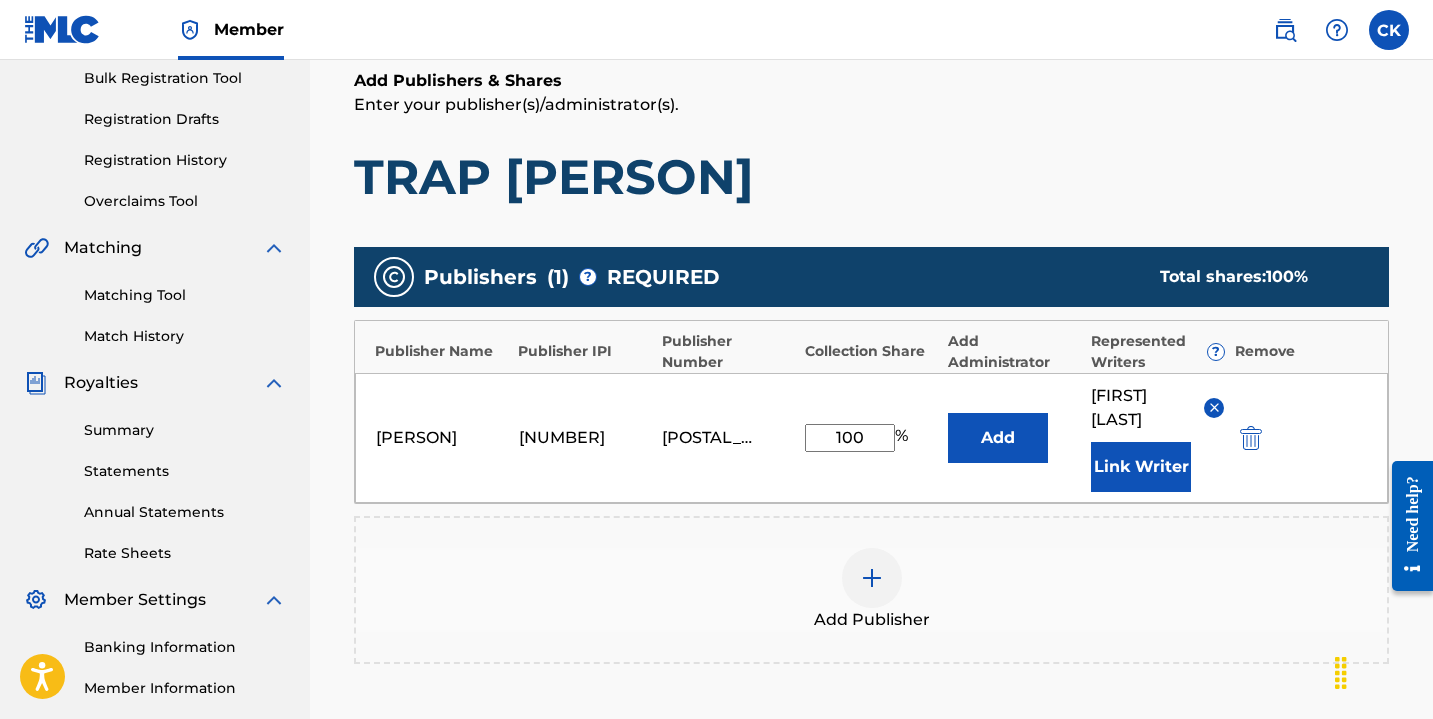 type on "100" 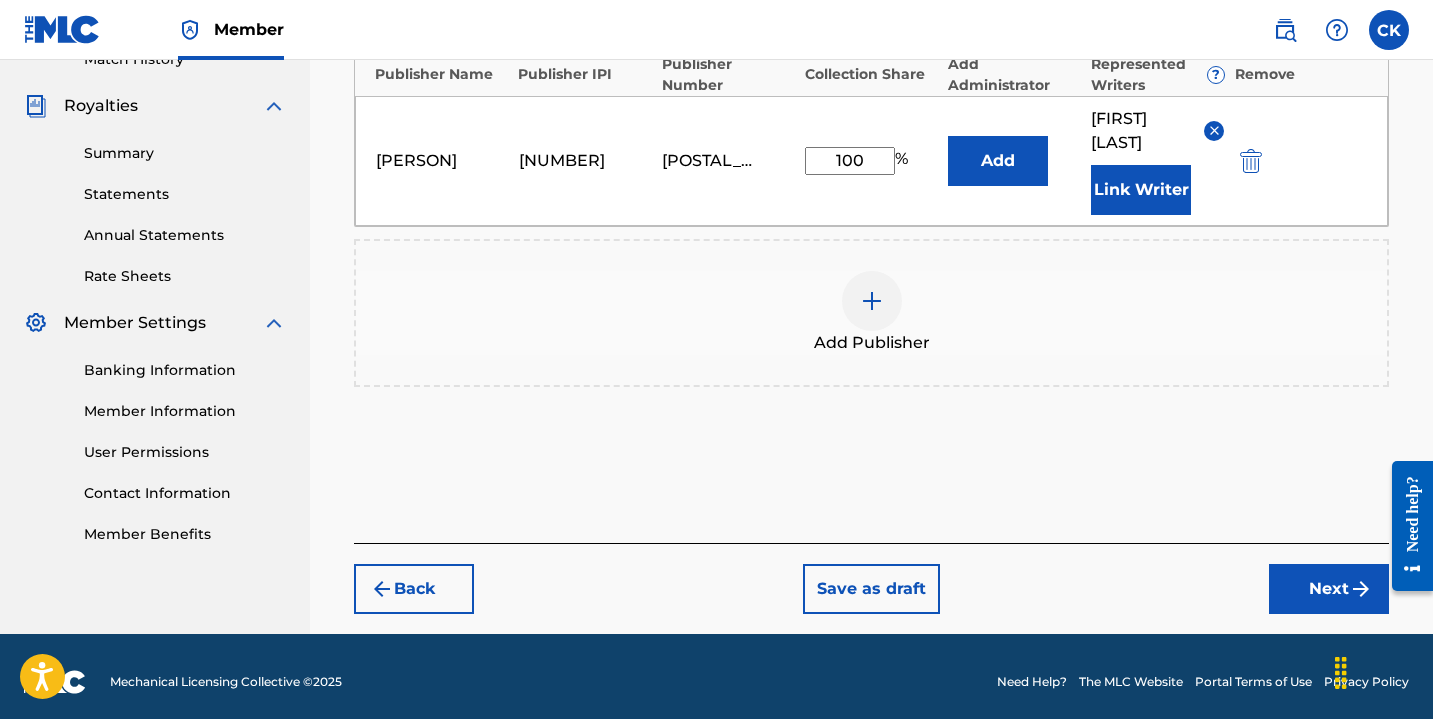 scroll, scrollTop: 586, scrollLeft: 0, axis: vertical 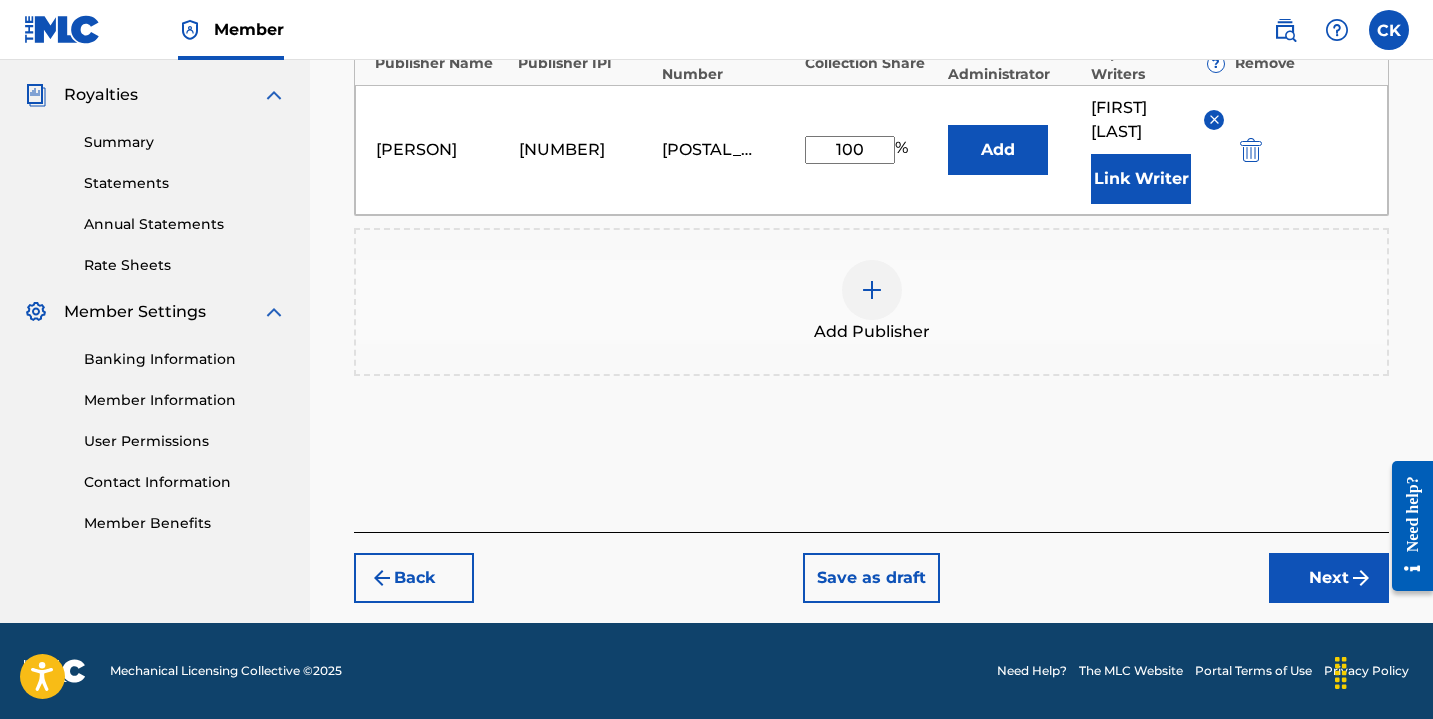 click on "Next" at bounding box center (1329, 578) 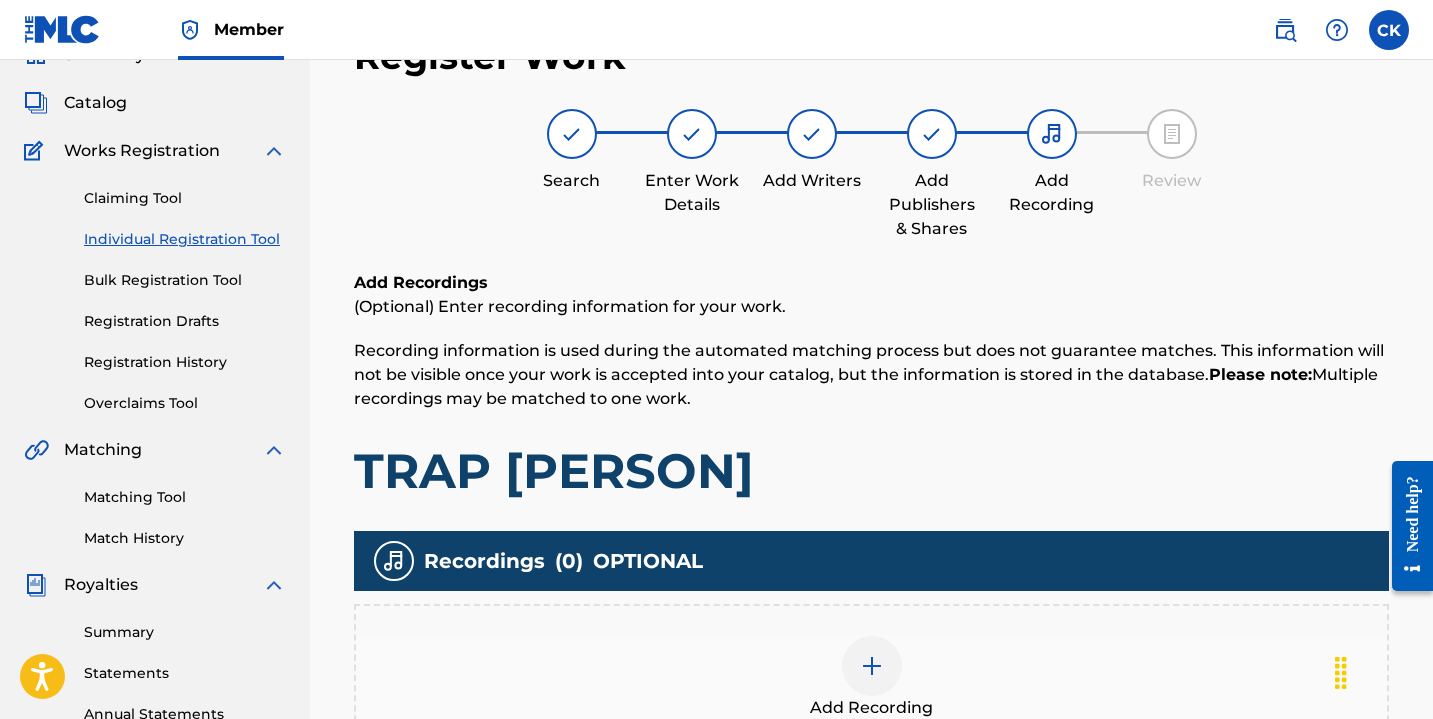 scroll, scrollTop: 255, scrollLeft: 0, axis: vertical 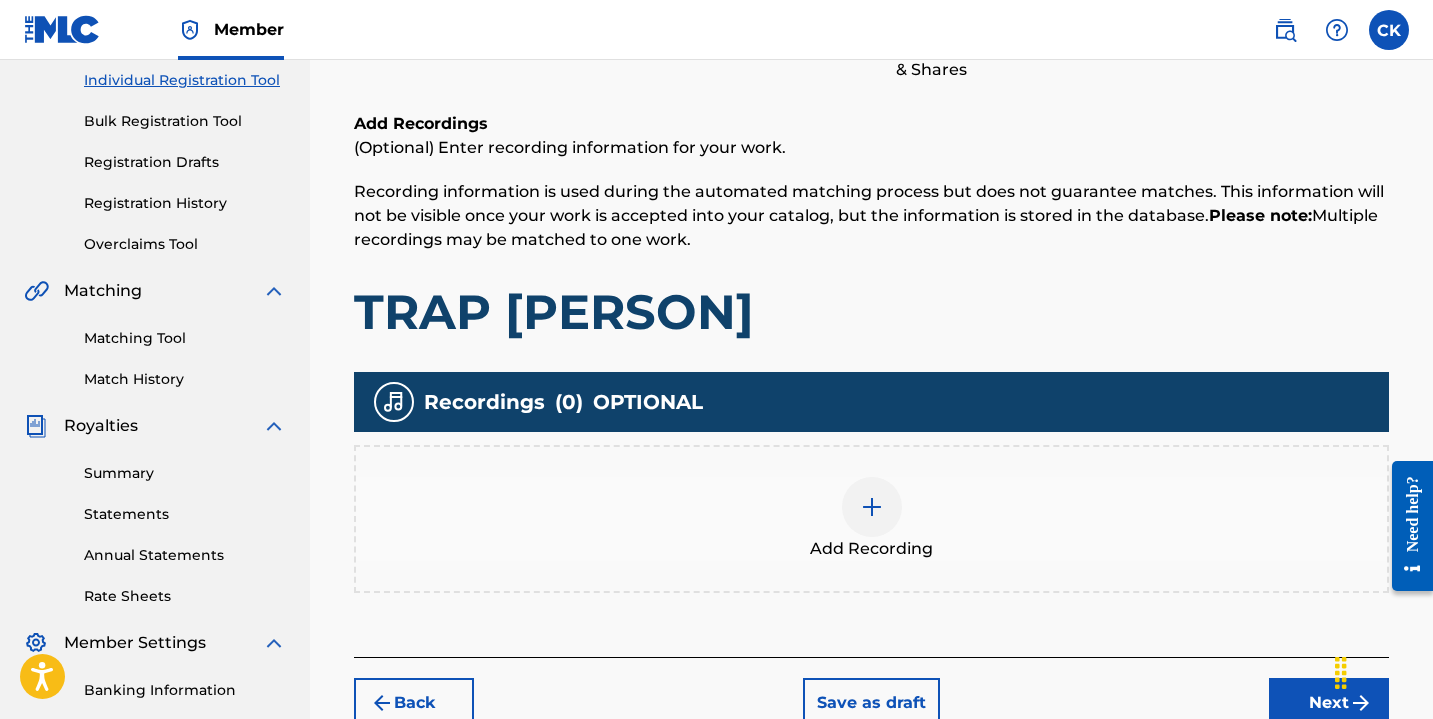 click at bounding box center (872, 507) 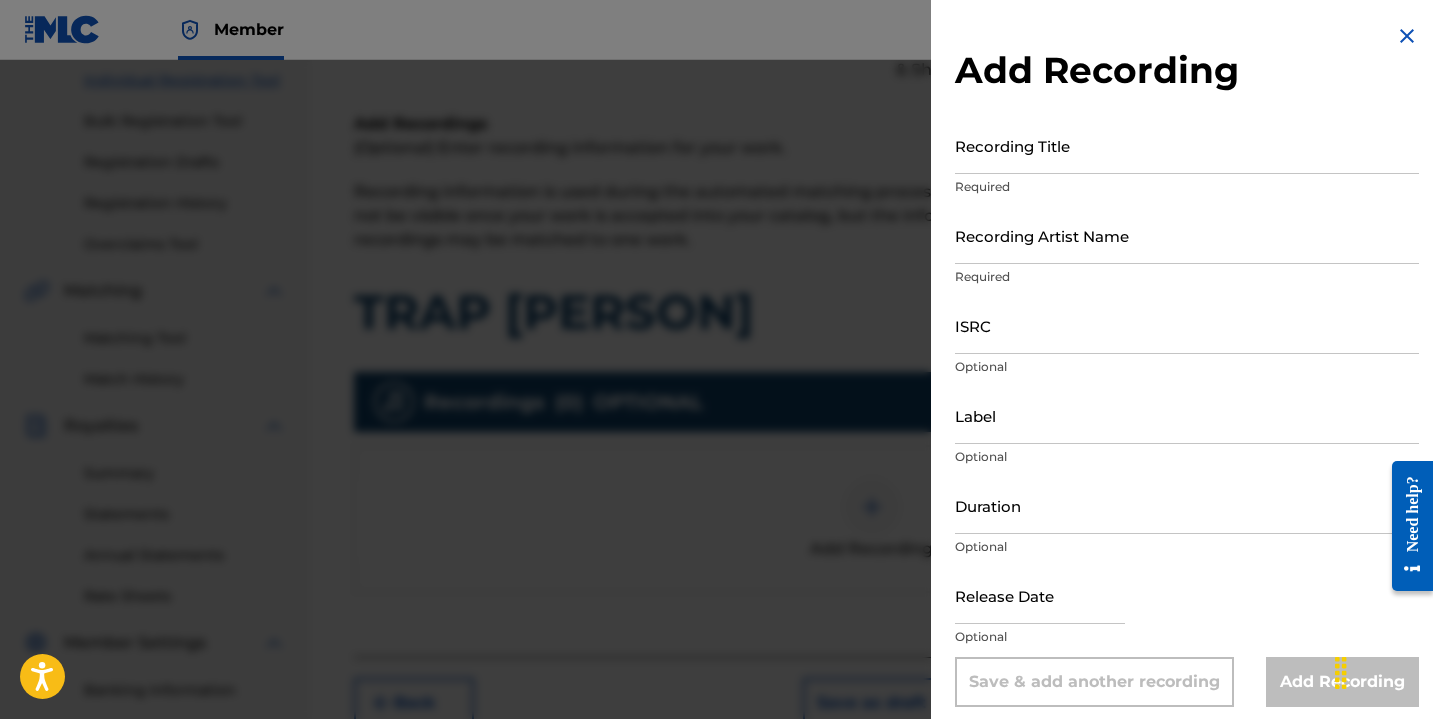 scroll, scrollTop: 12, scrollLeft: 0, axis: vertical 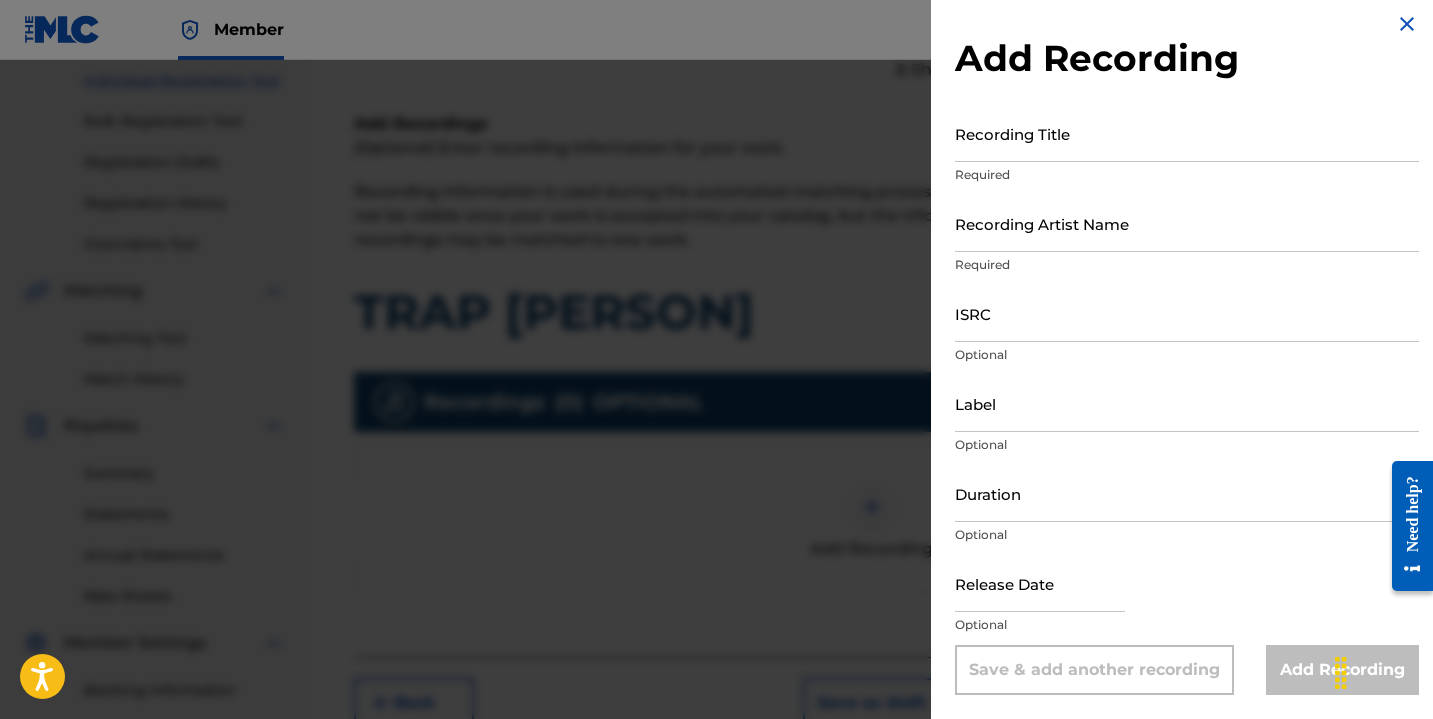 click on "Recording Title" at bounding box center (1187, 133) 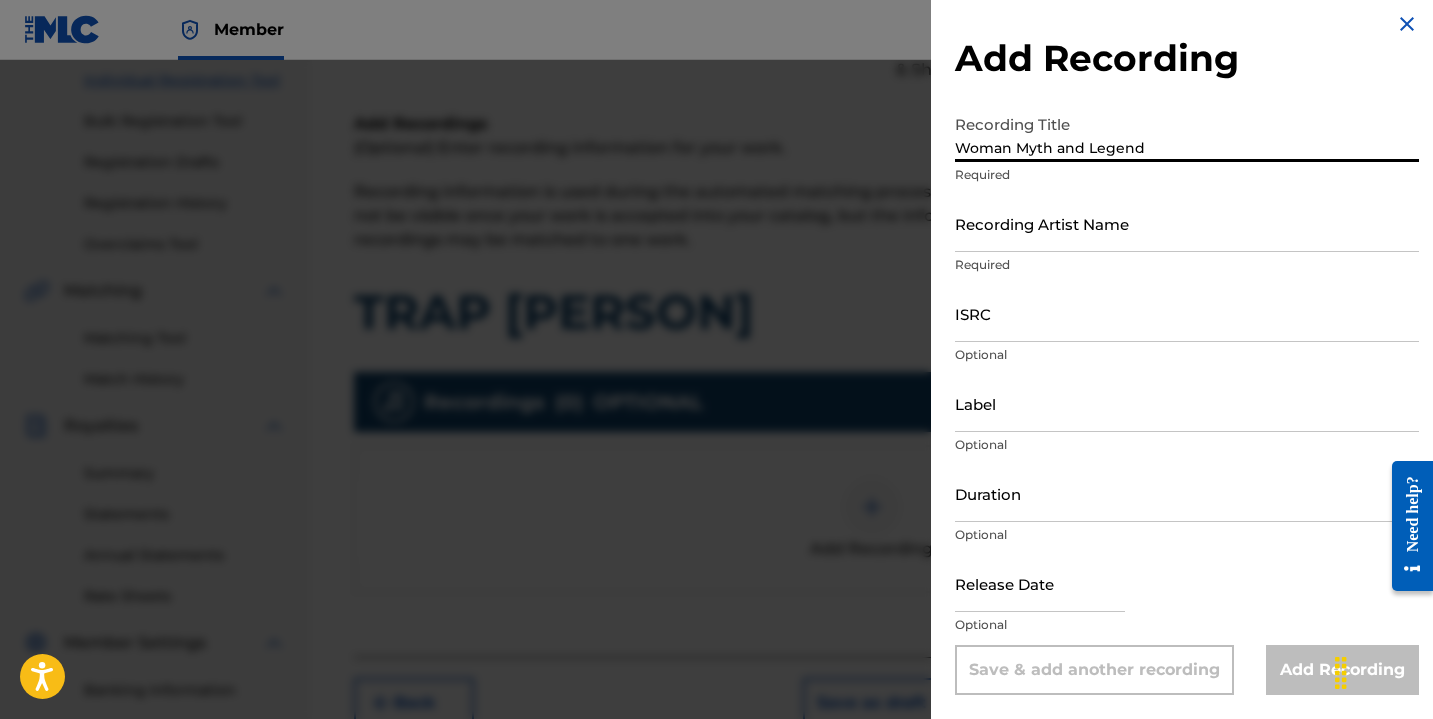 type on "Woman Myth and Legend" 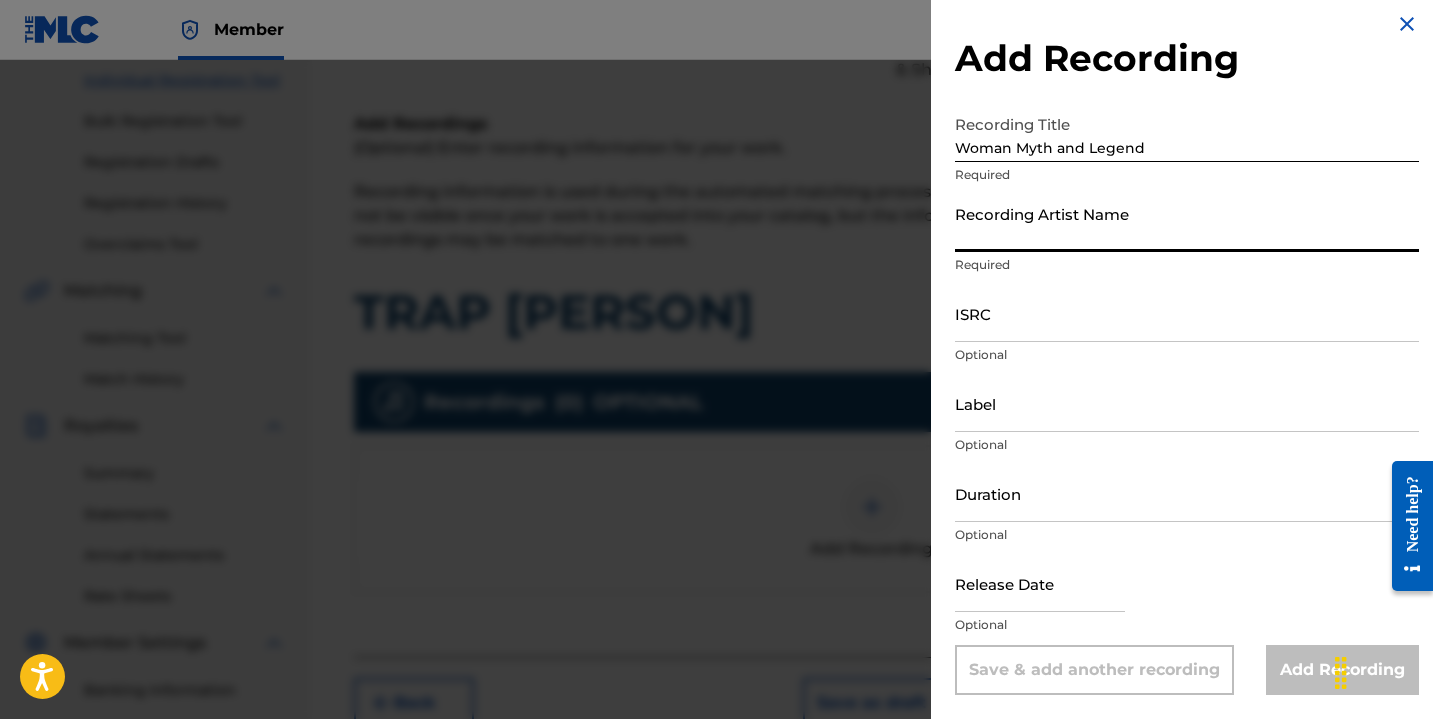click on "Recording Artist Name" at bounding box center (1187, 223) 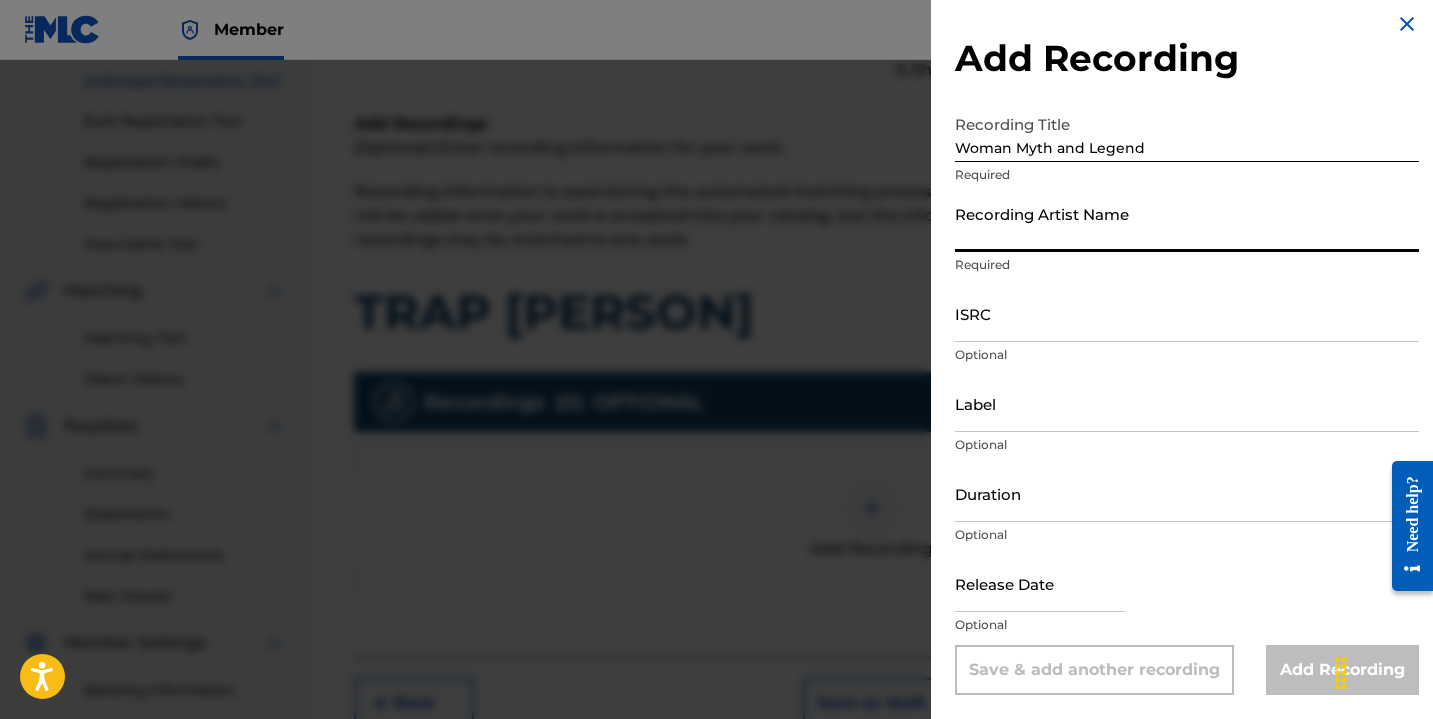 type on "[PERSON]" 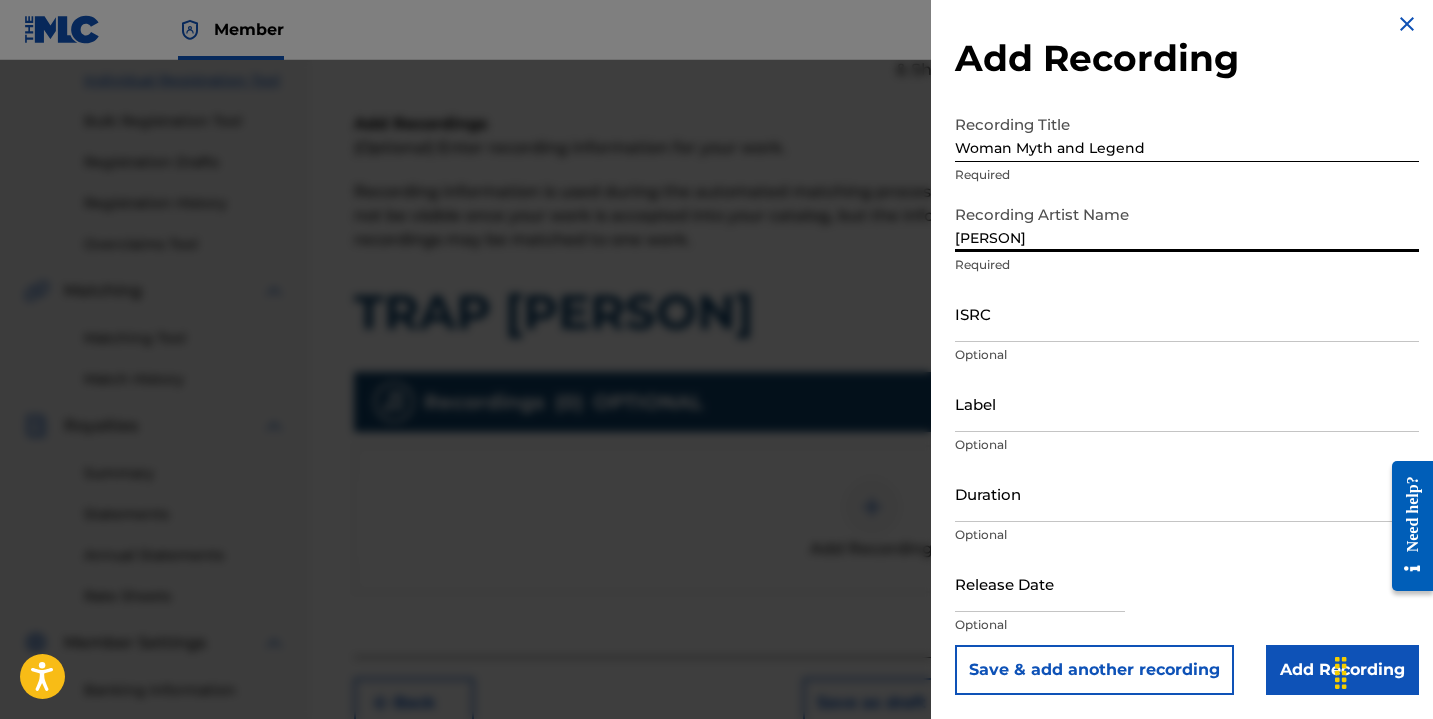 click on "ISRC" at bounding box center (1187, 313) 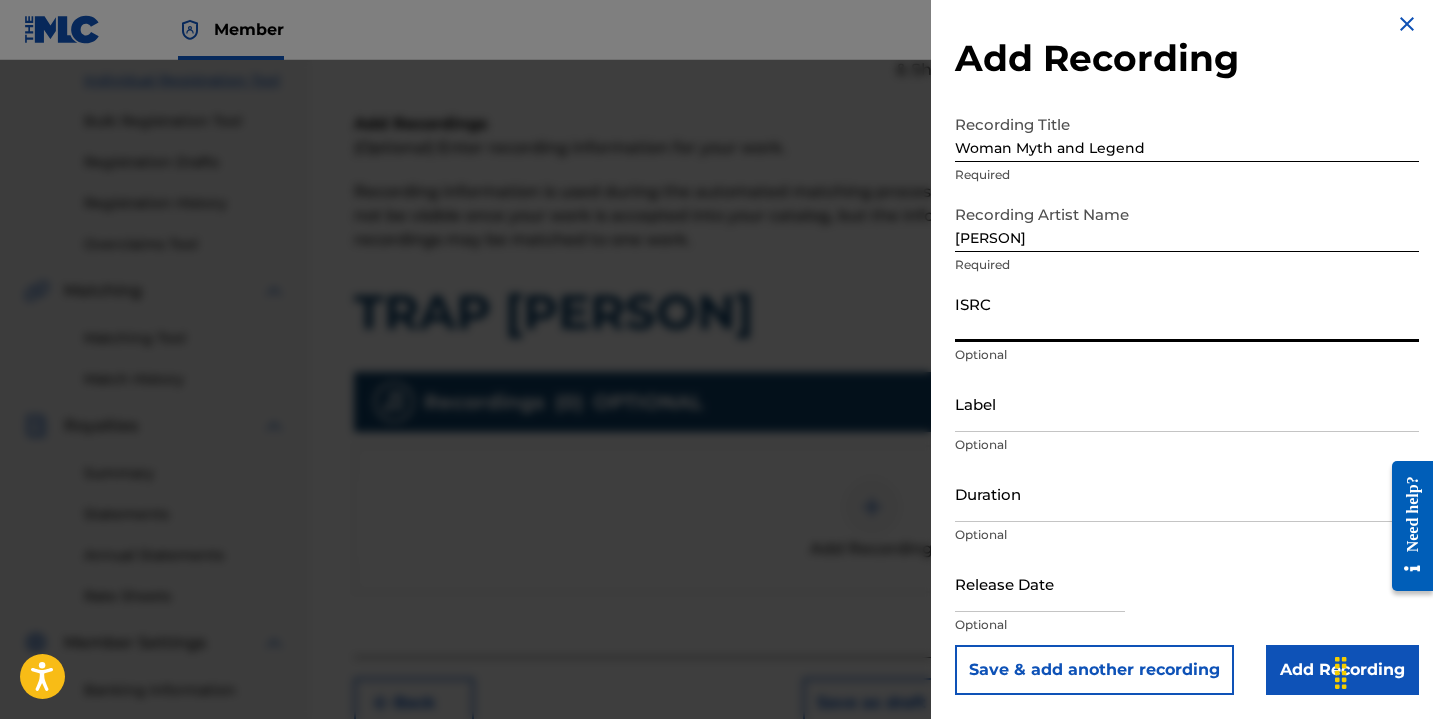 paste on "[USERNAME]" 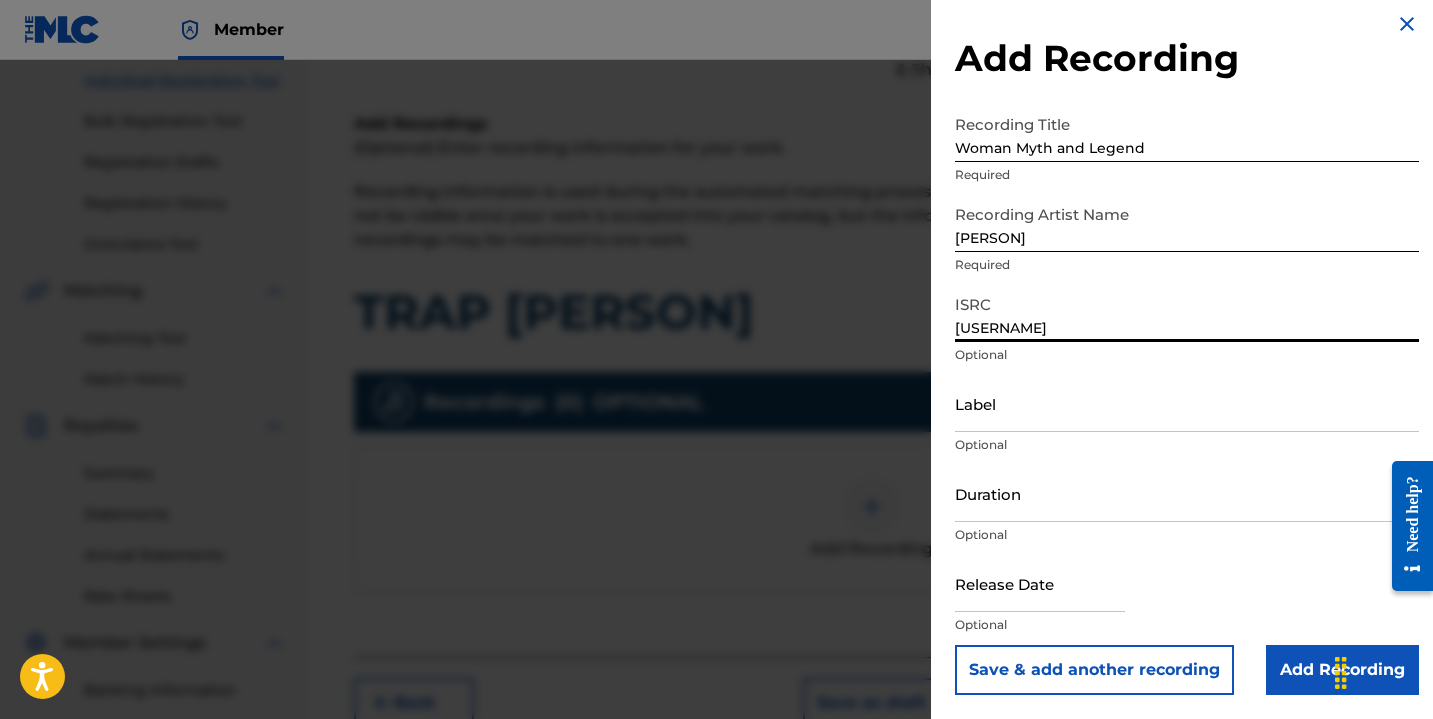 type on "[USERNAME]" 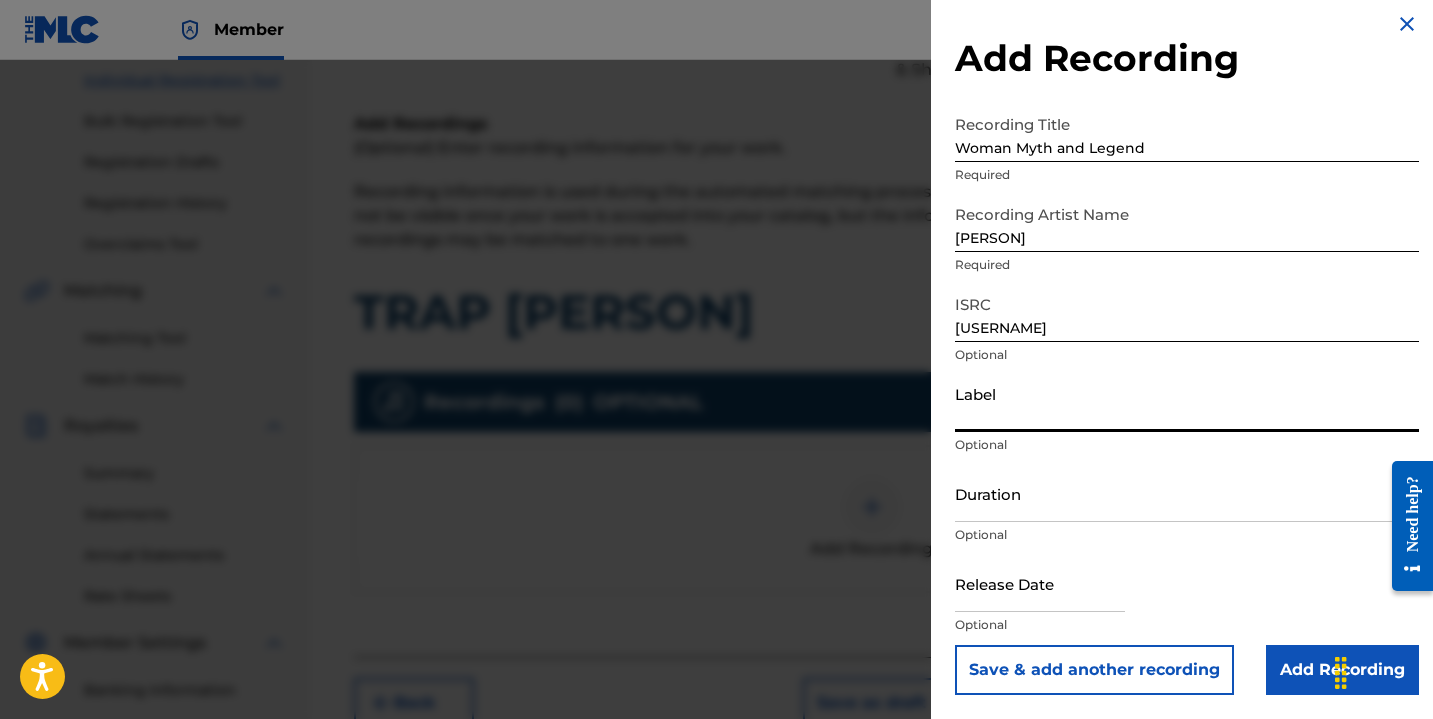 type on "TEAZER NETWORK" 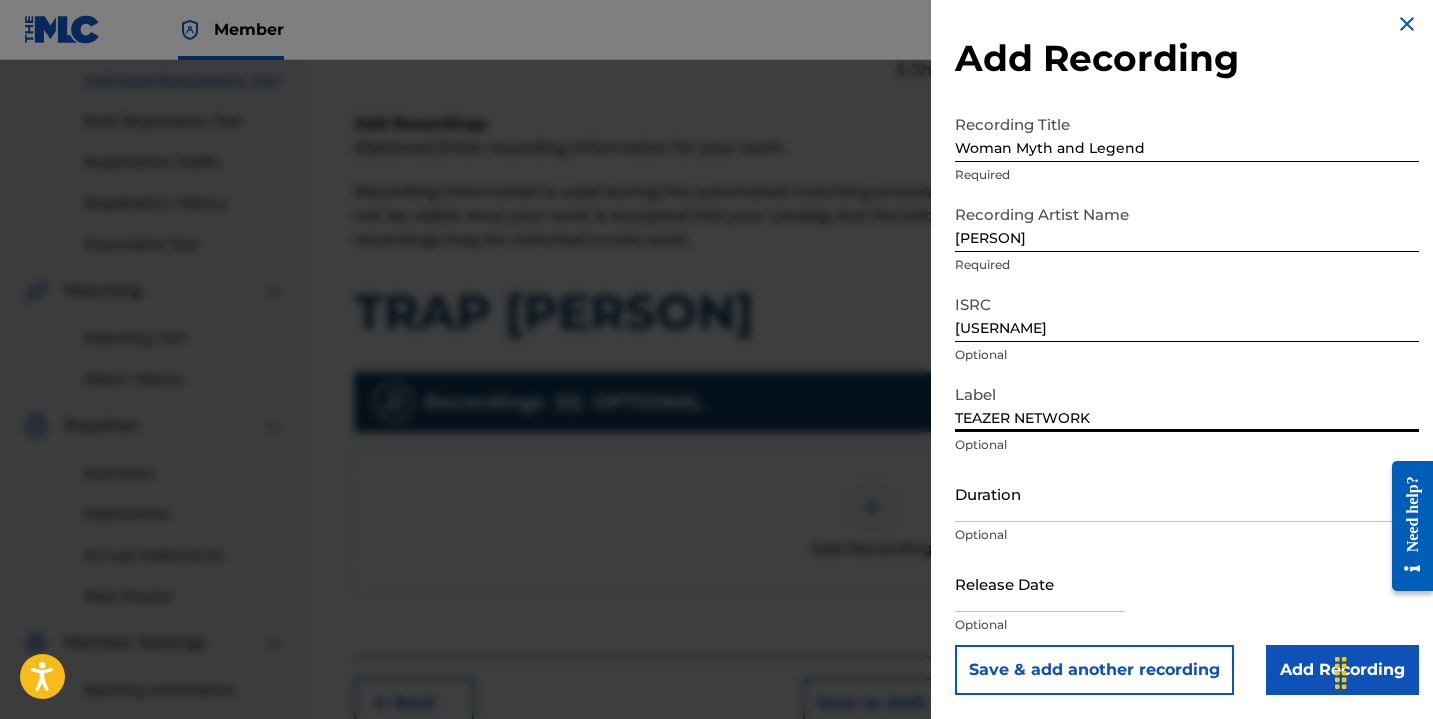 click on "Duration" at bounding box center (1187, 493) 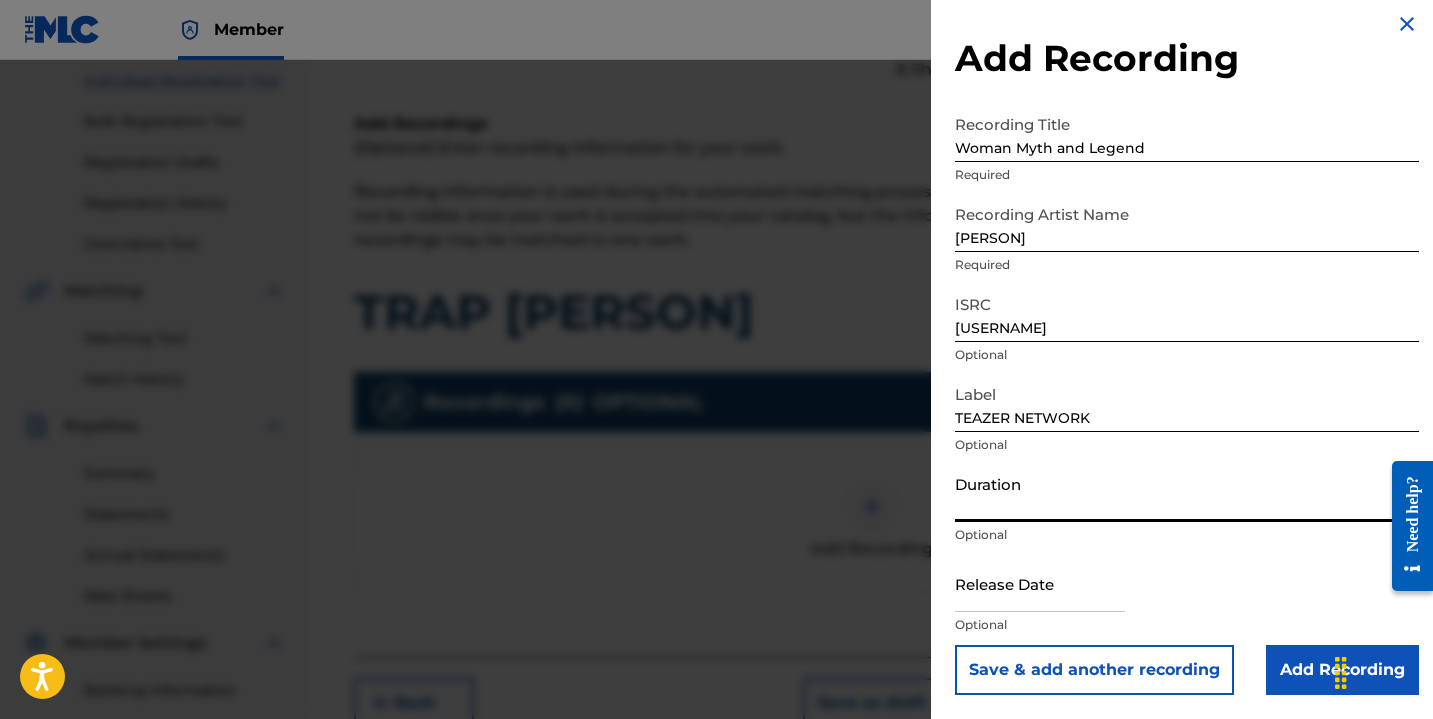 type on "02:52" 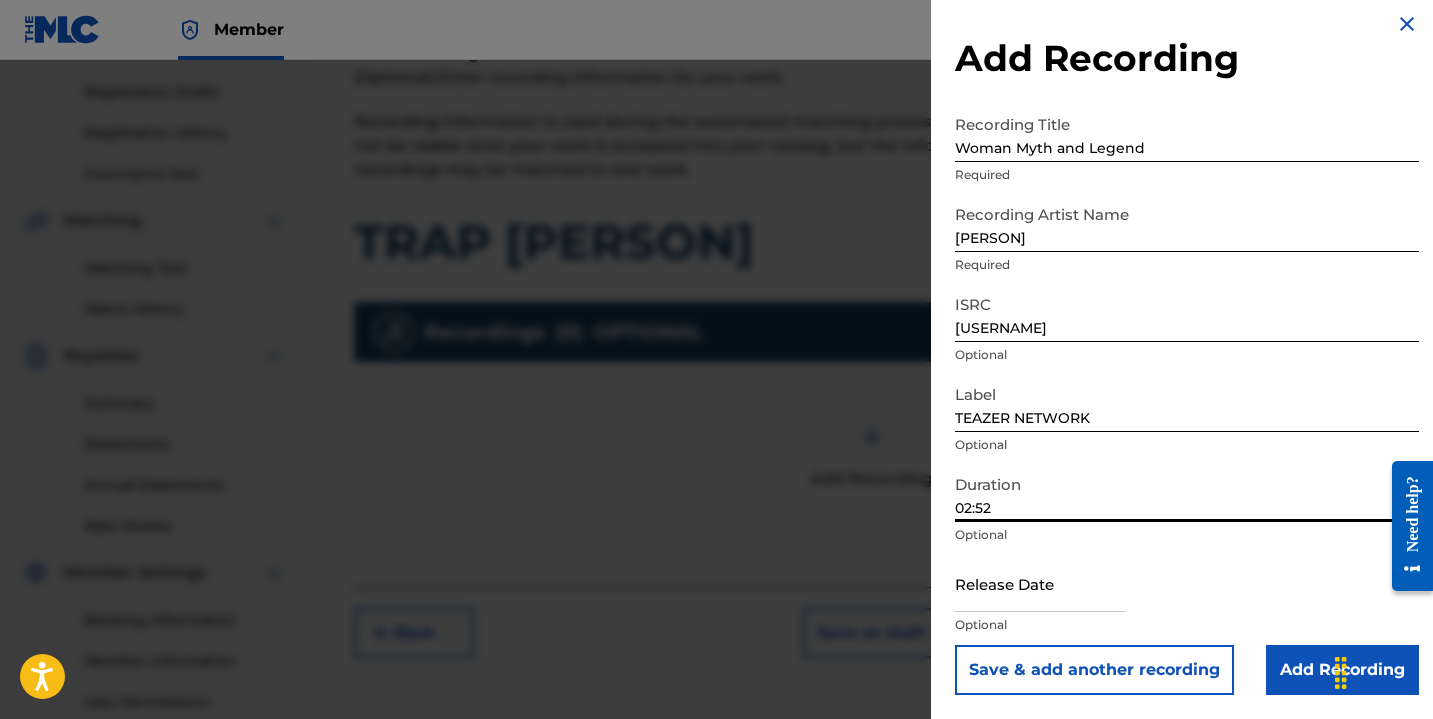 scroll, scrollTop: 477, scrollLeft: 0, axis: vertical 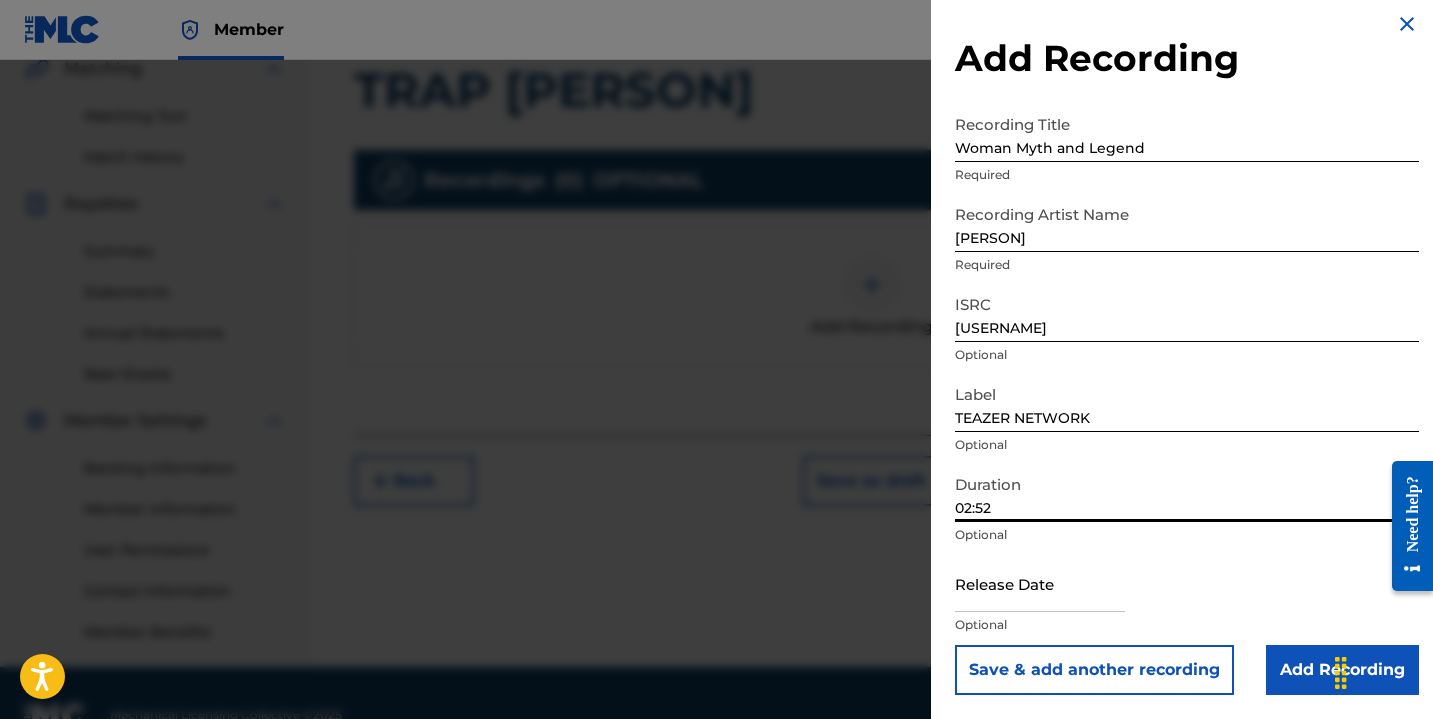 click at bounding box center [1040, 583] 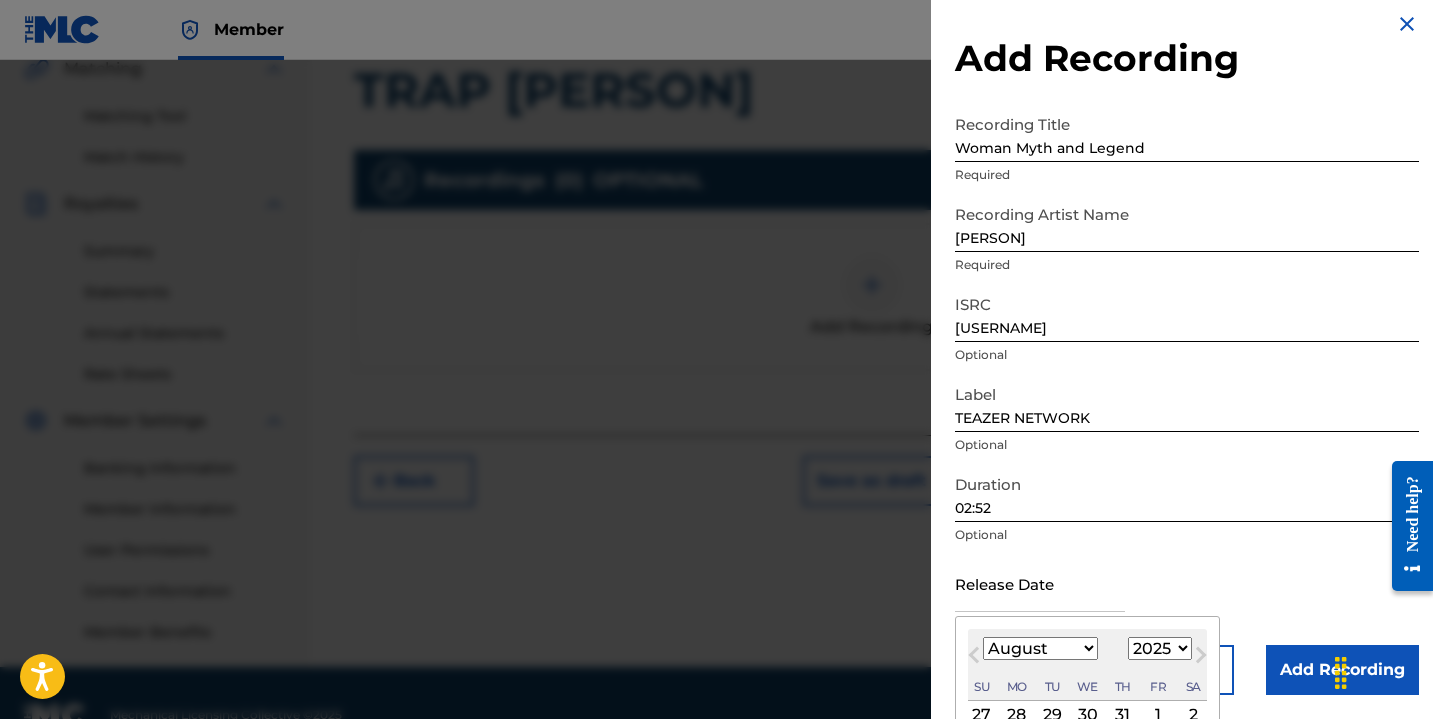 click on "Previous Month" at bounding box center (976, 658) 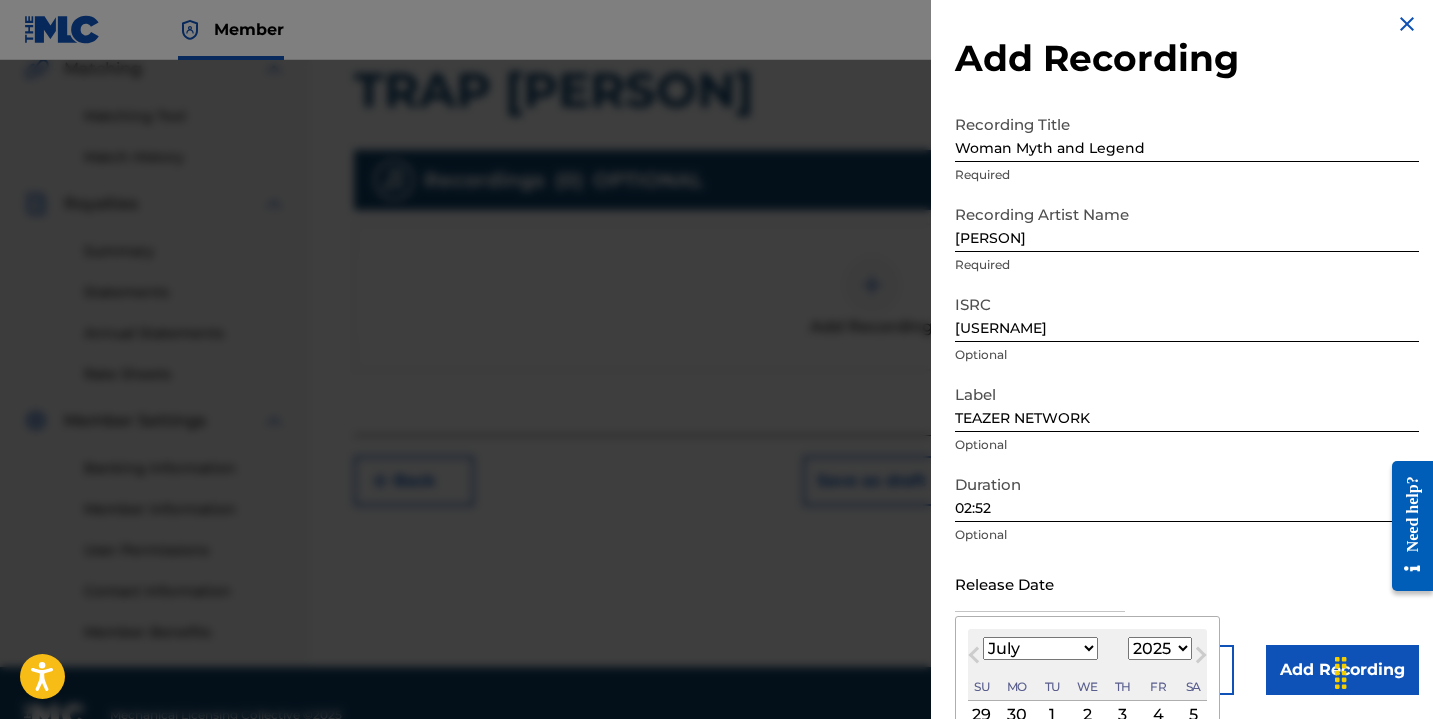 click on "Previous Month" at bounding box center [976, 658] 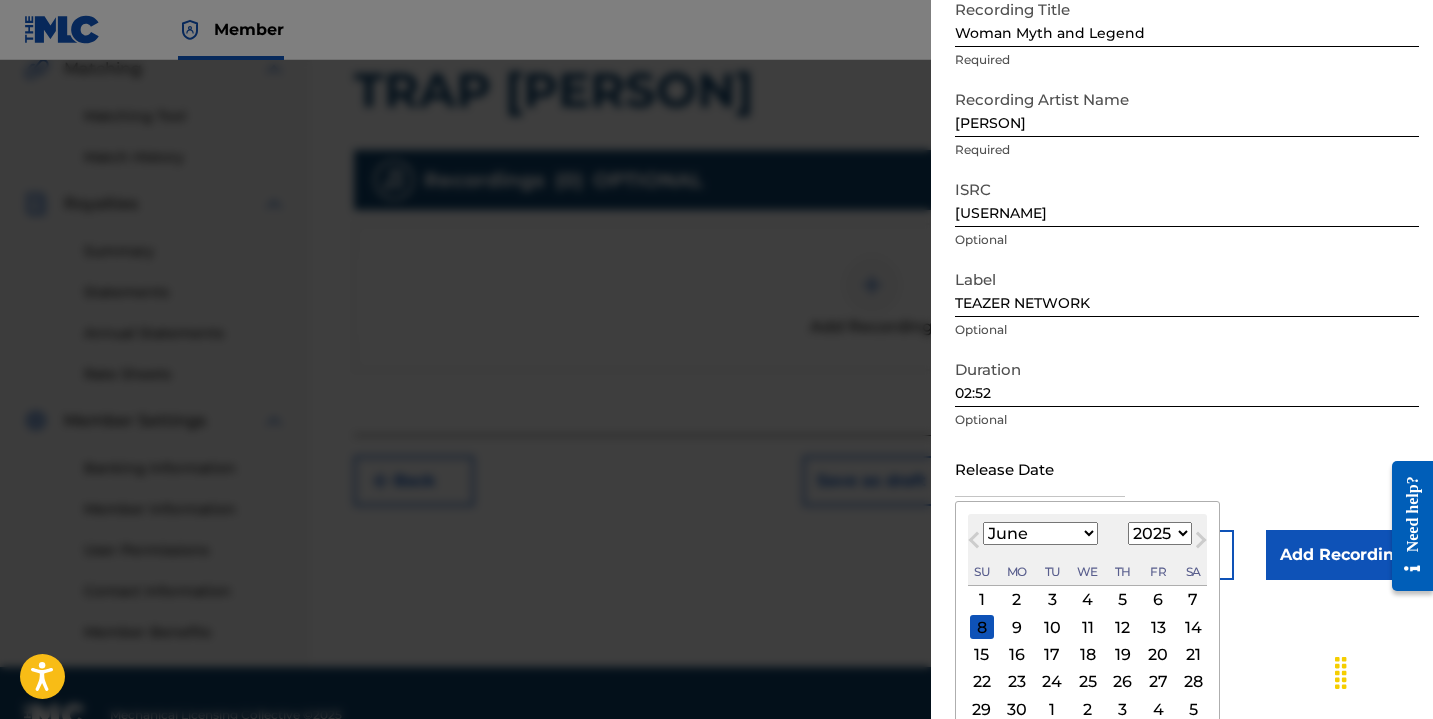scroll, scrollTop: 171, scrollLeft: 0, axis: vertical 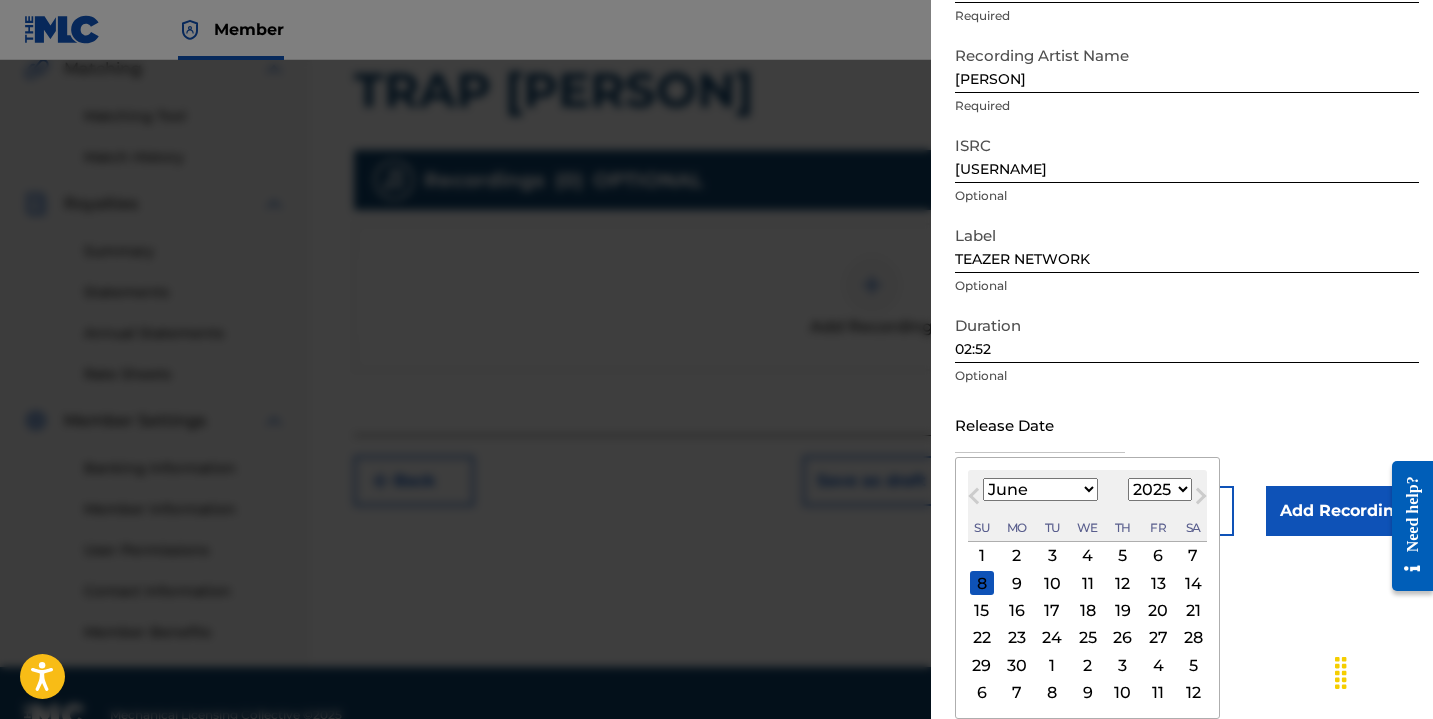 click on "25" at bounding box center [1088, 638] 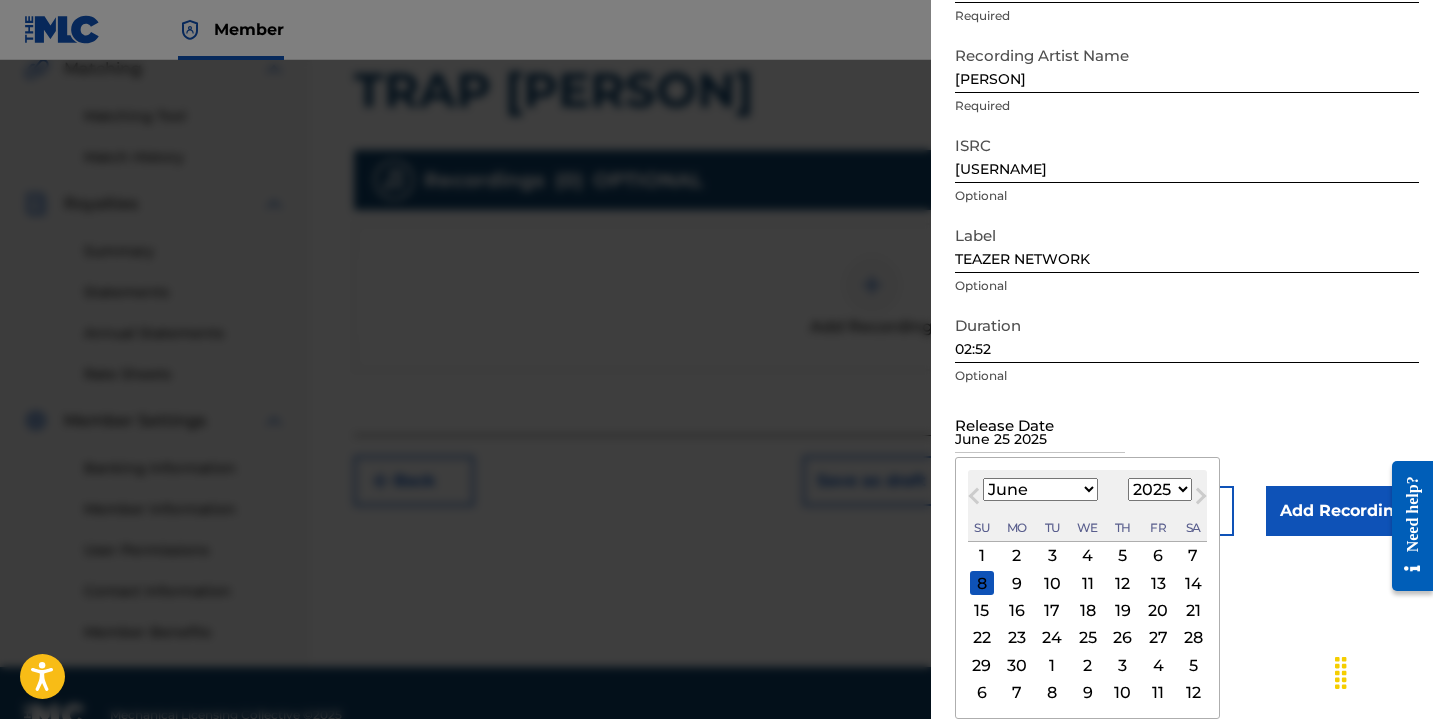 scroll, scrollTop: 12, scrollLeft: 0, axis: vertical 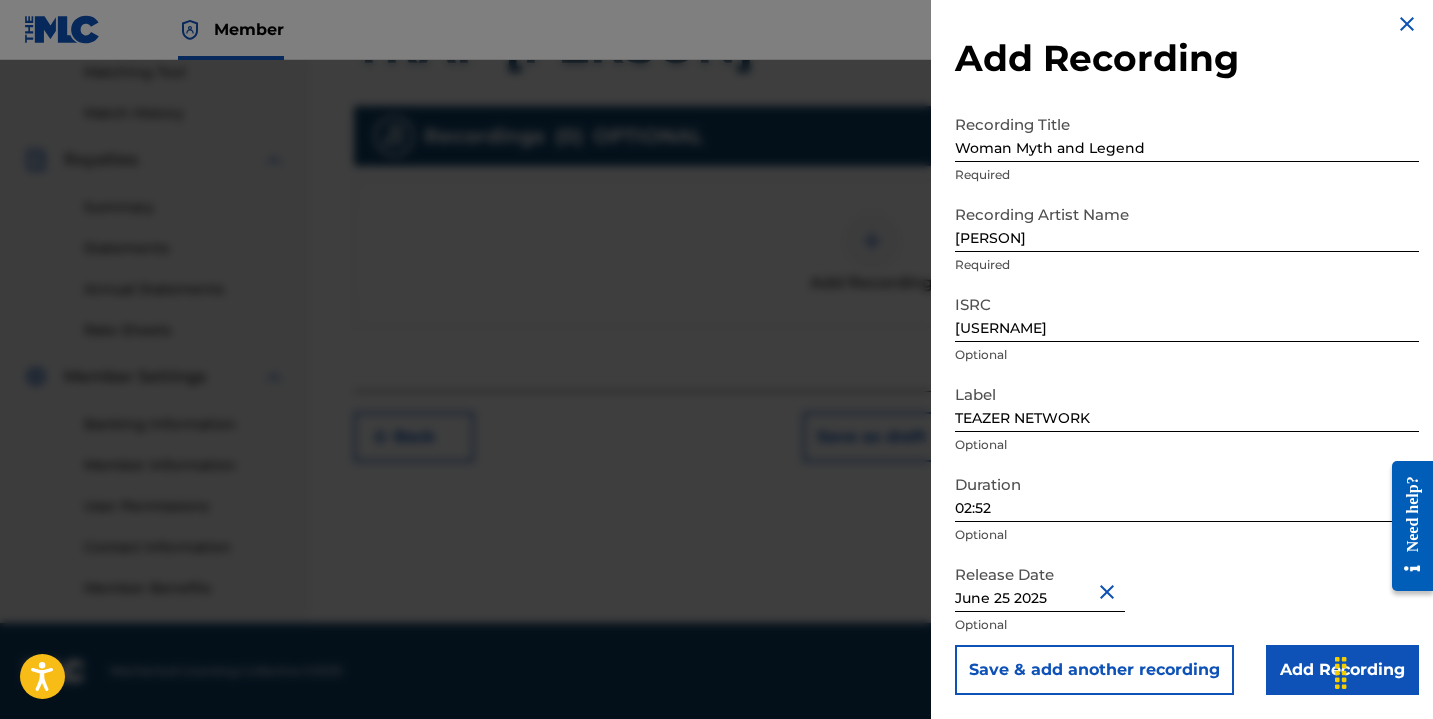 click on "Save & add another recording" at bounding box center (1094, 670) 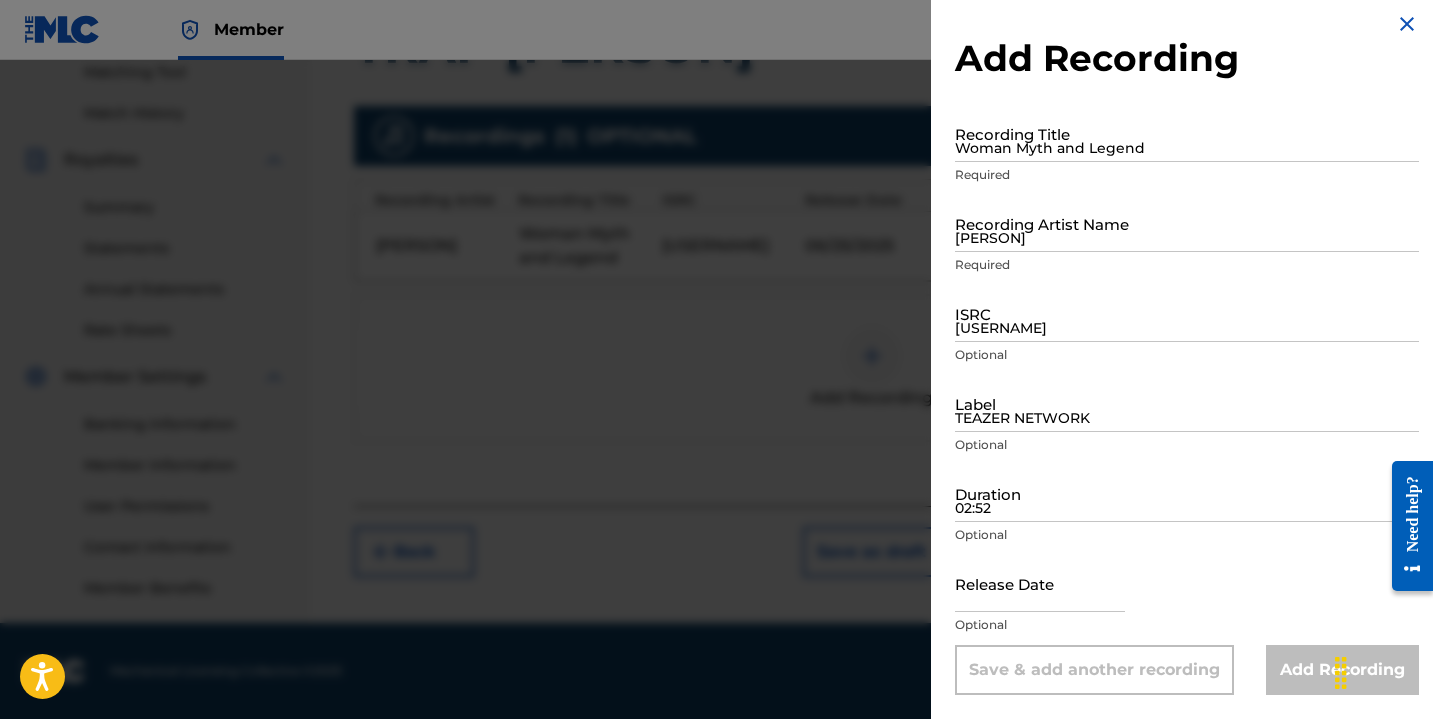 click on "Woman Myth and Legend" at bounding box center (1187, 133) 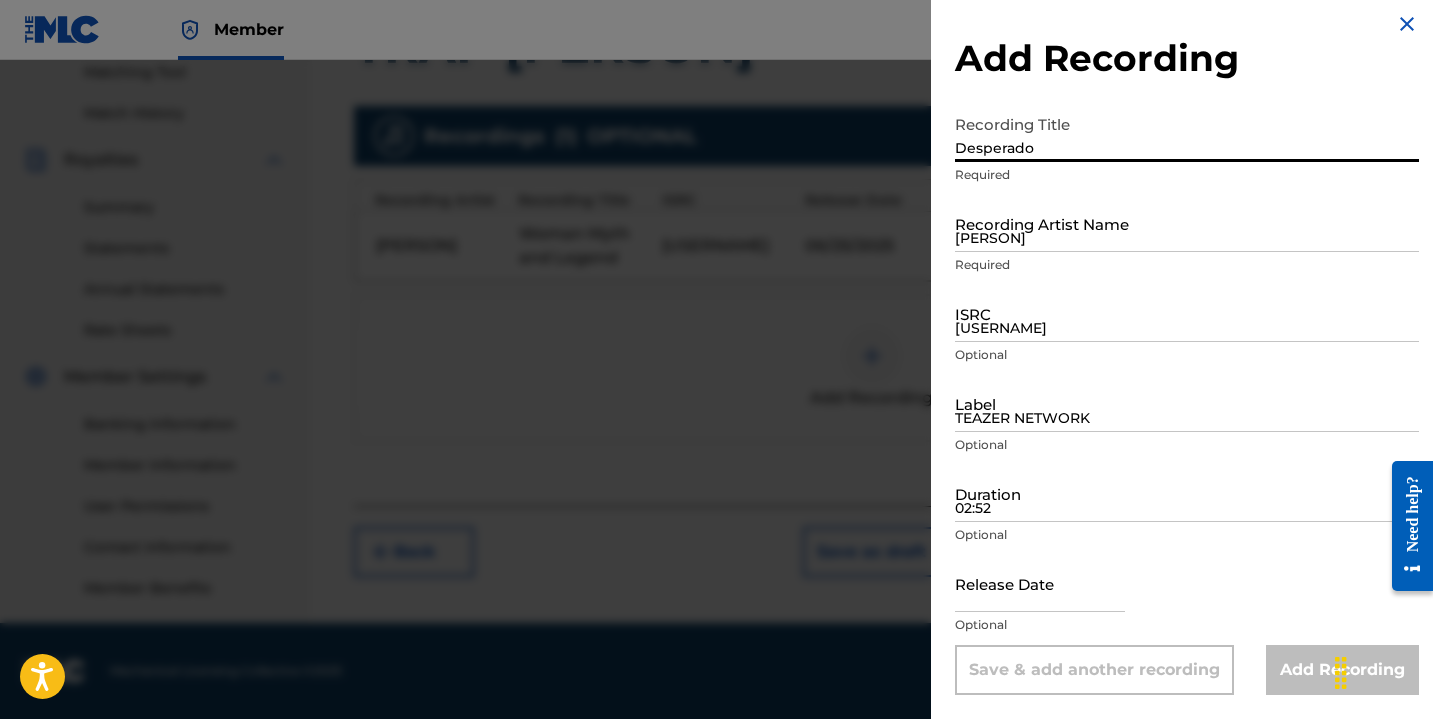 type on "Desperado" 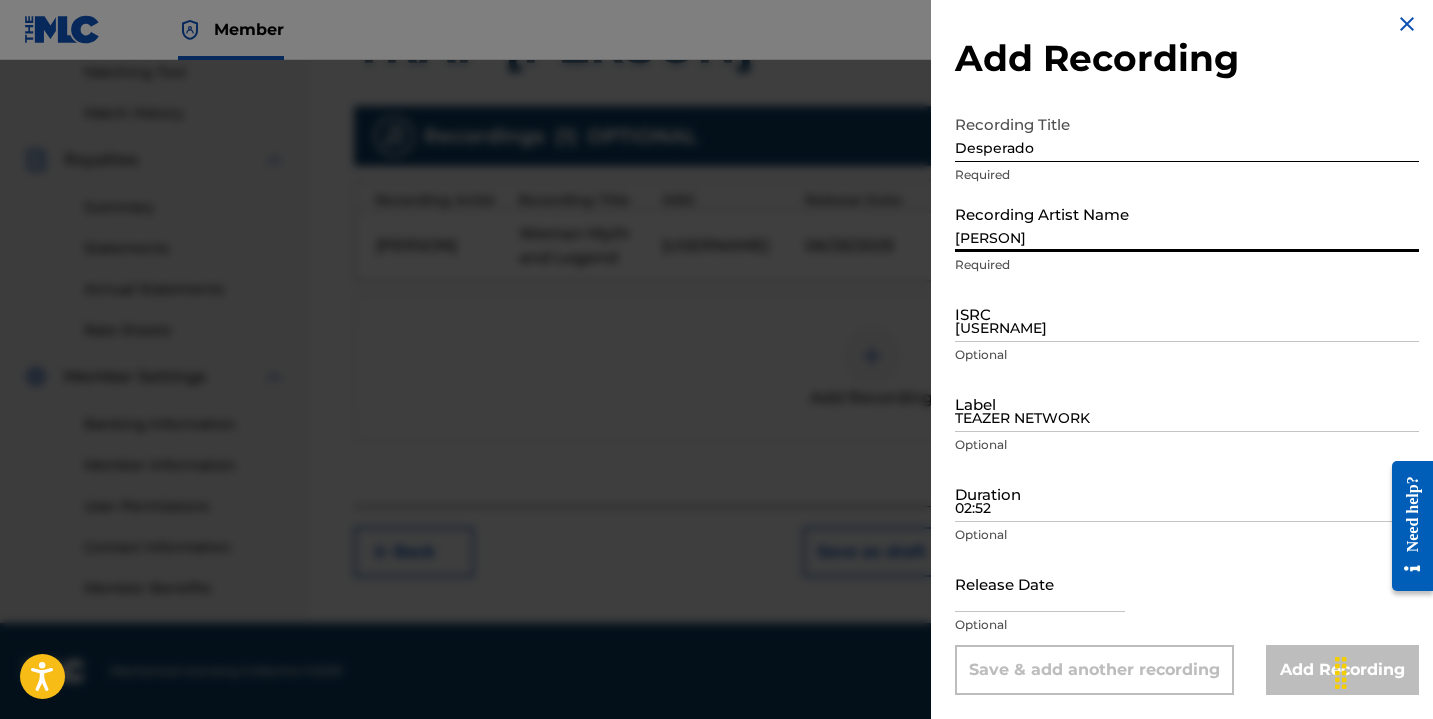 click on "[PERSON]" at bounding box center [1187, 223] 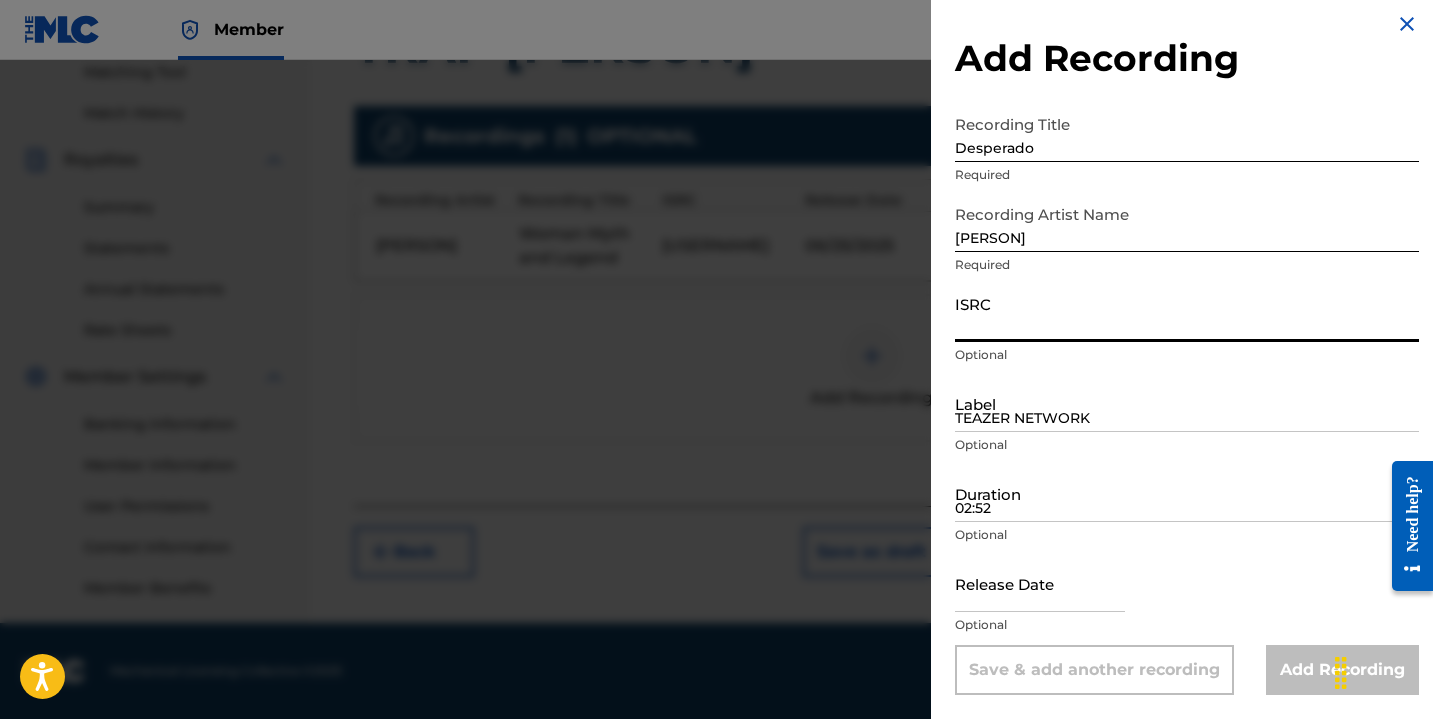 paste on "[USERNAME]" 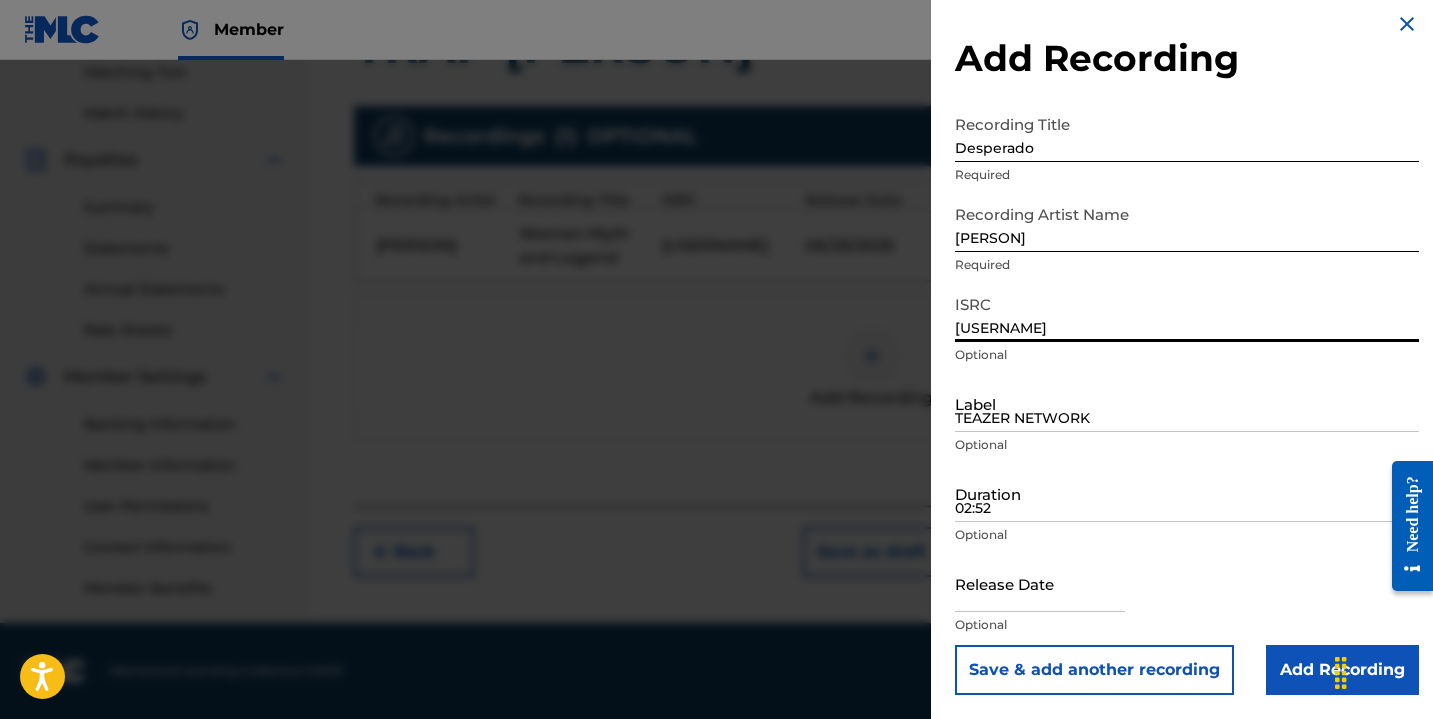 type on "[USERNAME]" 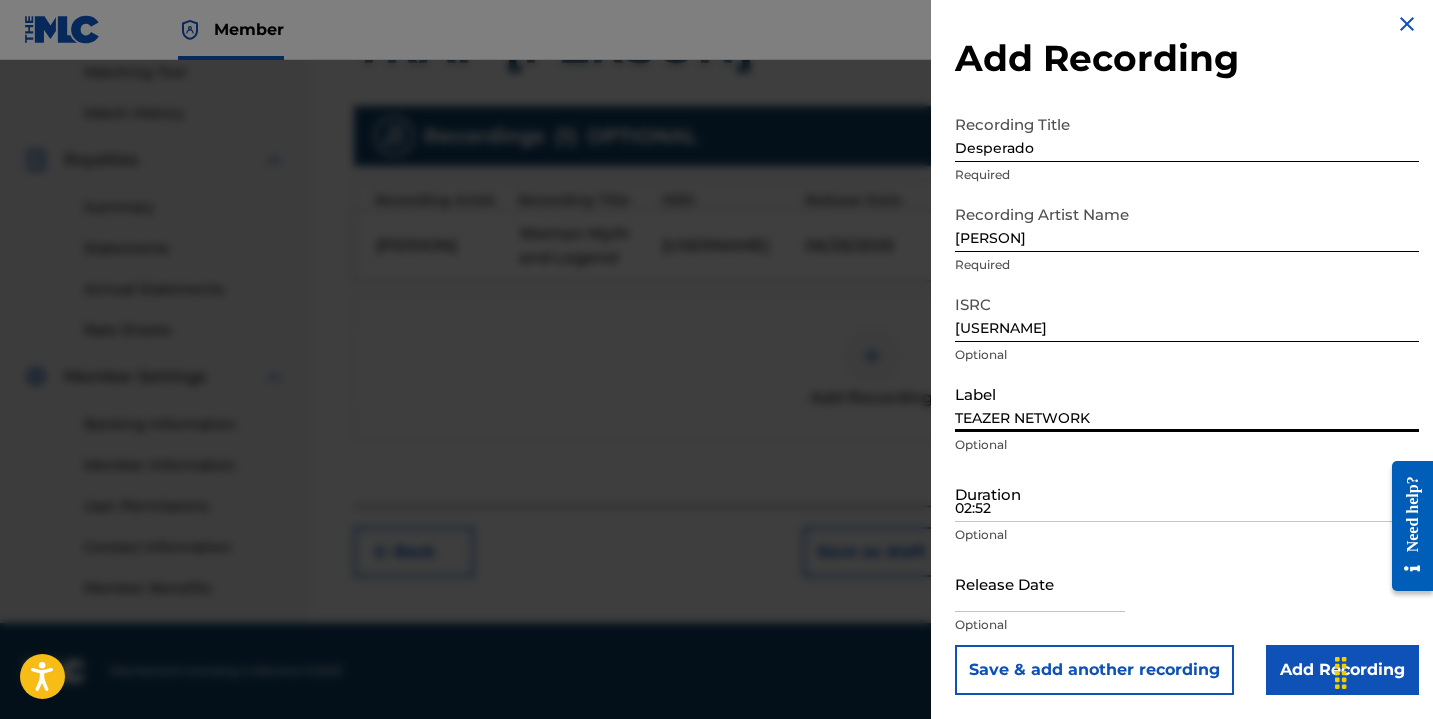 click on "TEAZER NETWORK" at bounding box center (1187, 403) 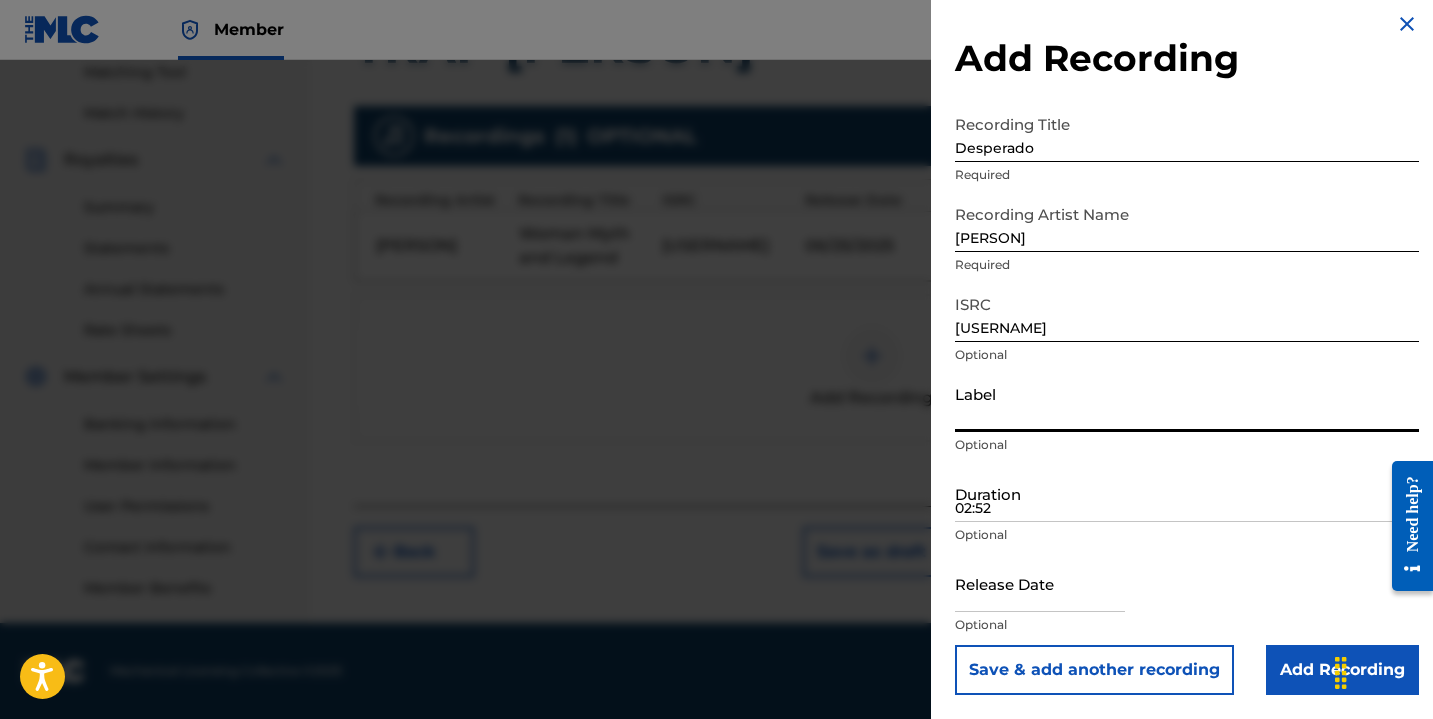 type on "TEAZER NETWORK" 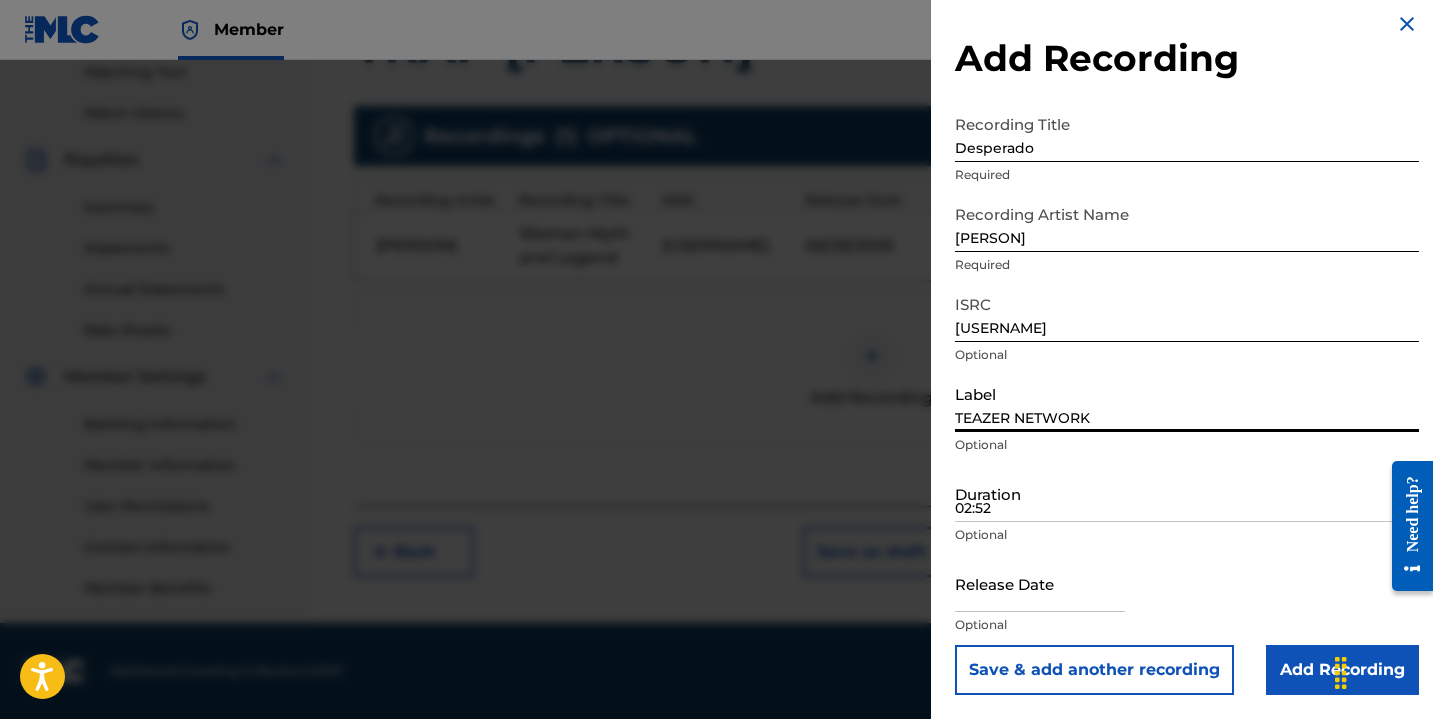 click on "02:52" at bounding box center (1187, 493) 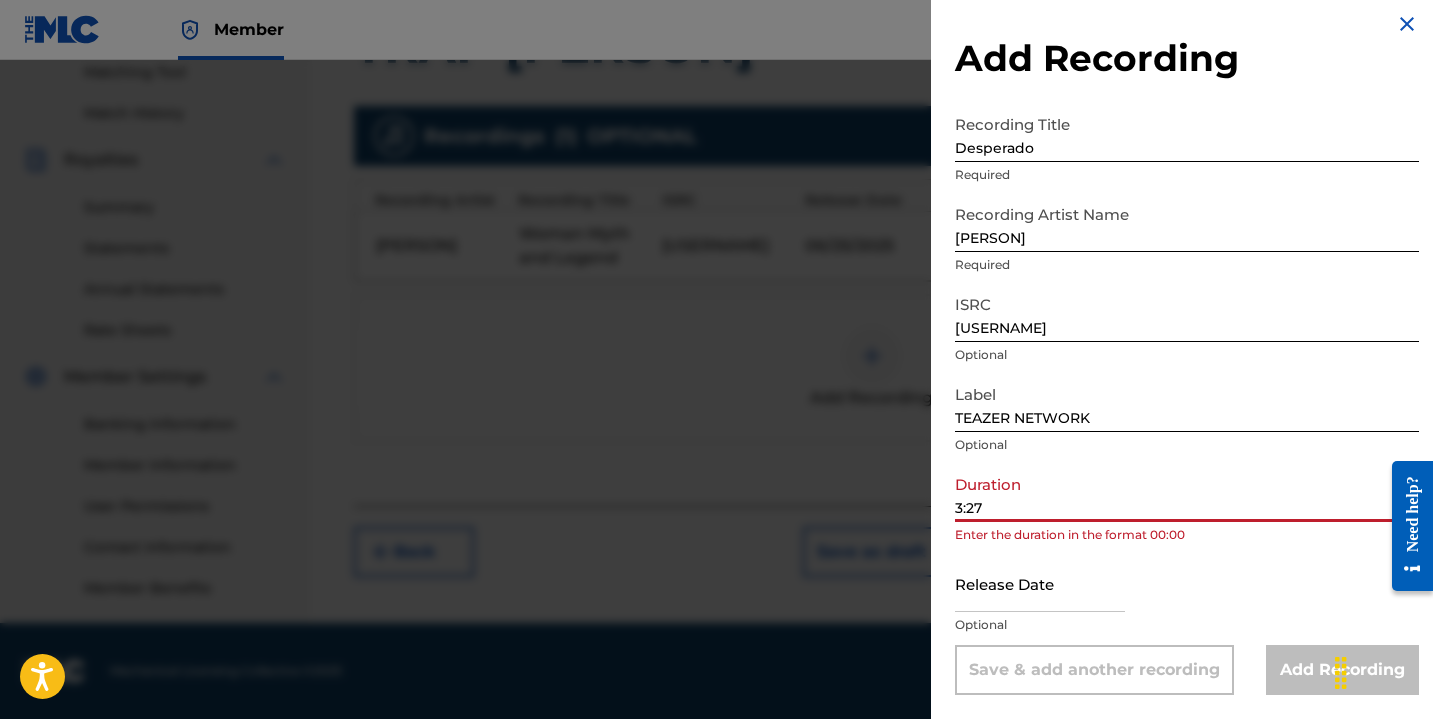 type on "3:27" 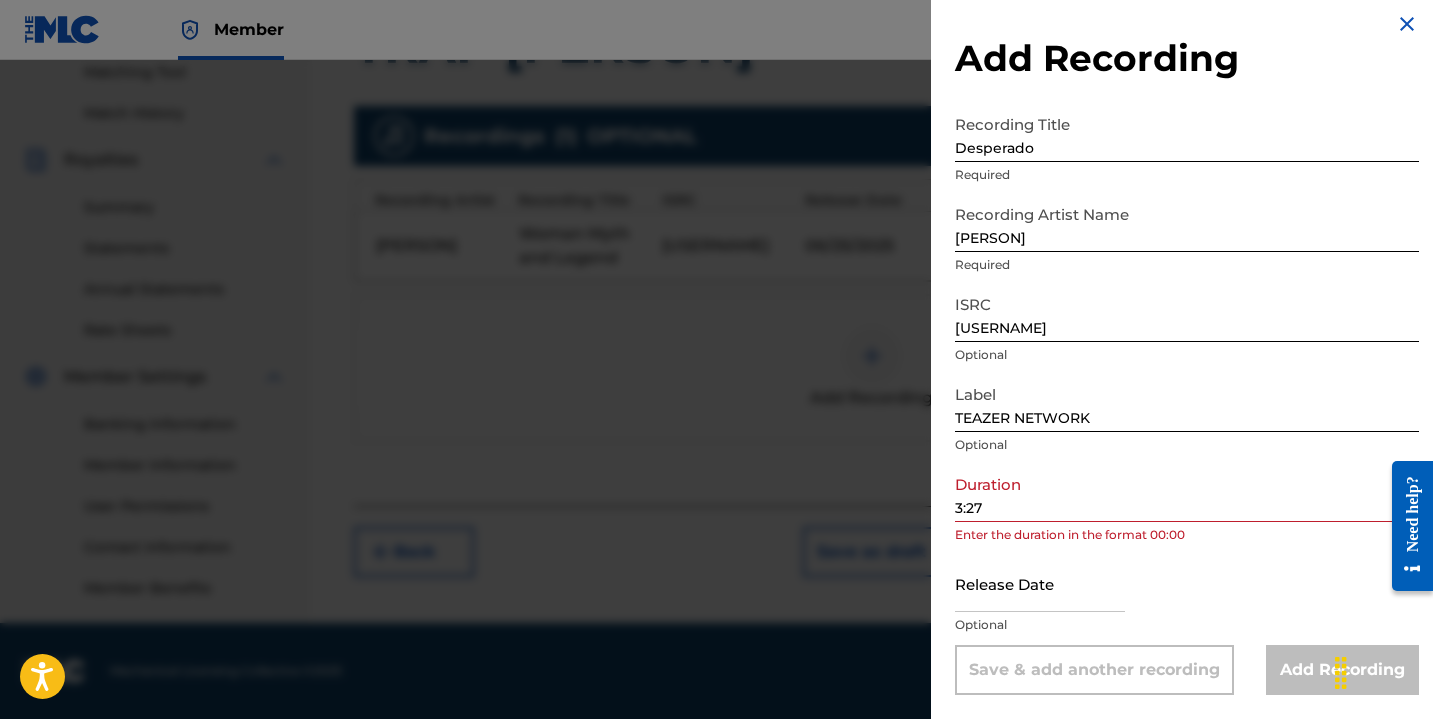 click at bounding box center [1040, 583] 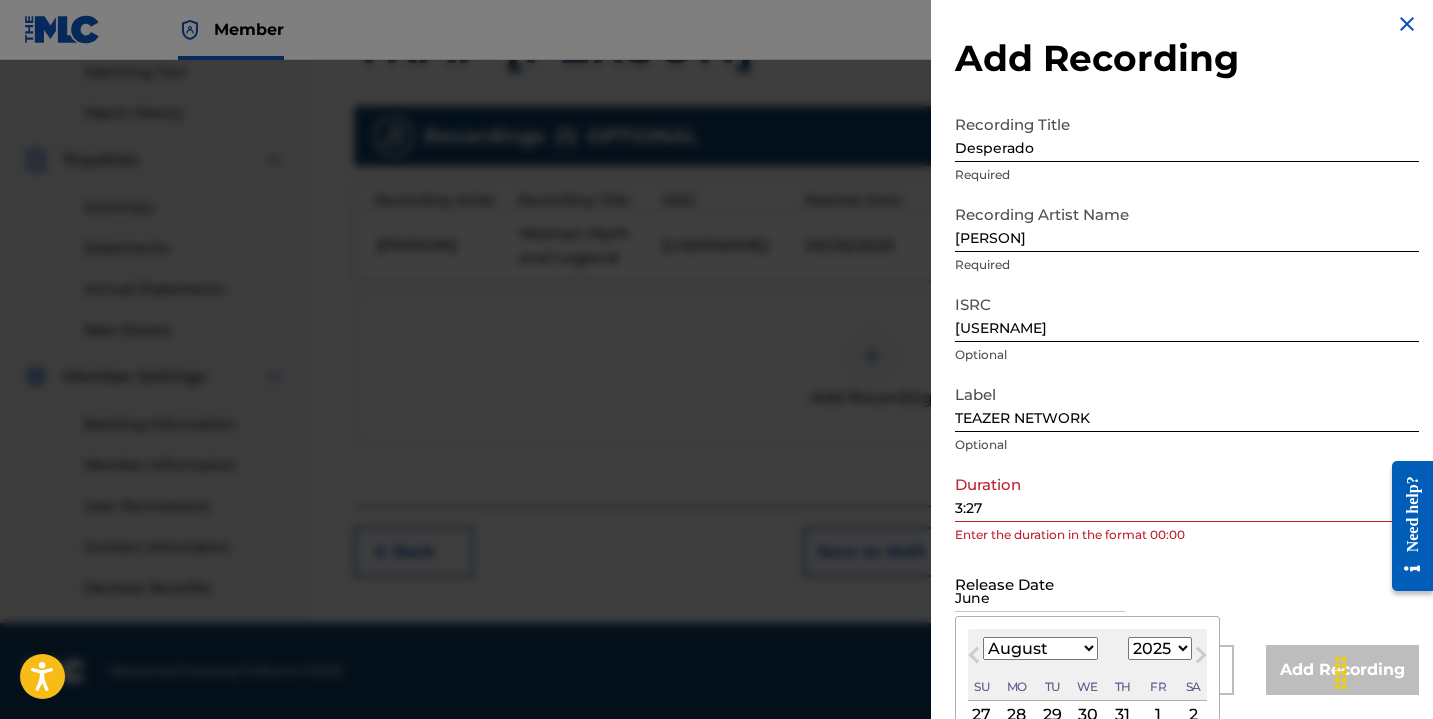 type on "June" 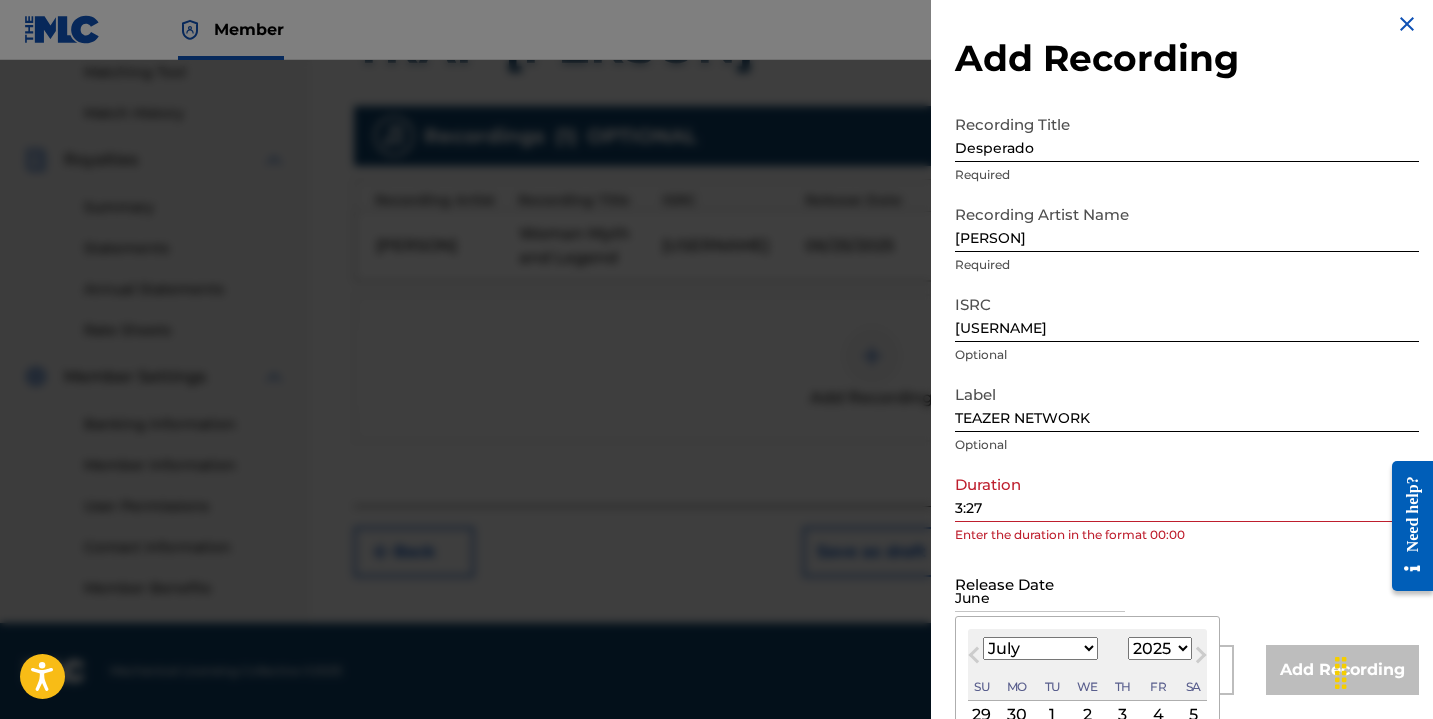 click on "Previous Month" at bounding box center (976, 658) 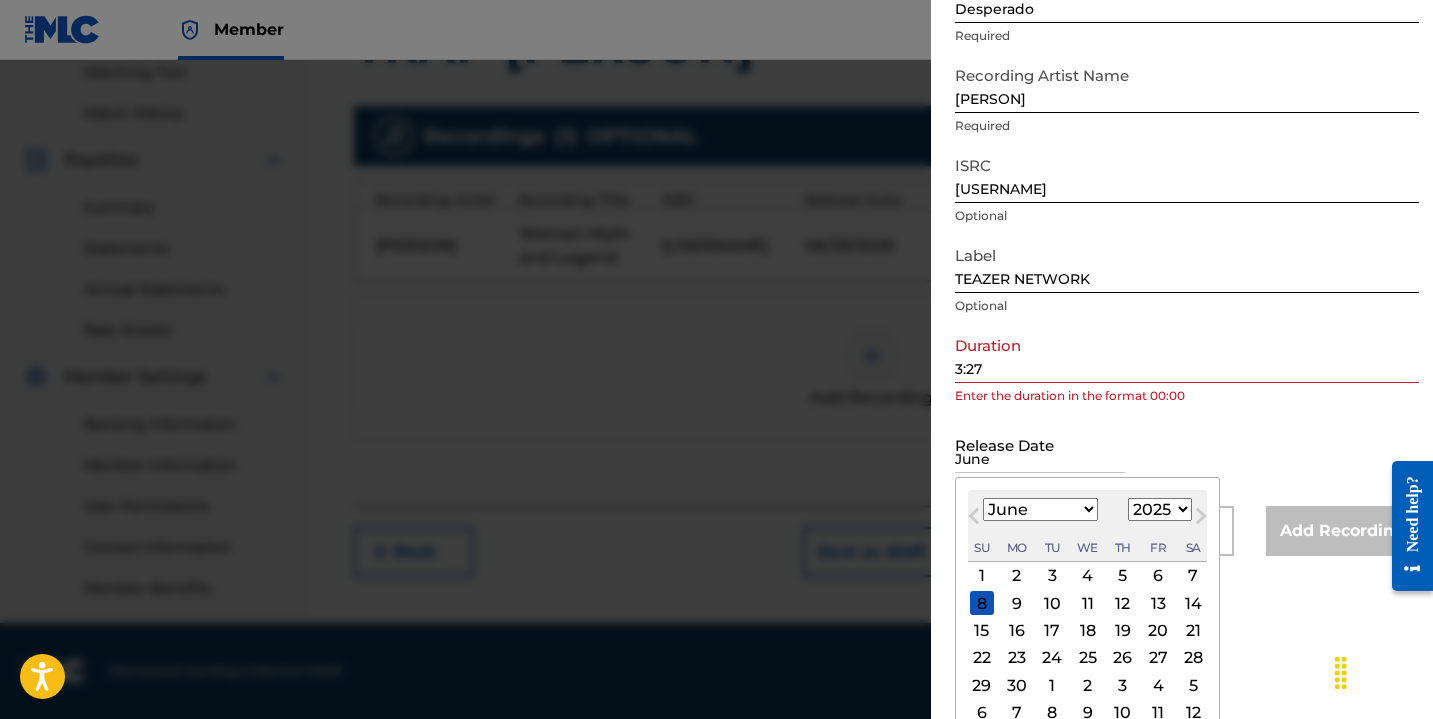 scroll, scrollTop: 171, scrollLeft: 0, axis: vertical 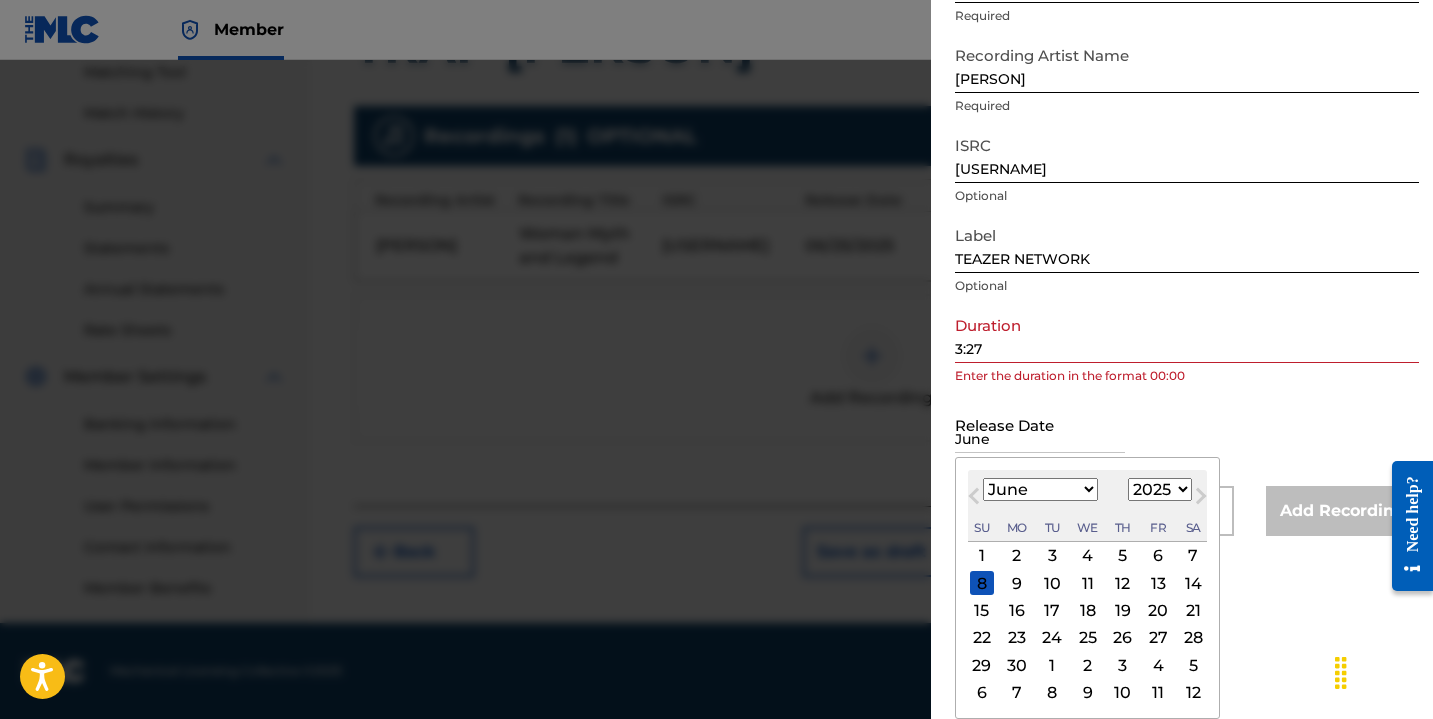 click on "25" at bounding box center (1088, 638) 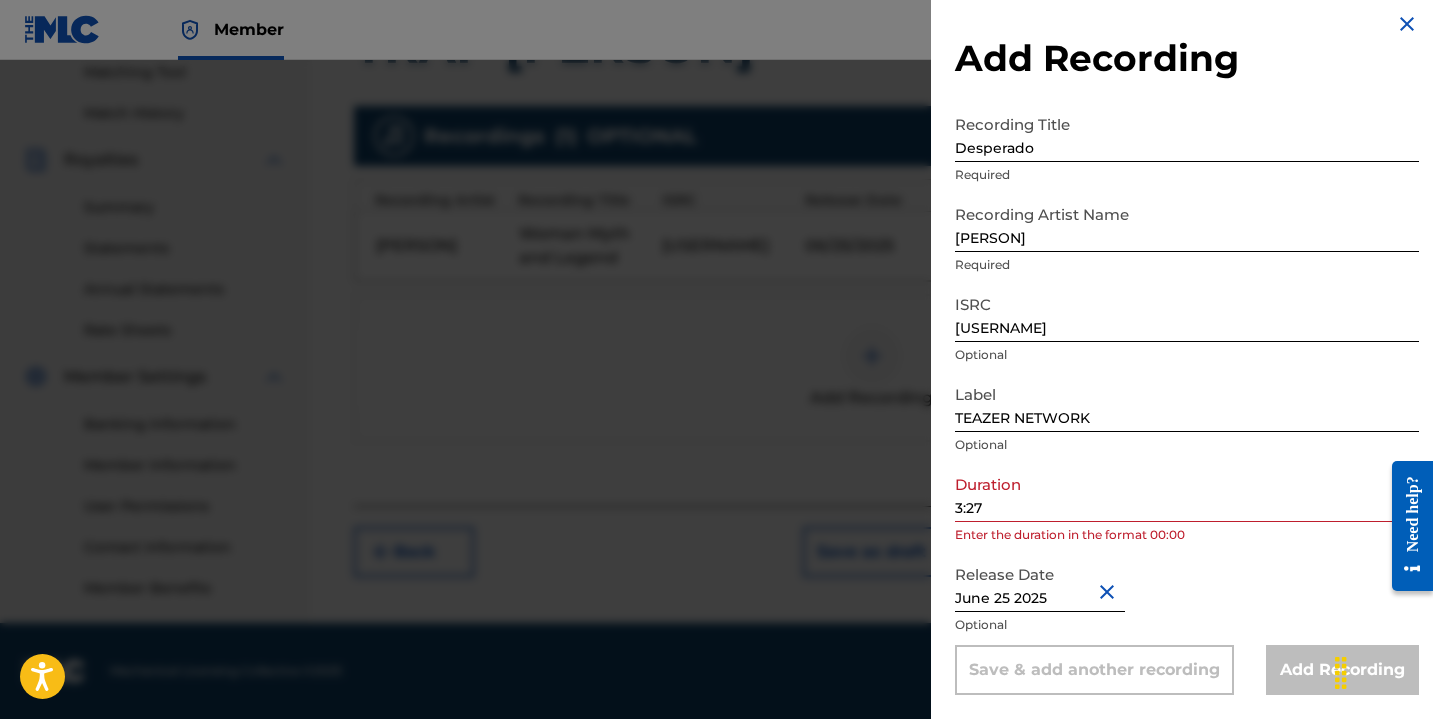 scroll, scrollTop: 12, scrollLeft: 0, axis: vertical 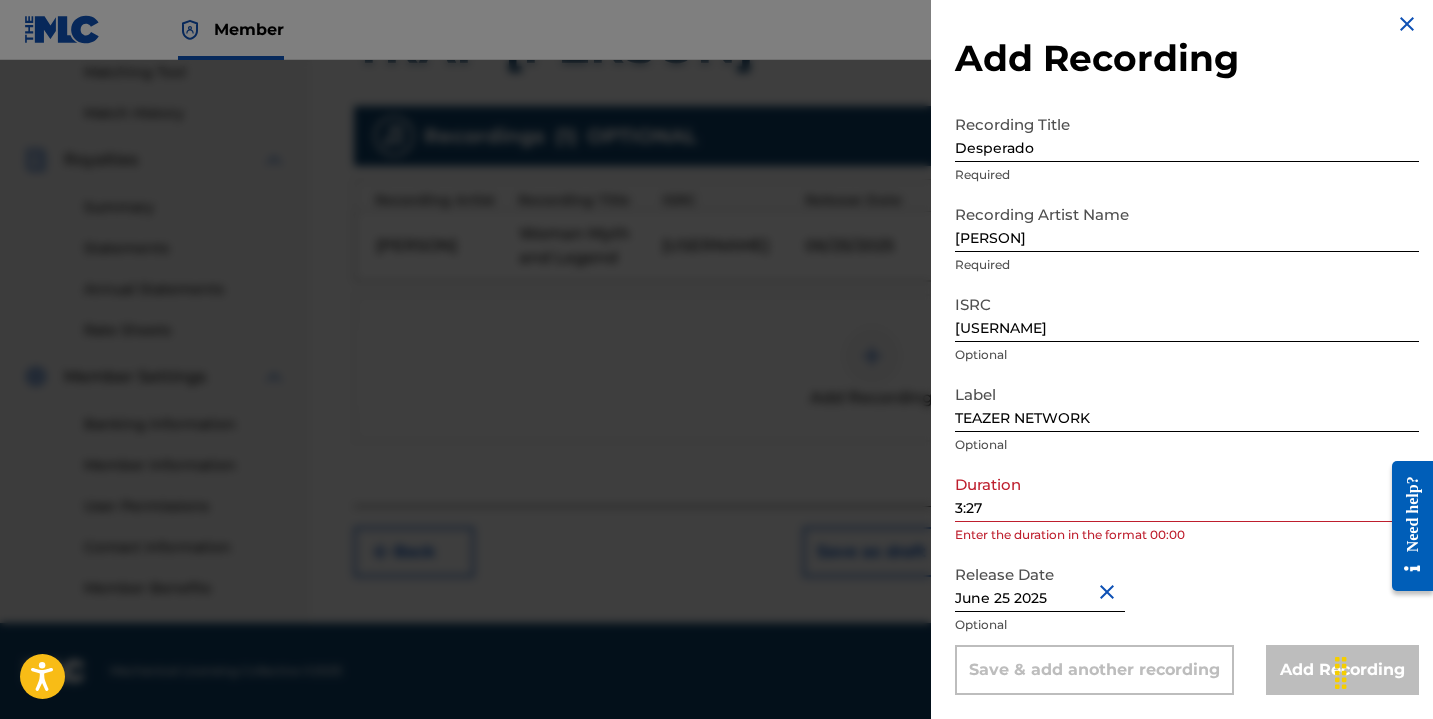 click on "3:27" at bounding box center [1187, 493] 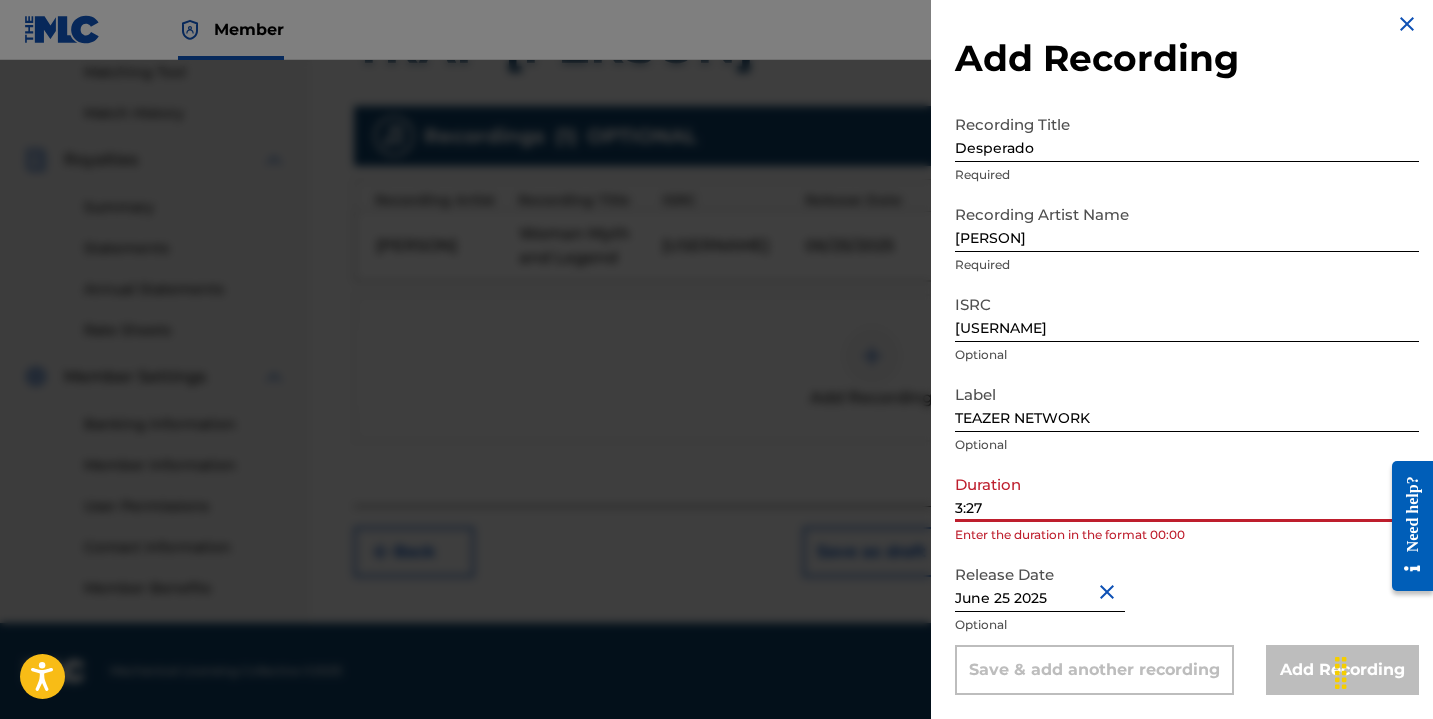 click on "3:27" at bounding box center [1187, 493] 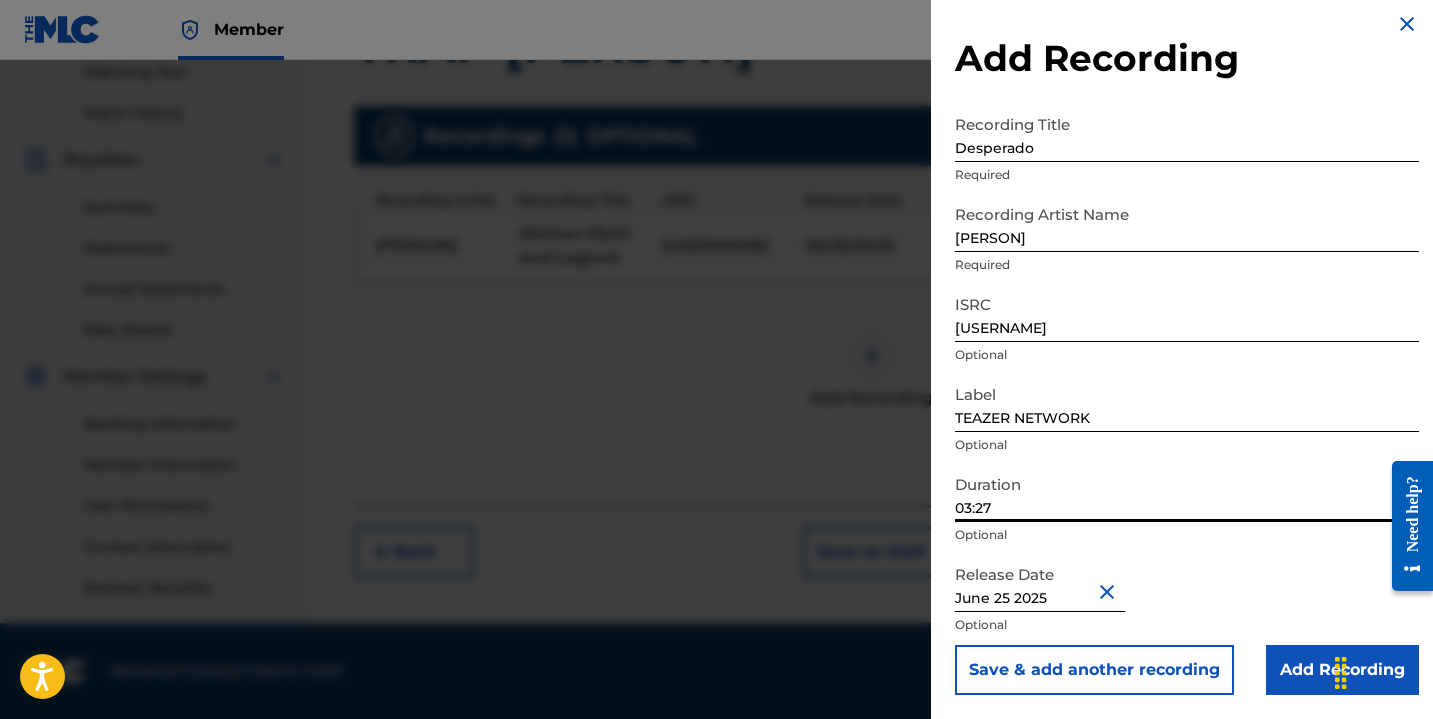 type on "03:27" 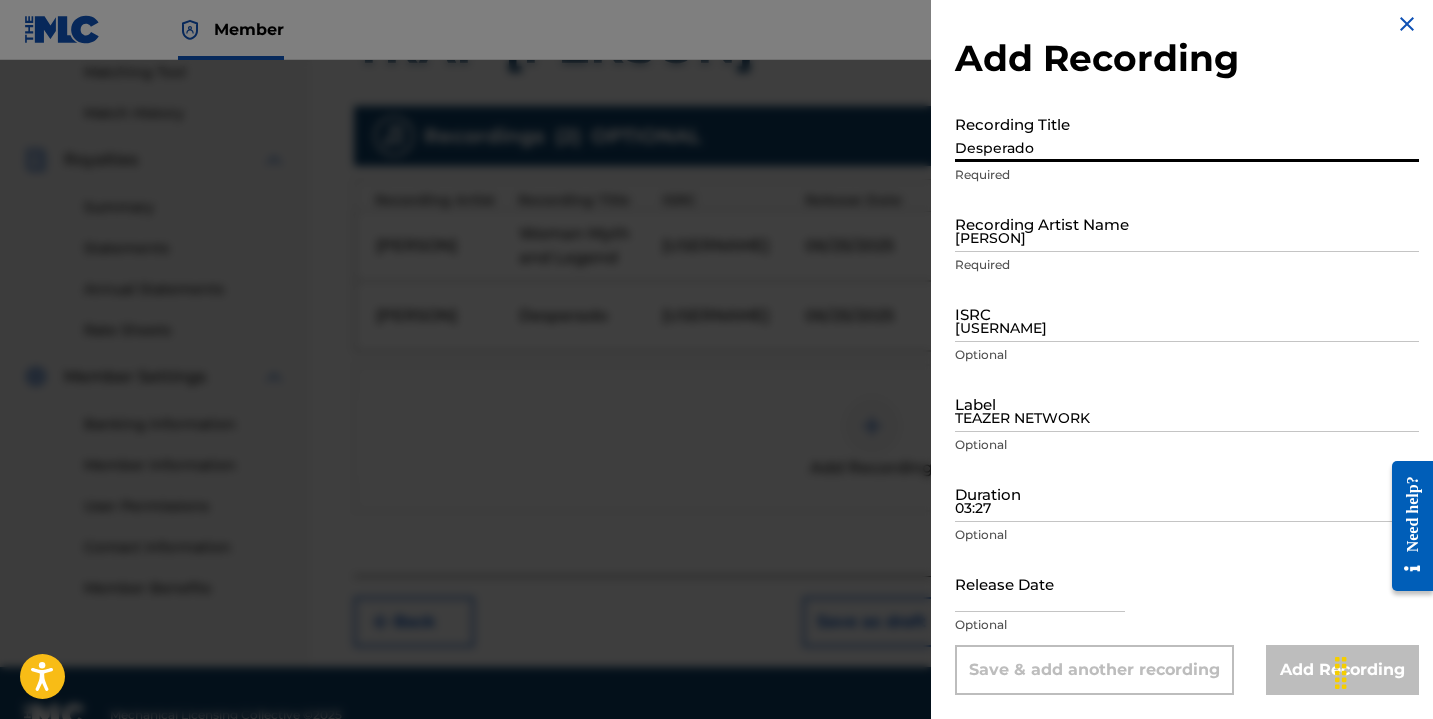 click on "Desperado" at bounding box center (1187, 133) 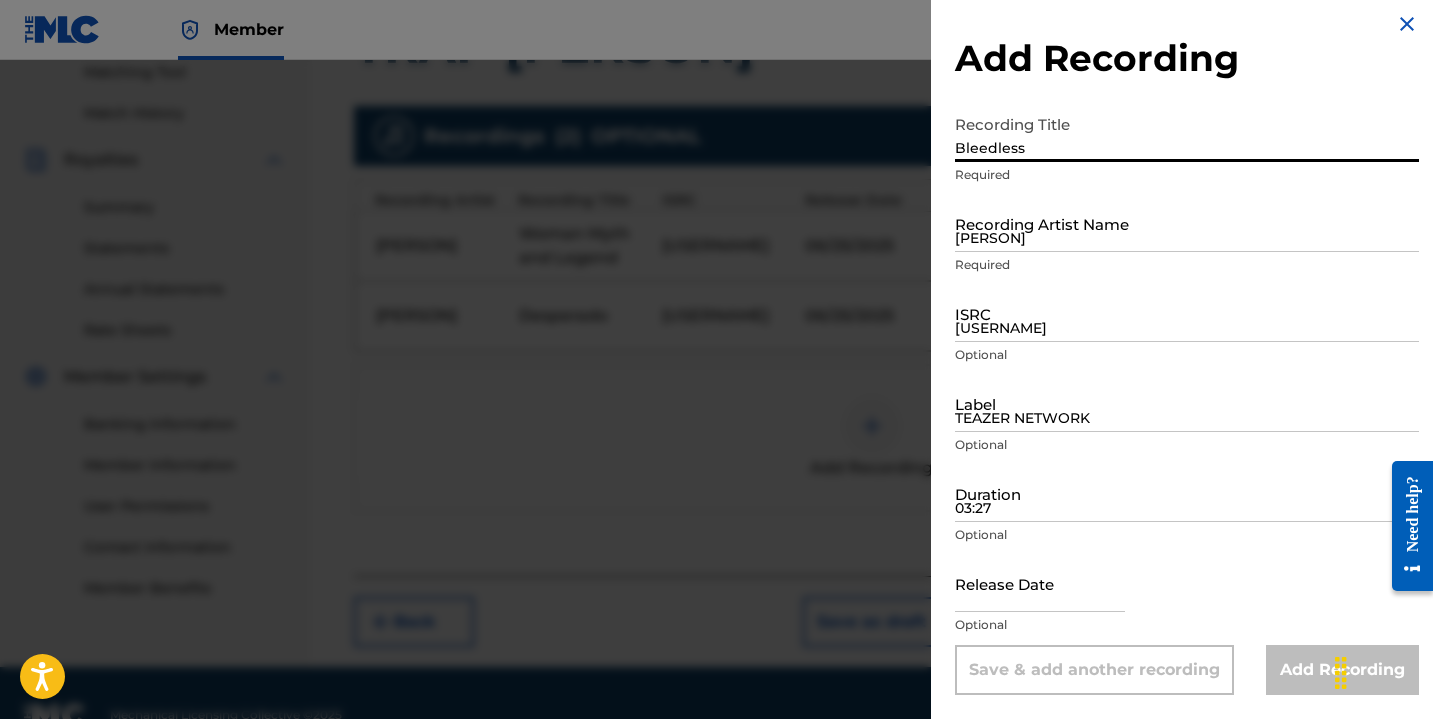type on "Bleedless" 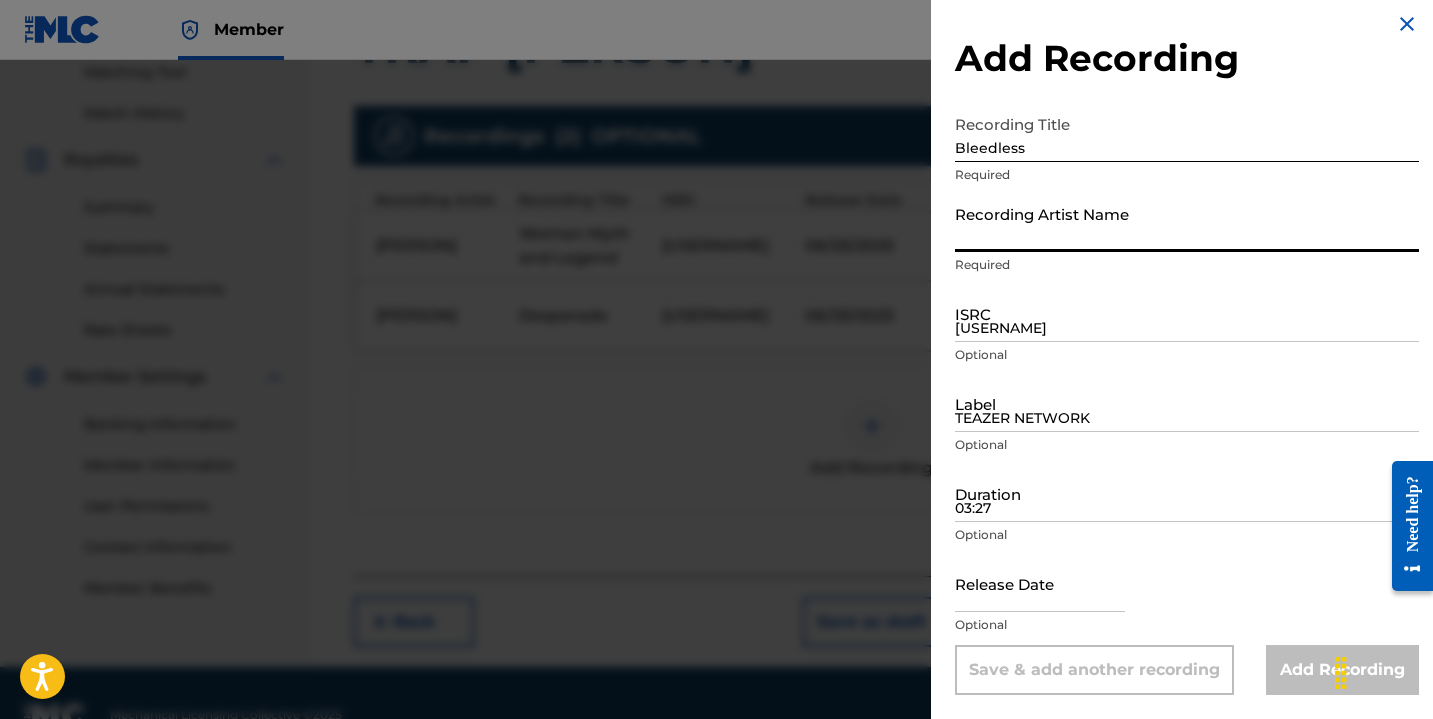 type on "[PERSON]" 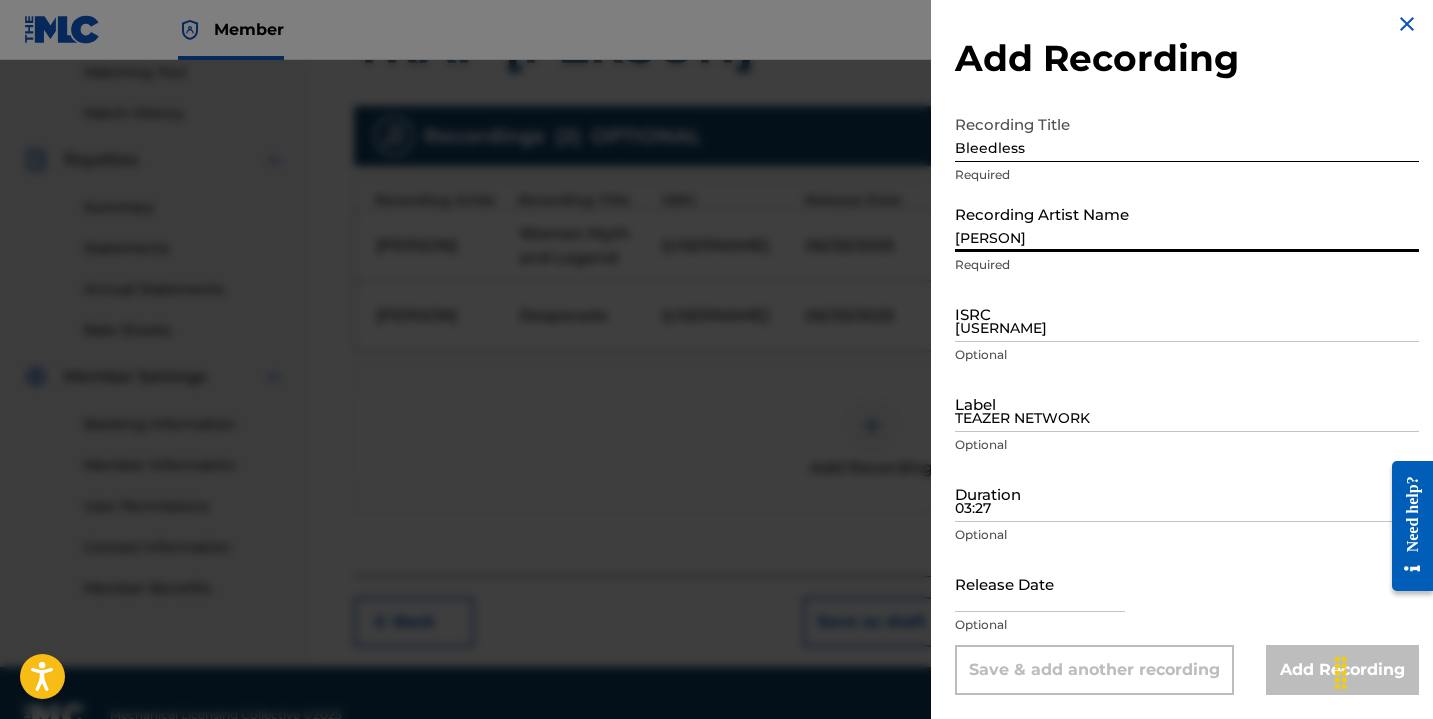 click on "[USERNAME]" at bounding box center (1187, 313) 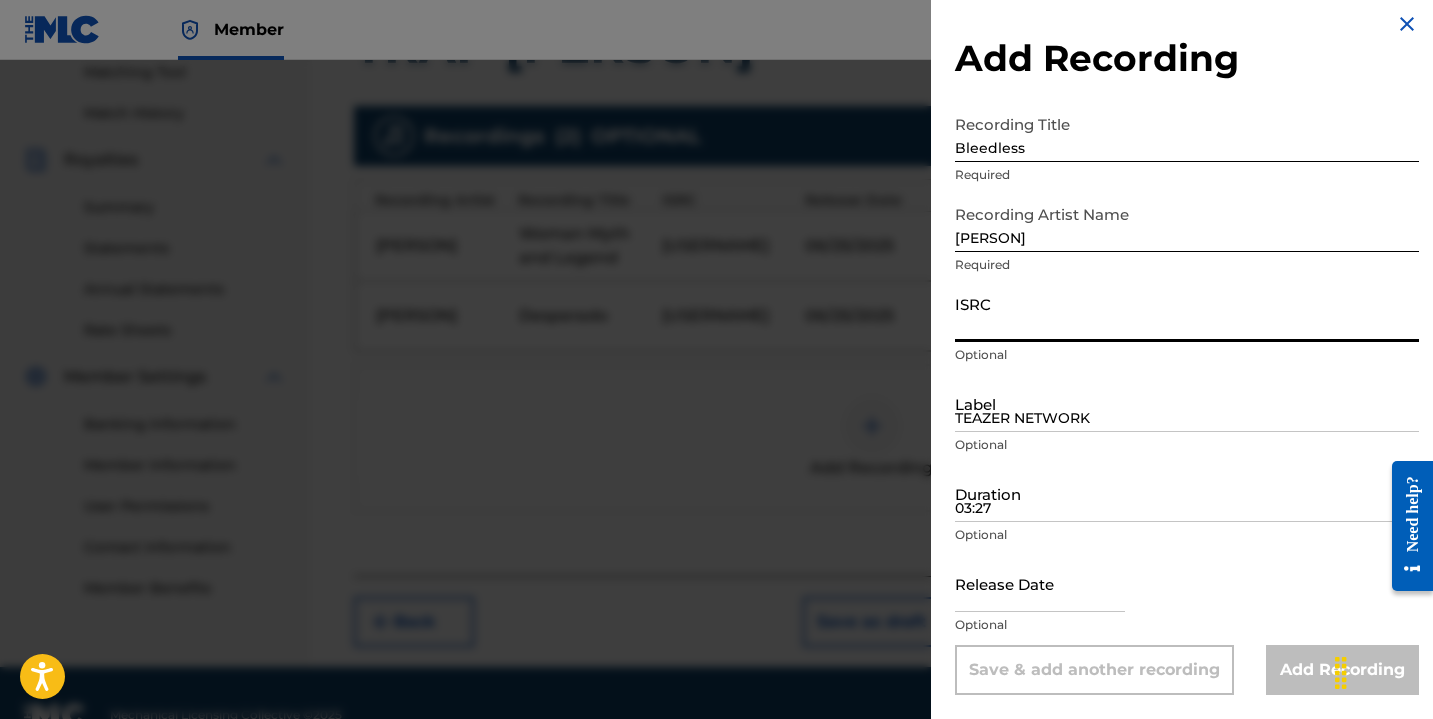 paste on "[USERNAME]" 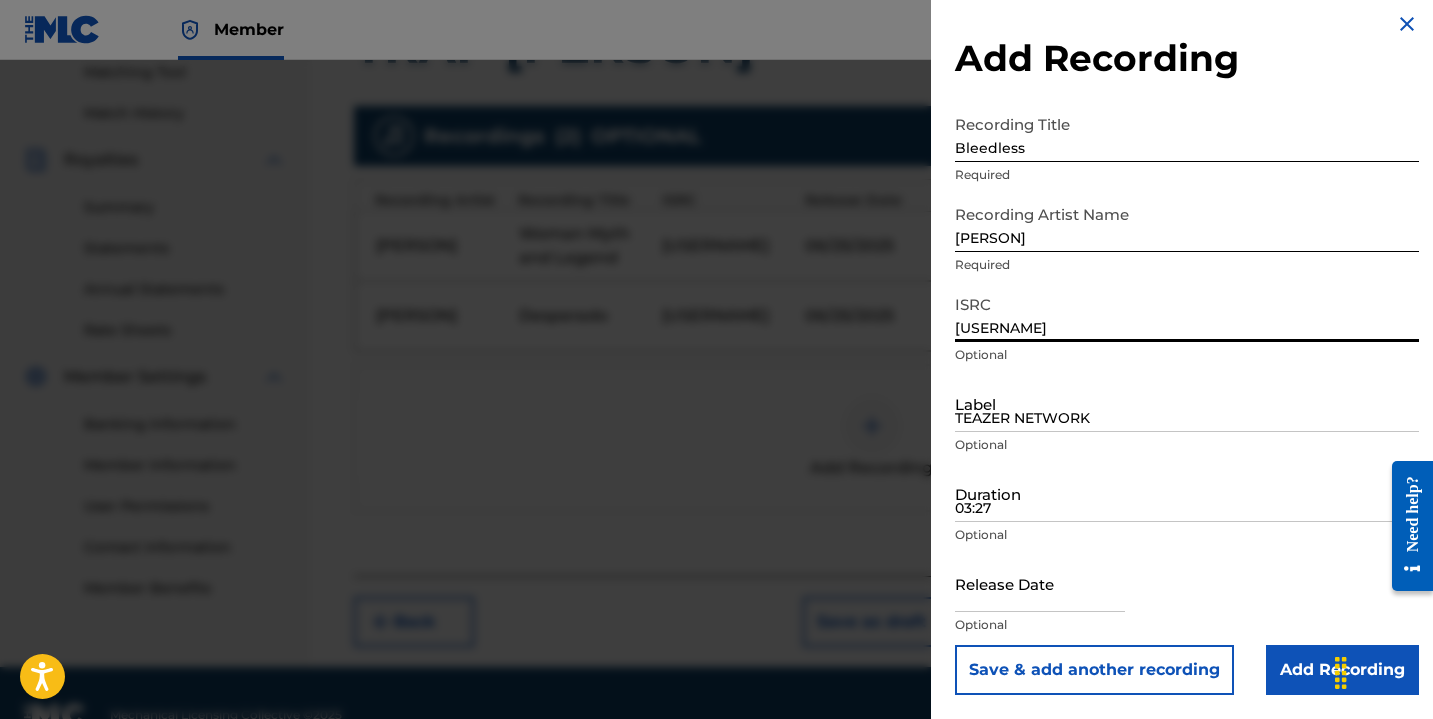 type on "[USERNAME]" 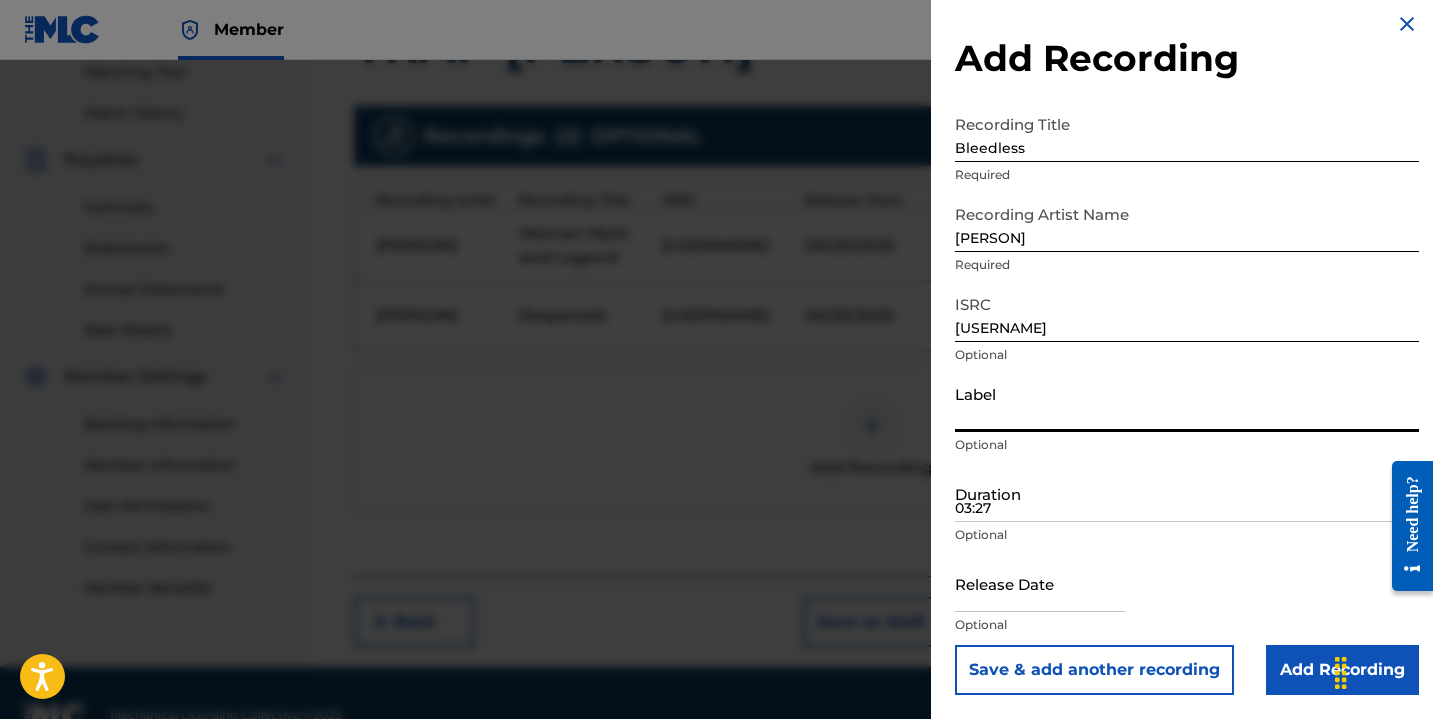 type on "TEAZER NETWORK" 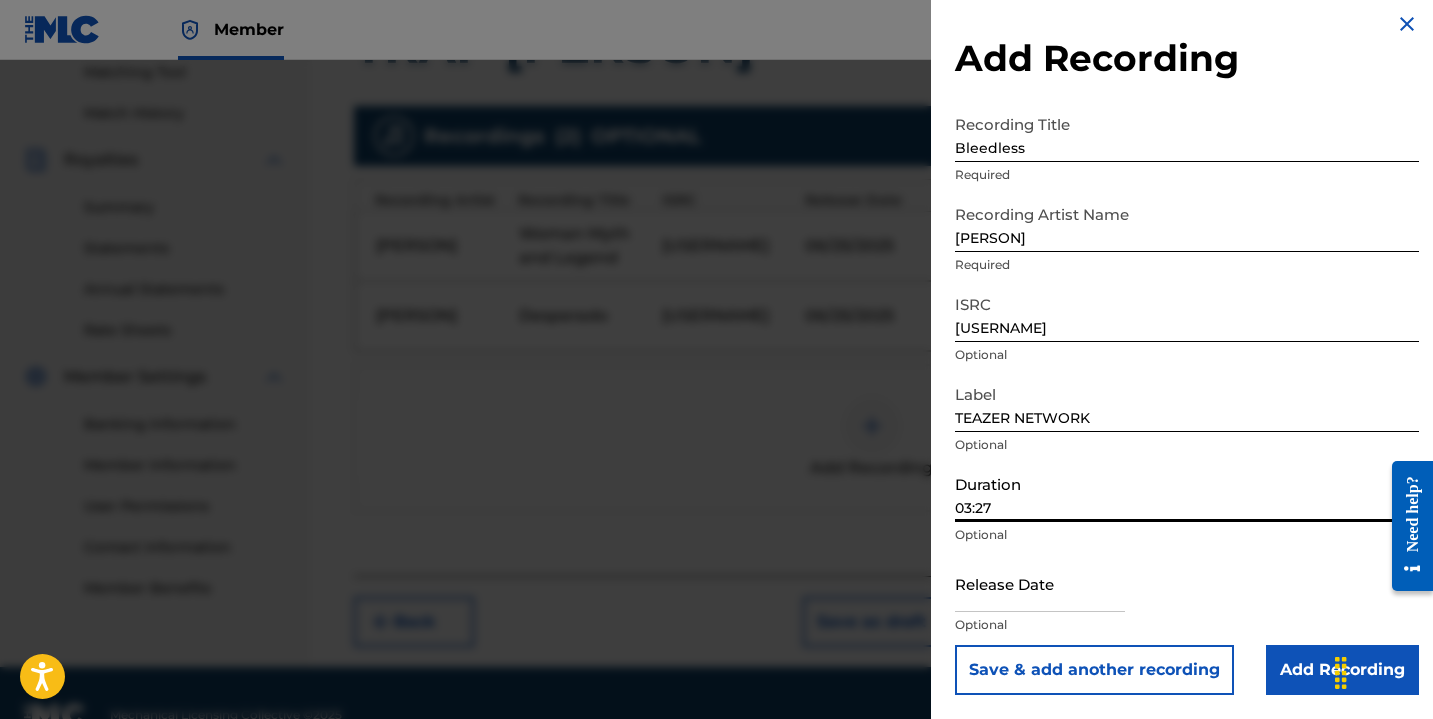 click on "03:27" at bounding box center (1187, 493) 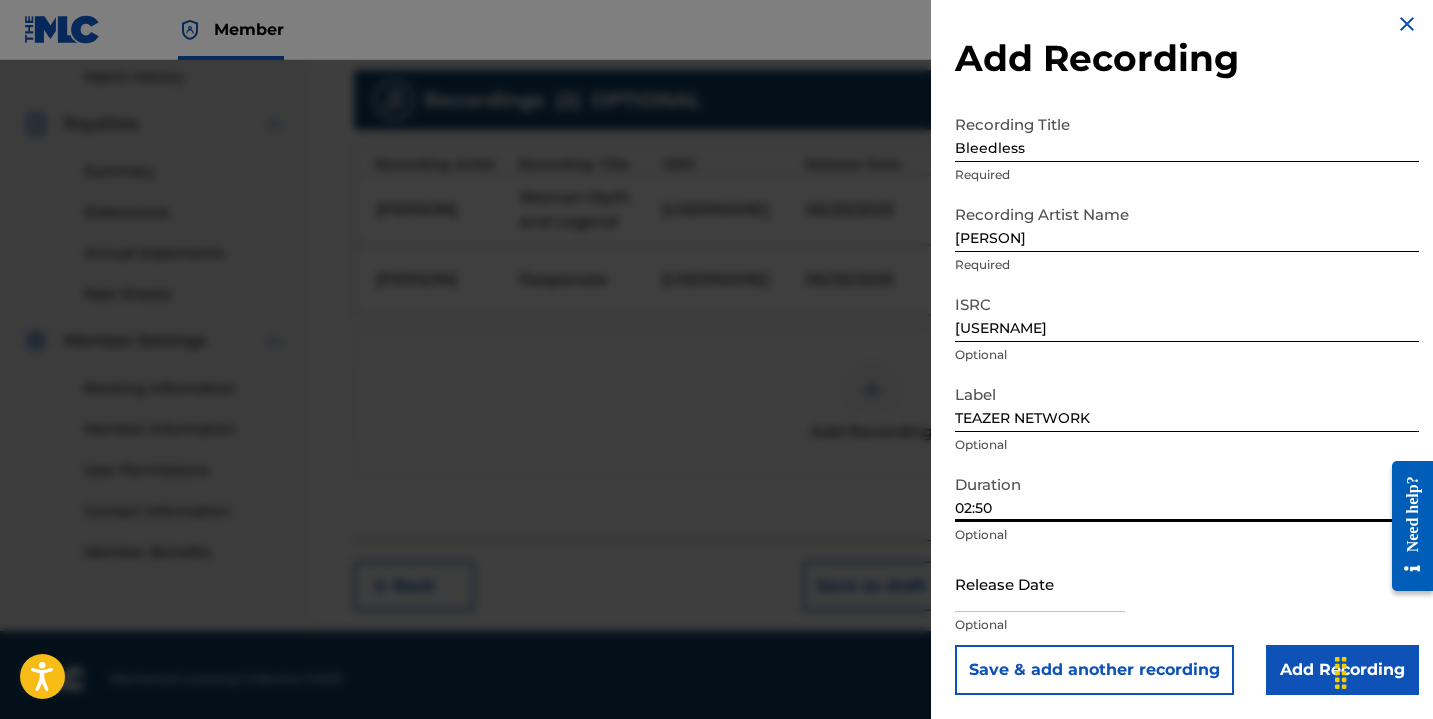 scroll, scrollTop: 565, scrollLeft: 0, axis: vertical 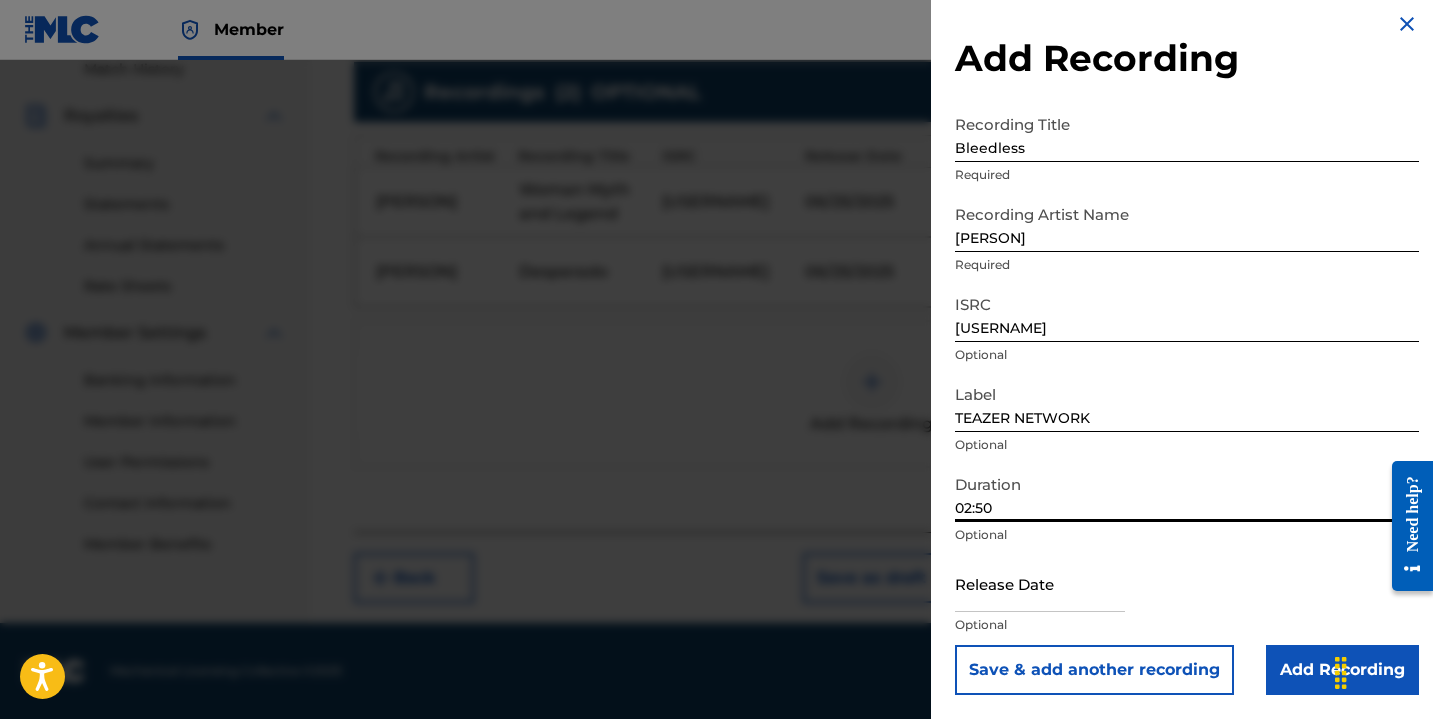 type on "02:50" 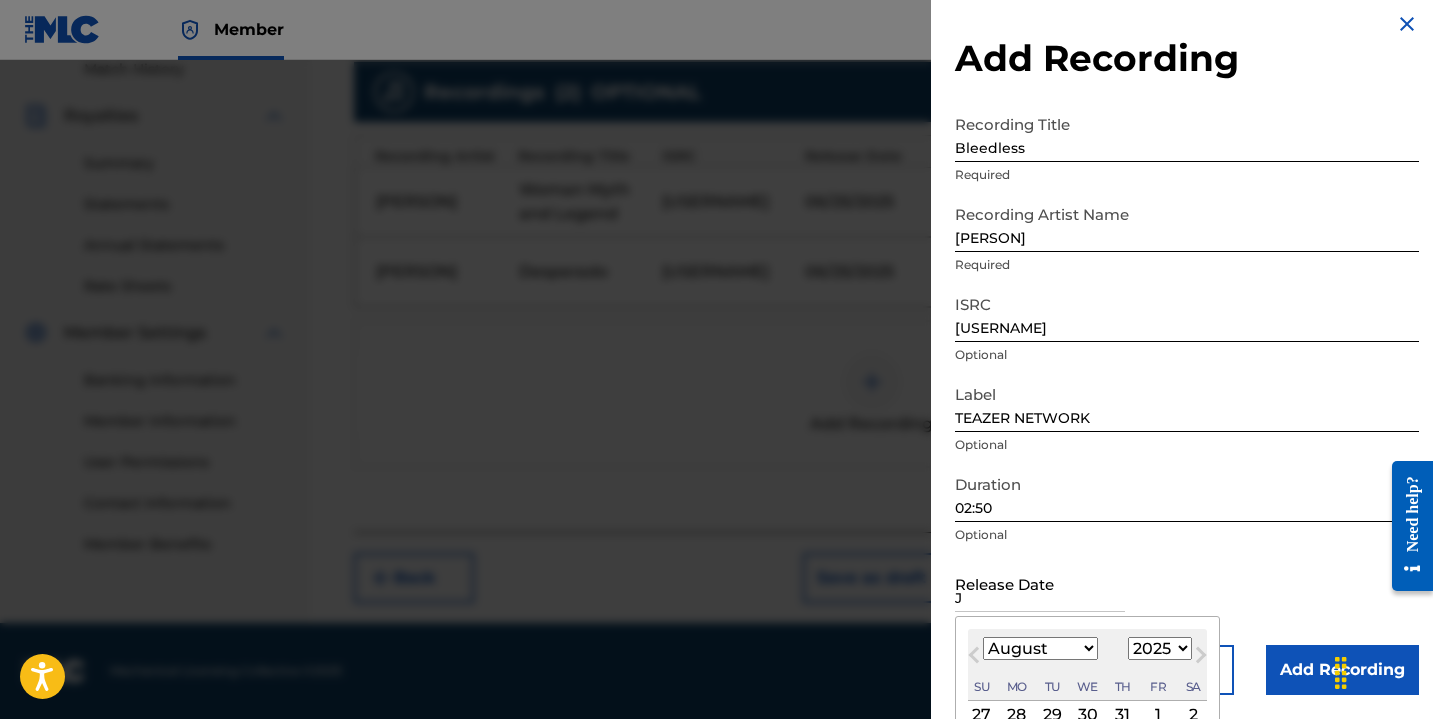 type on "J" 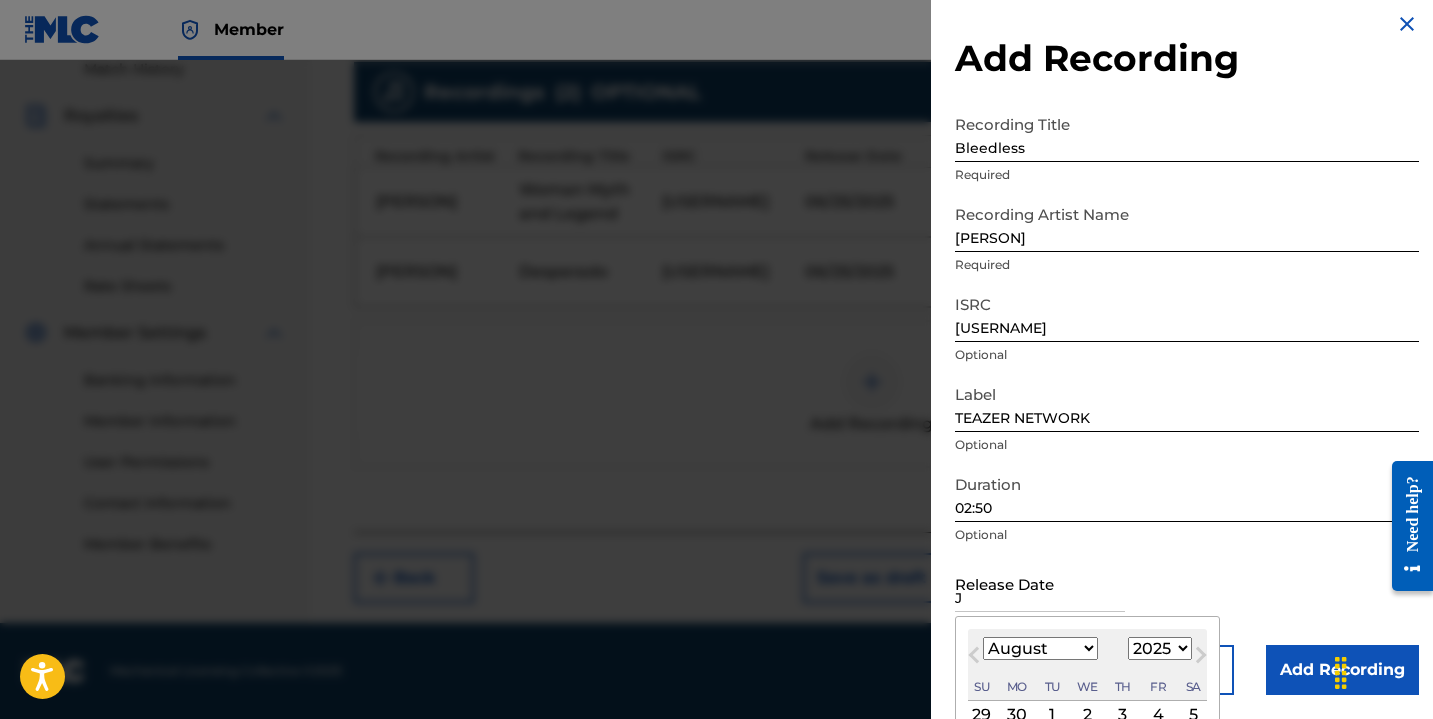 select on "6" 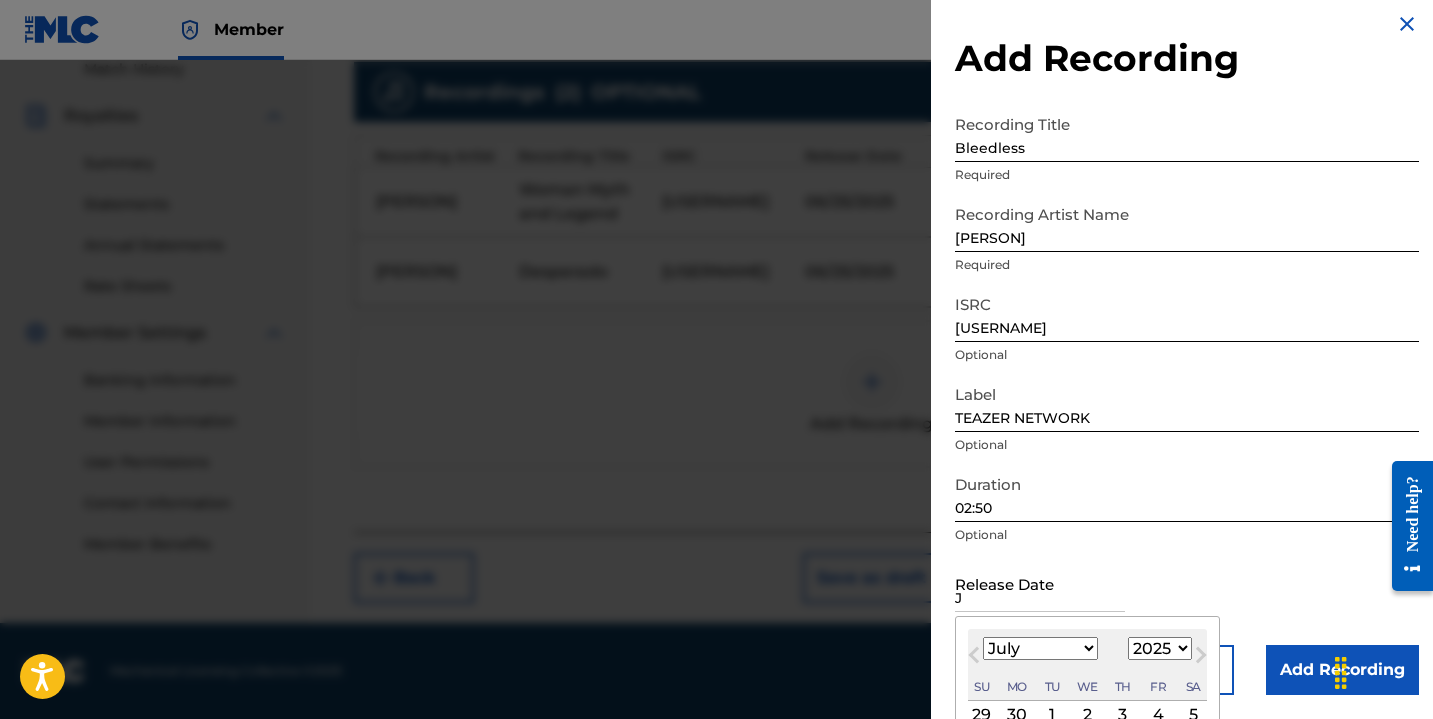 click on "J" at bounding box center [1040, 583] 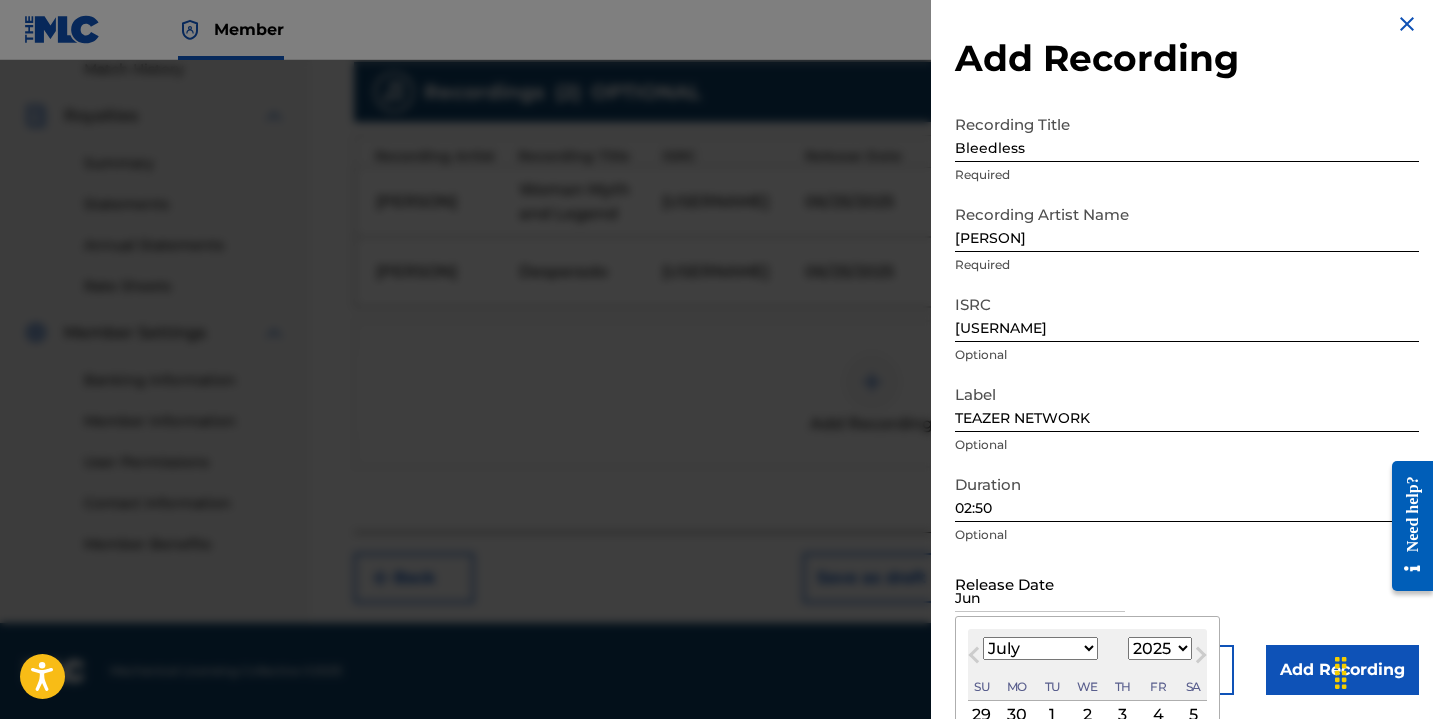 type on "Jun" 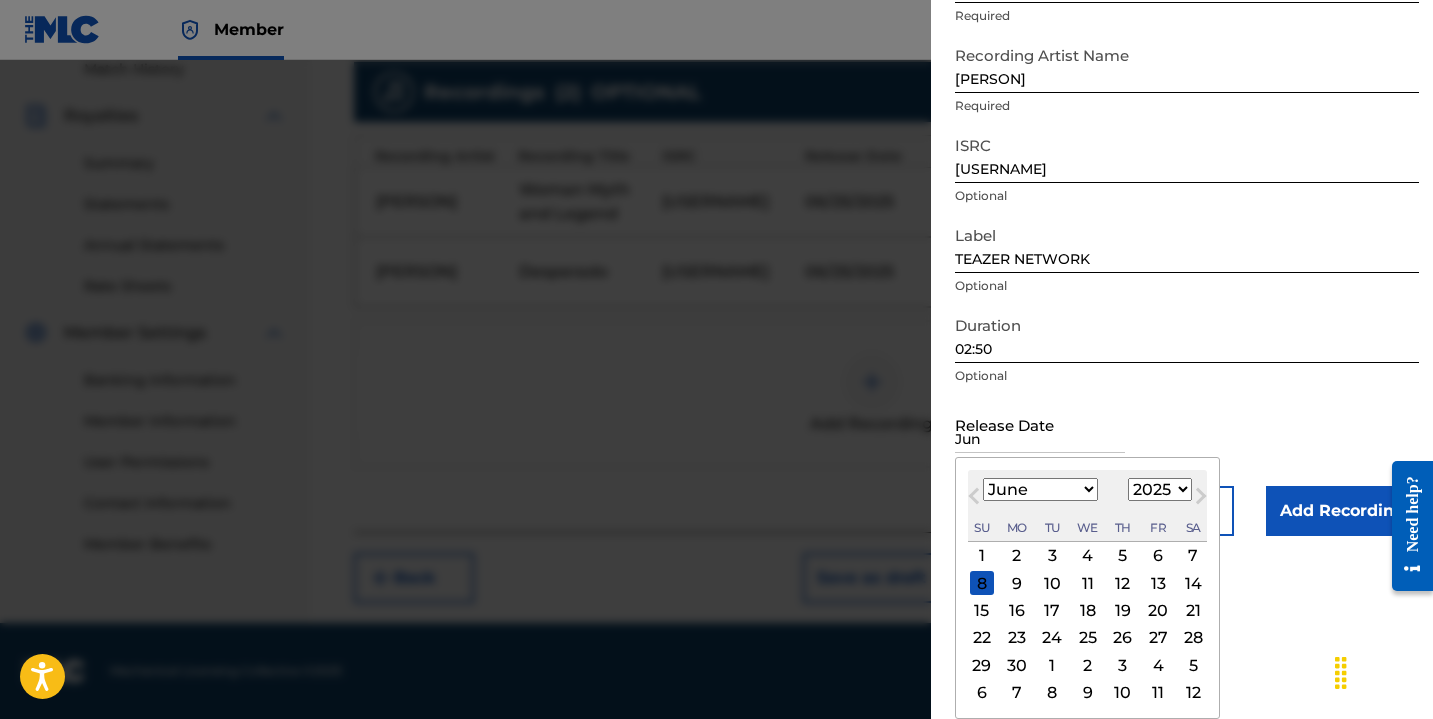 click on "25" at bounding box center [1088, 638] 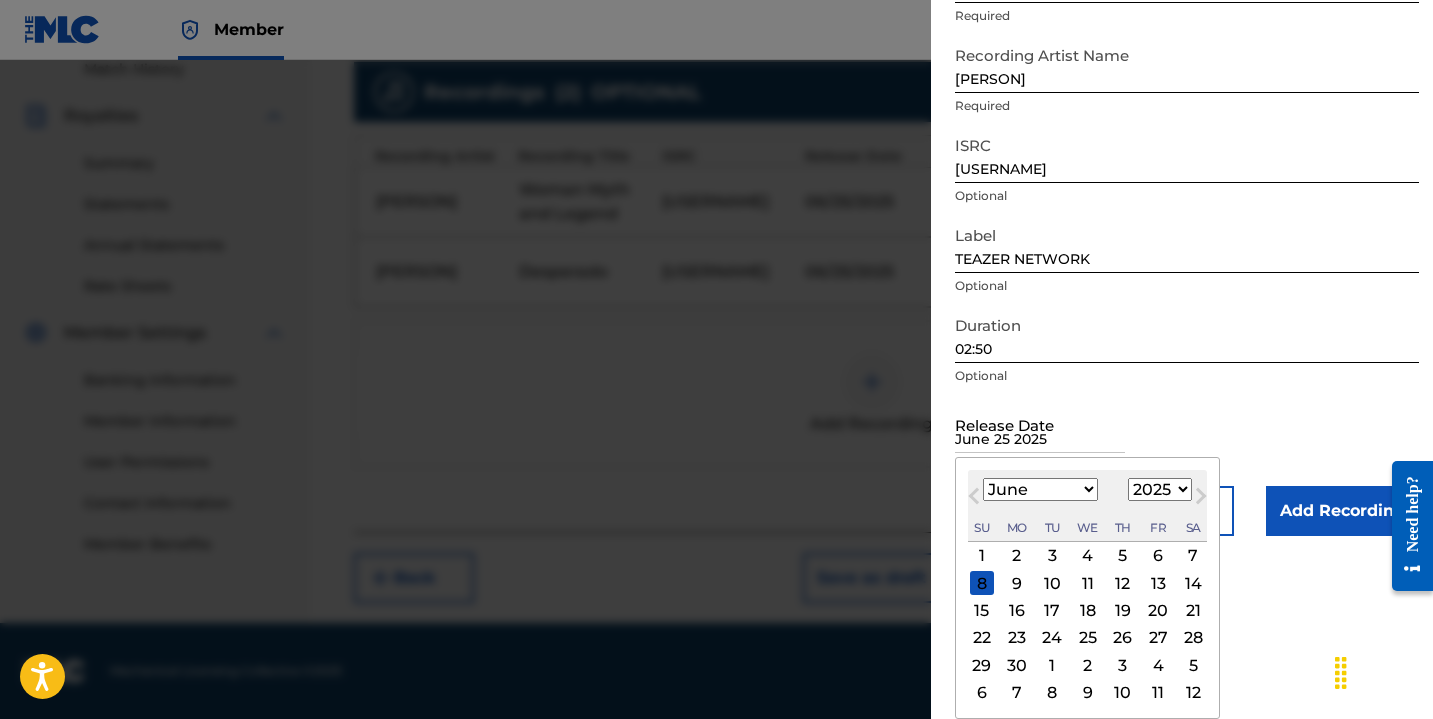 scroll, scrollTop: 12, scrollLeft: 0, axis: vertical 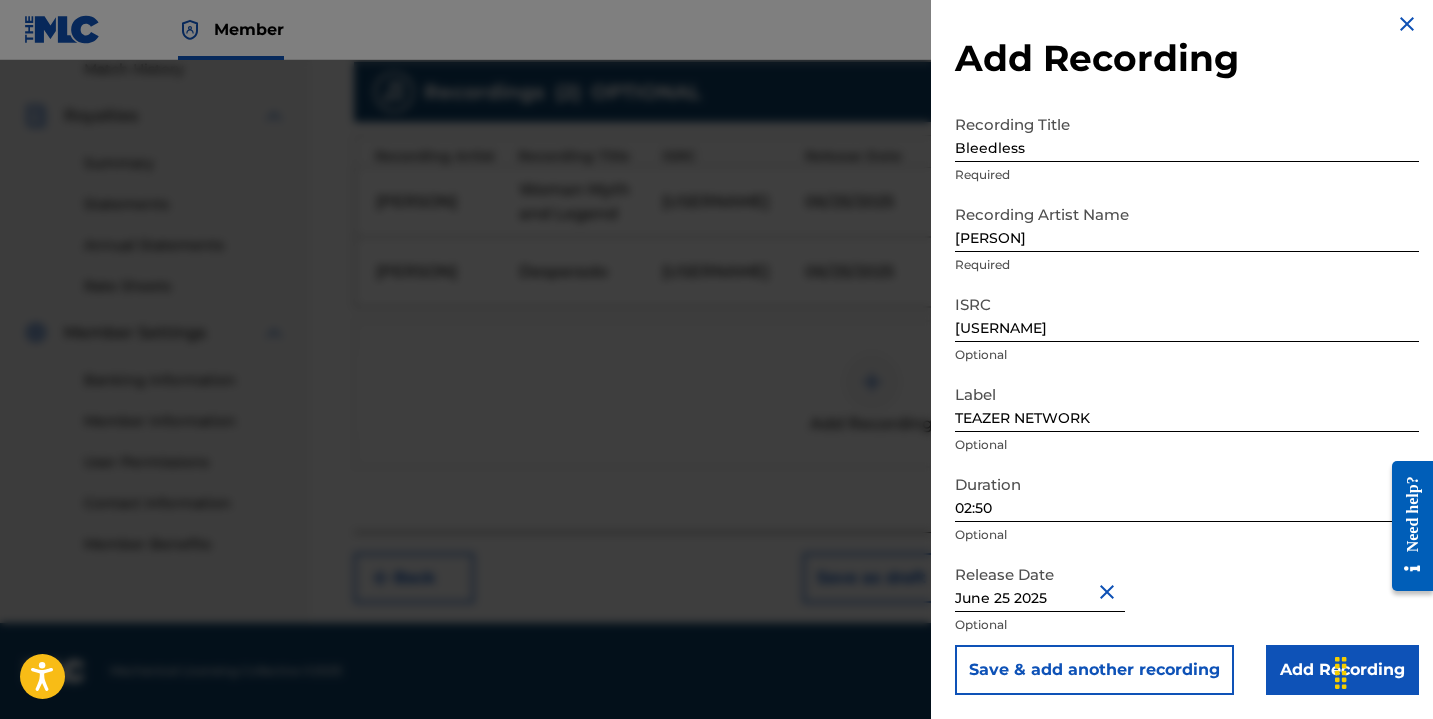 click on "Save & add another recording" at bounding box center [1094, 670] 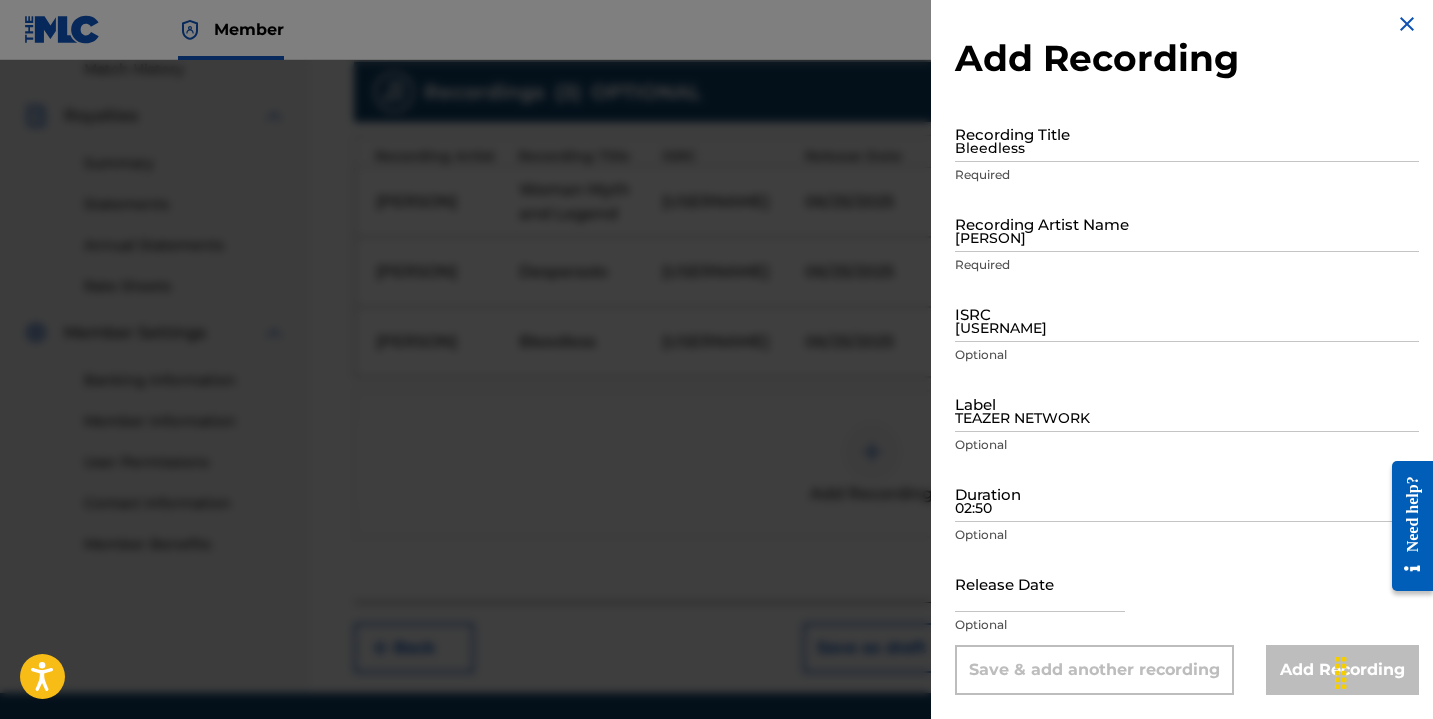 click on "[USERNAME]" at bounding box center (1187, 313) 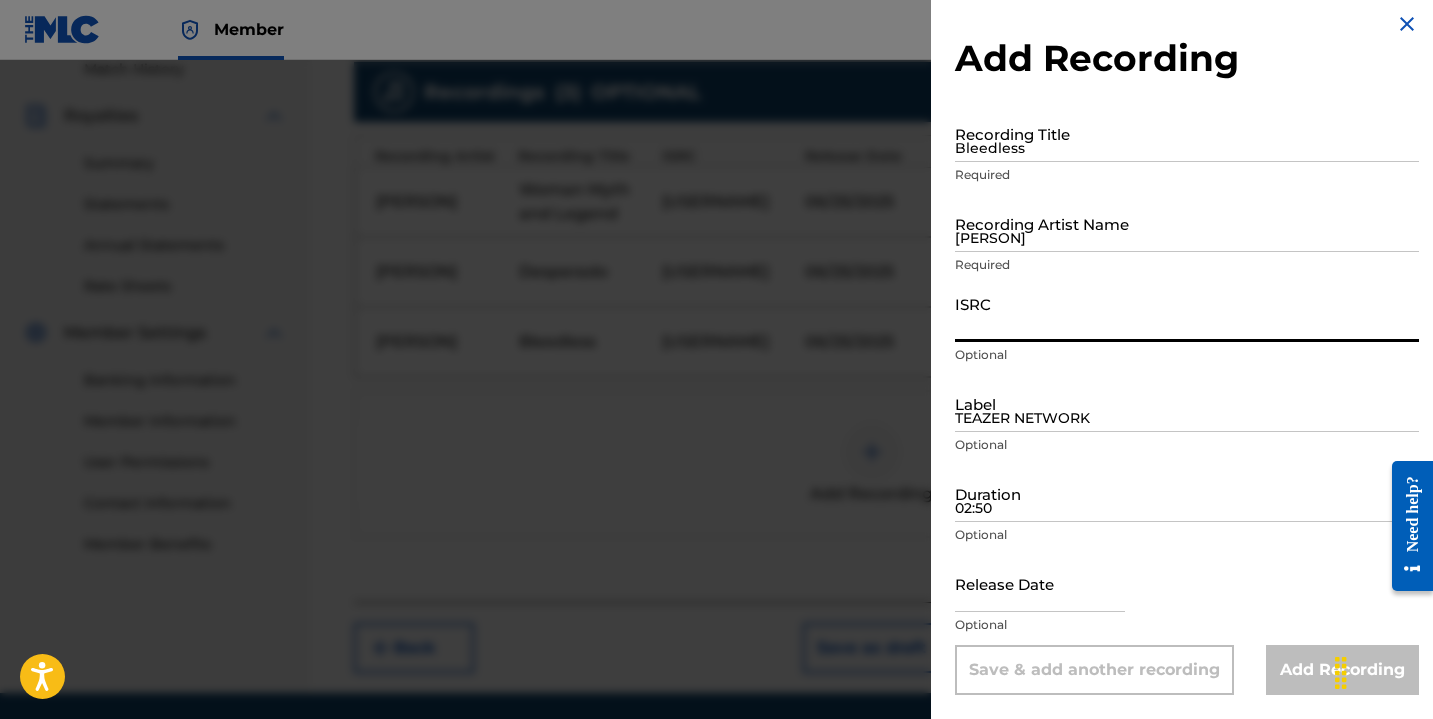 paste on "[USERNAME]" 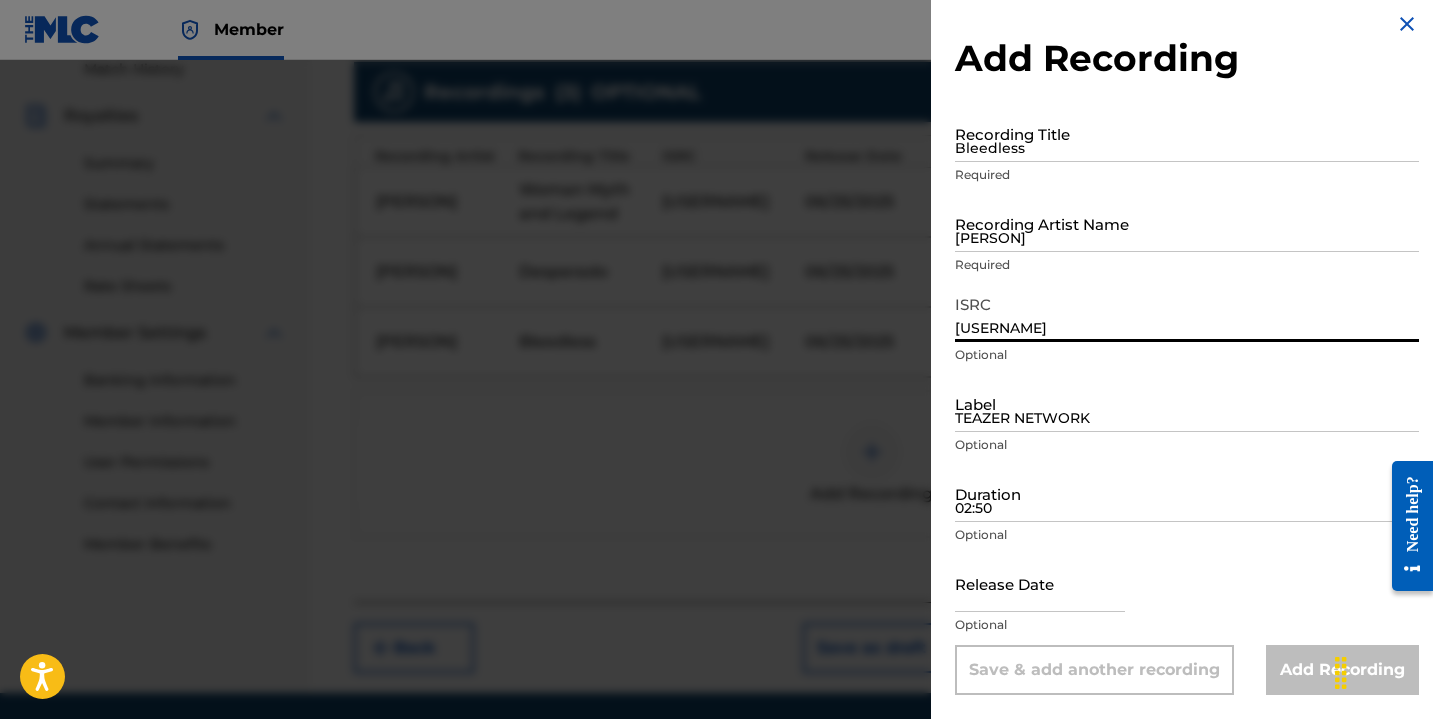 type on "[USERNAME]" 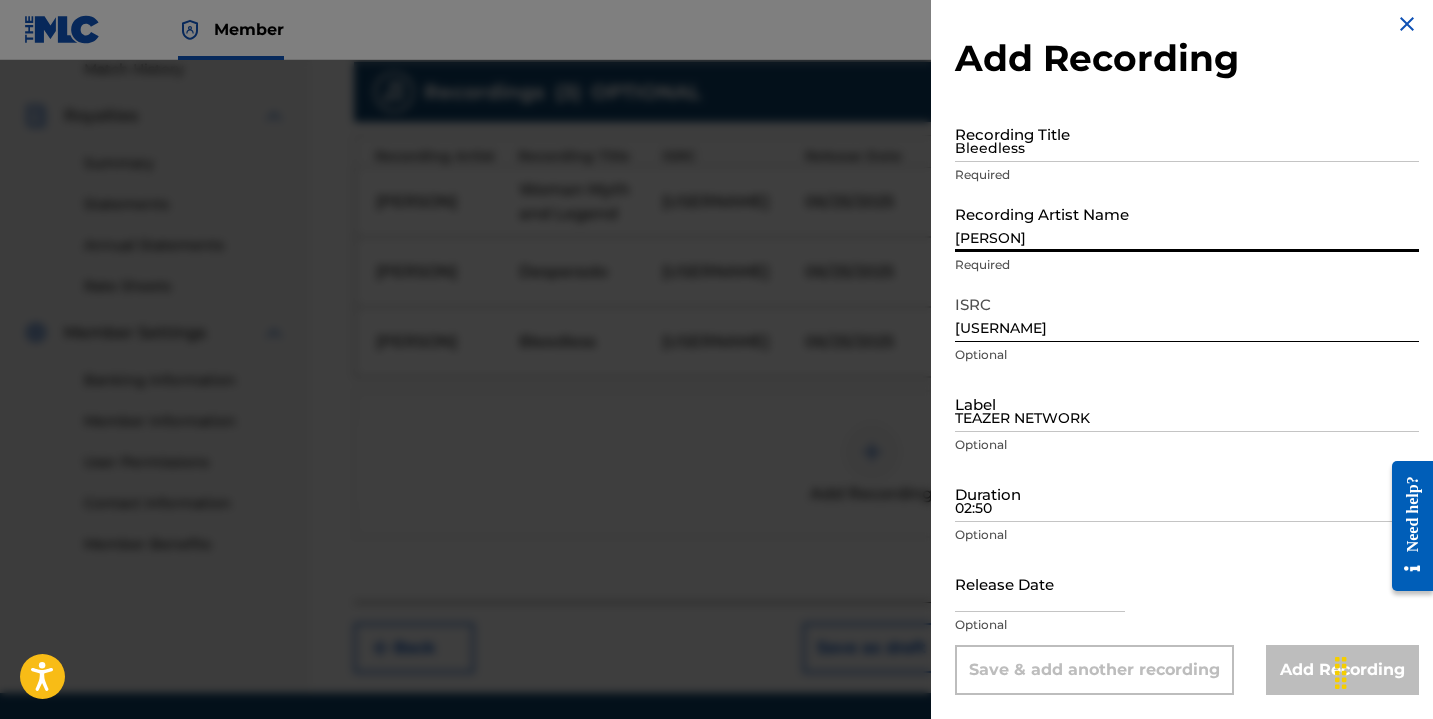 type on "[PERSON]" 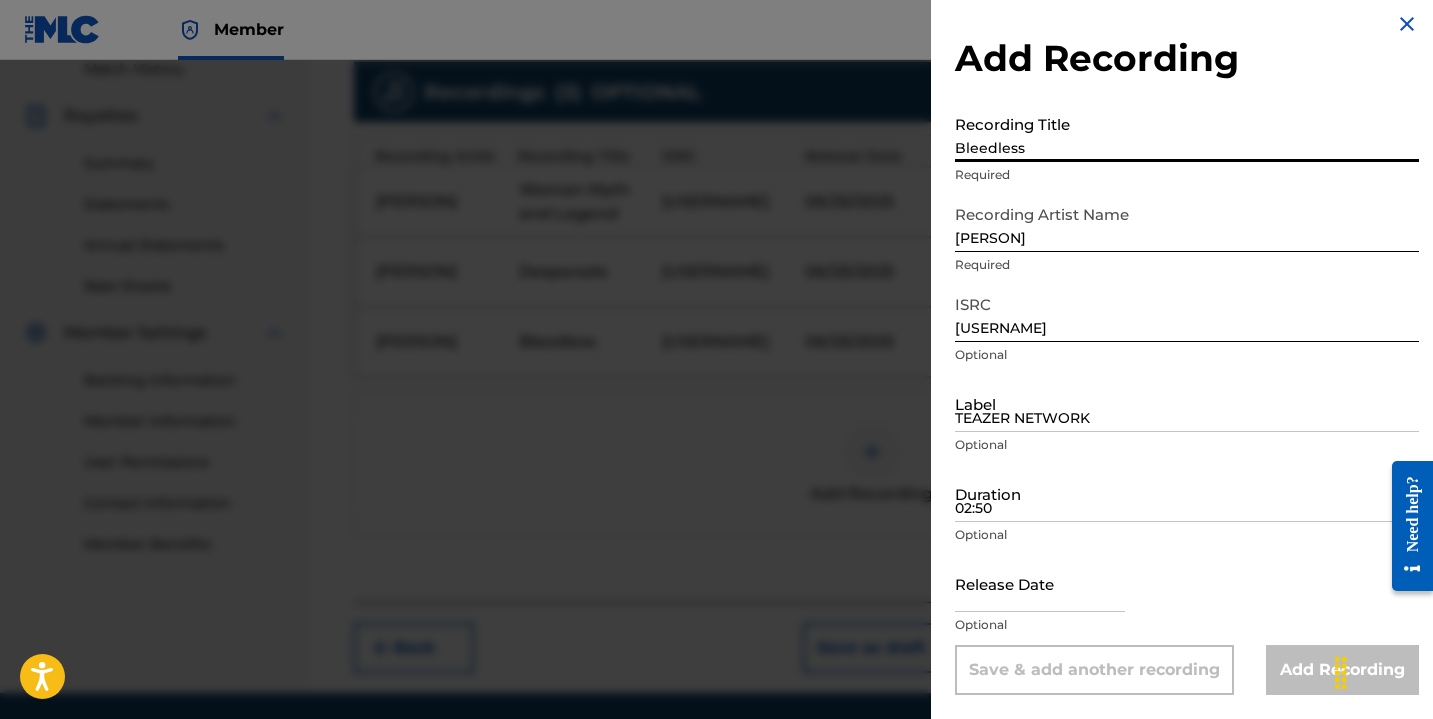 click on "Bleedless" at bounding box center (1187, 133) 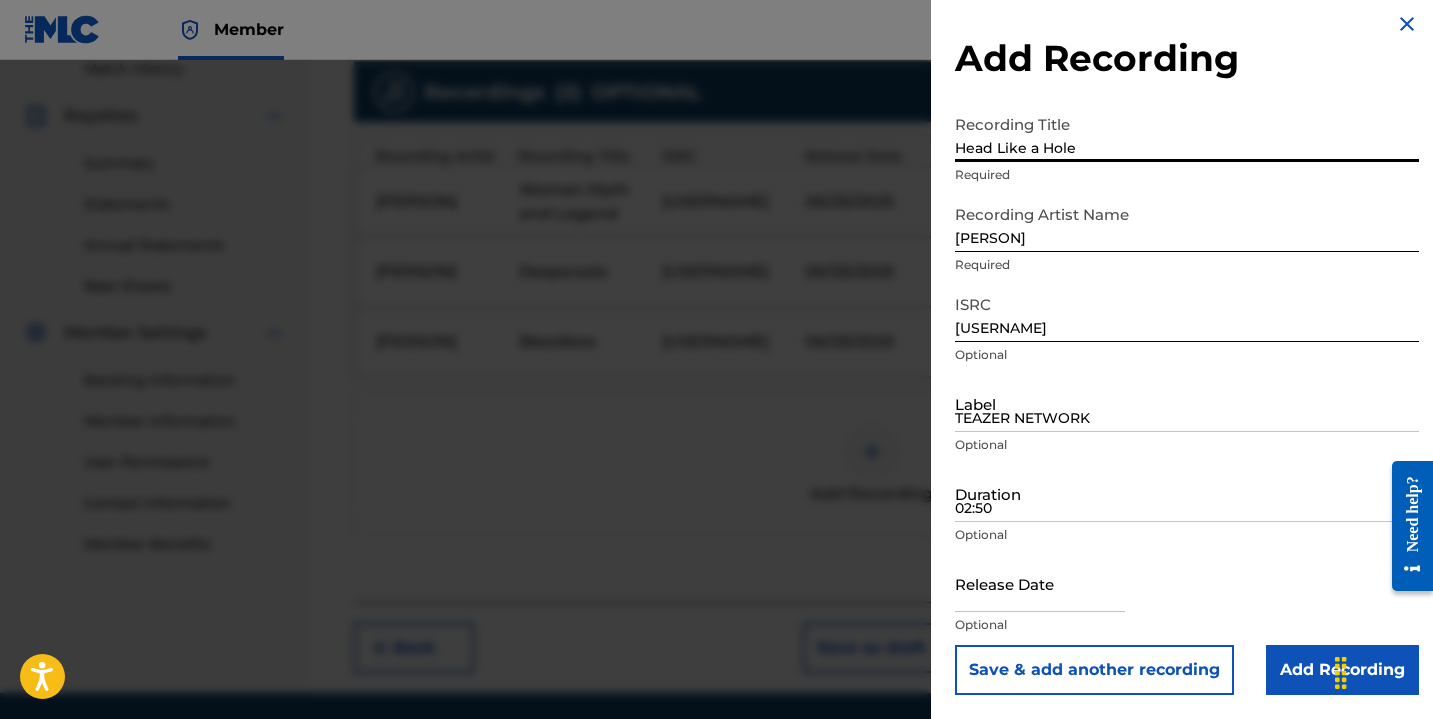 type on "Head Like a Hole" 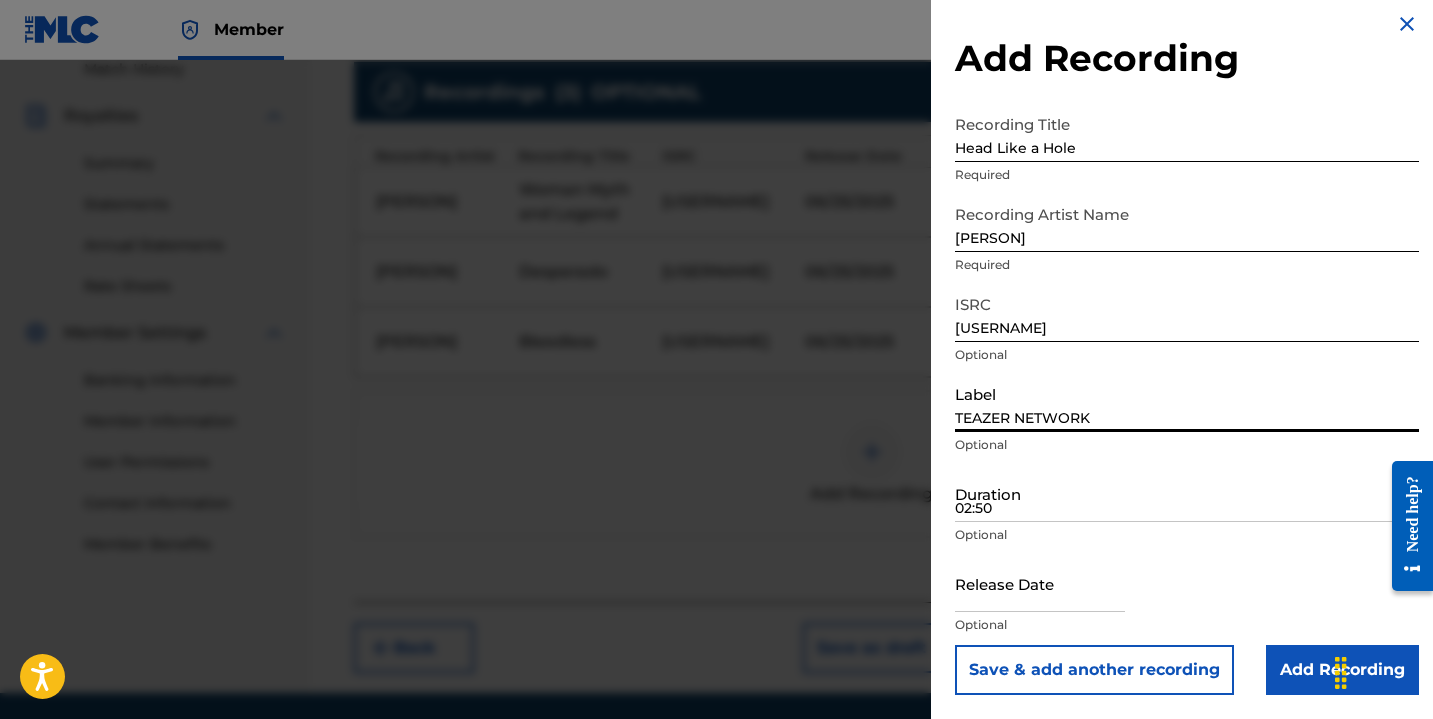 type on "TEAZER NETWORK" 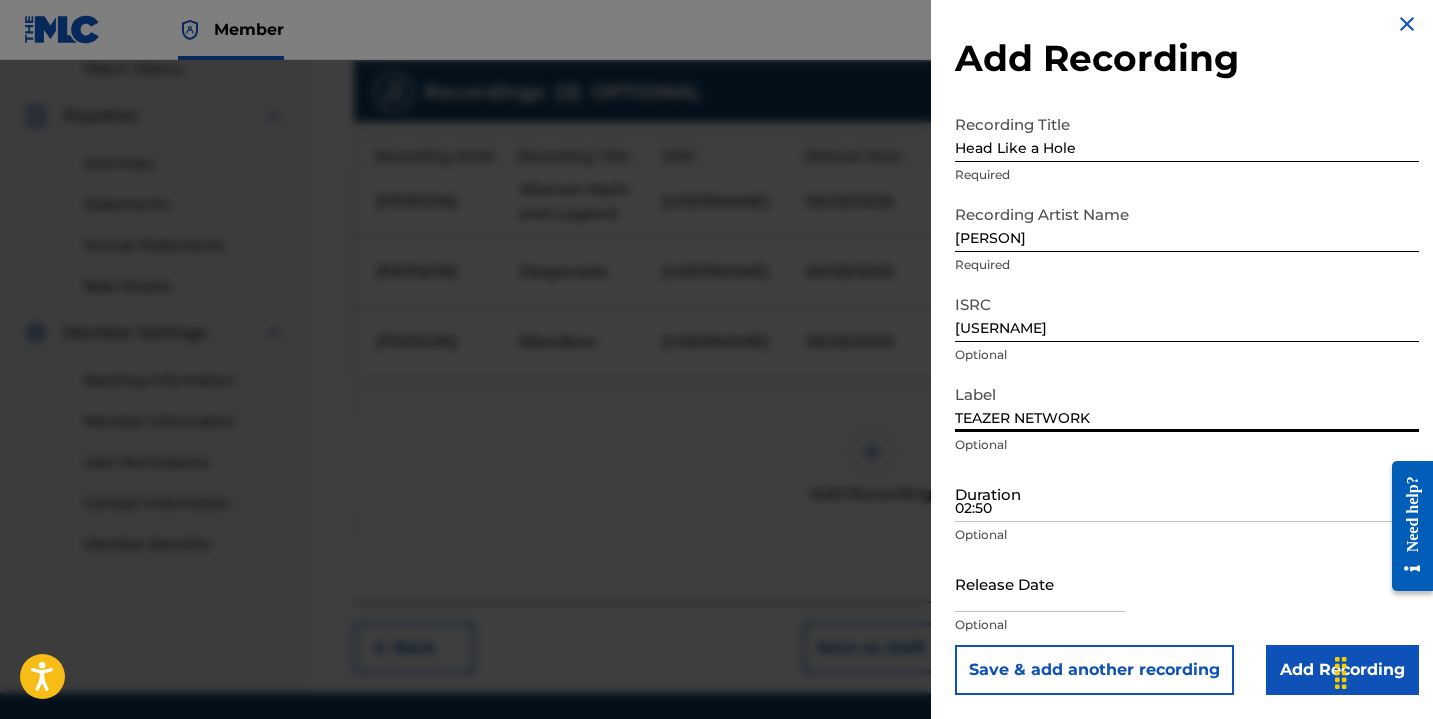 click on "02:50" at bounding box center [1187, 493] 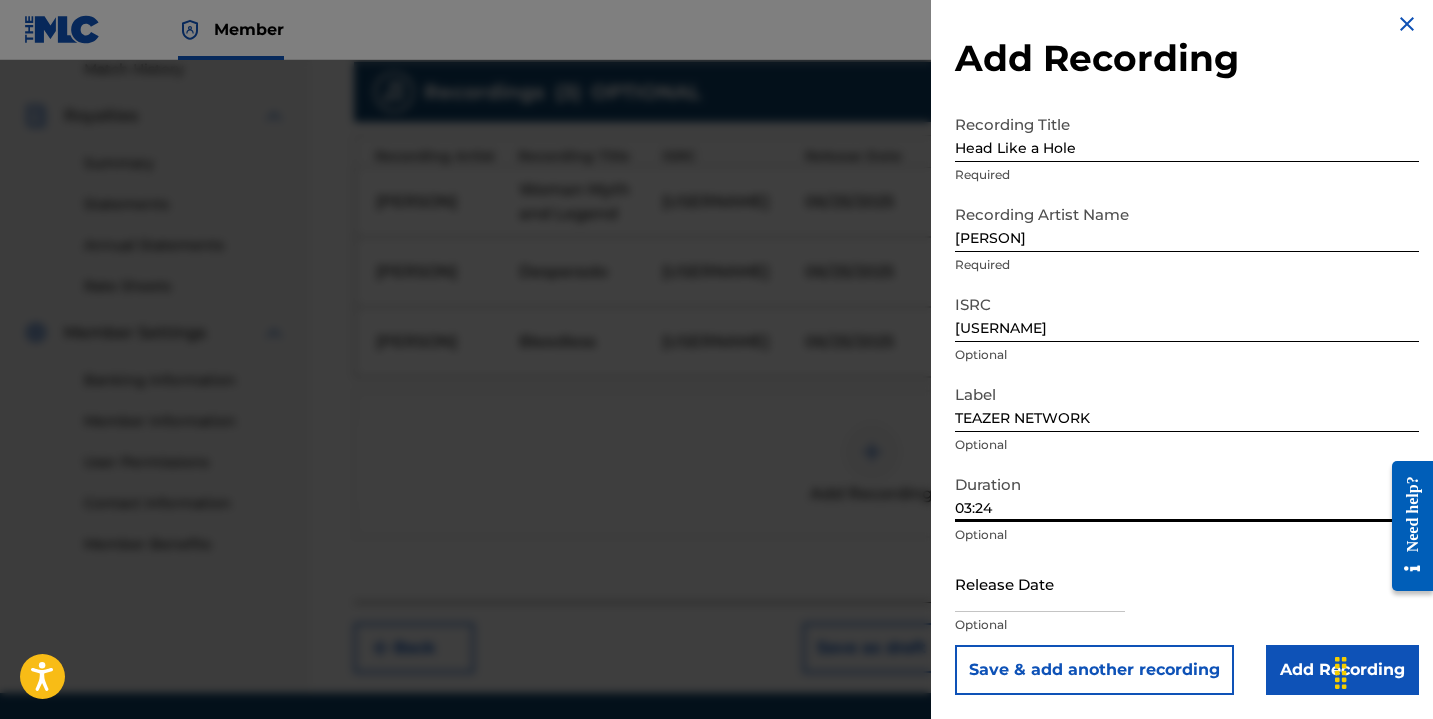 type on "03:24" 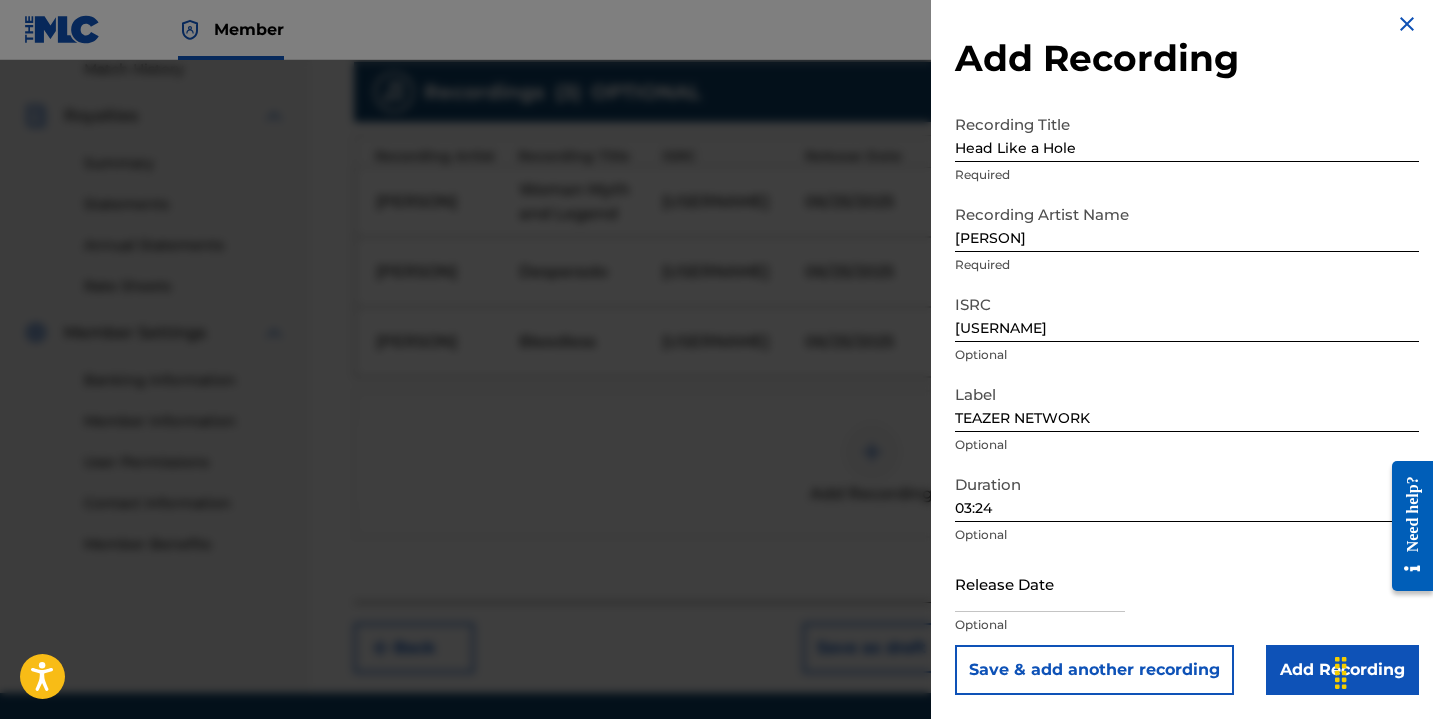 click at bounding box center (1040, 583) 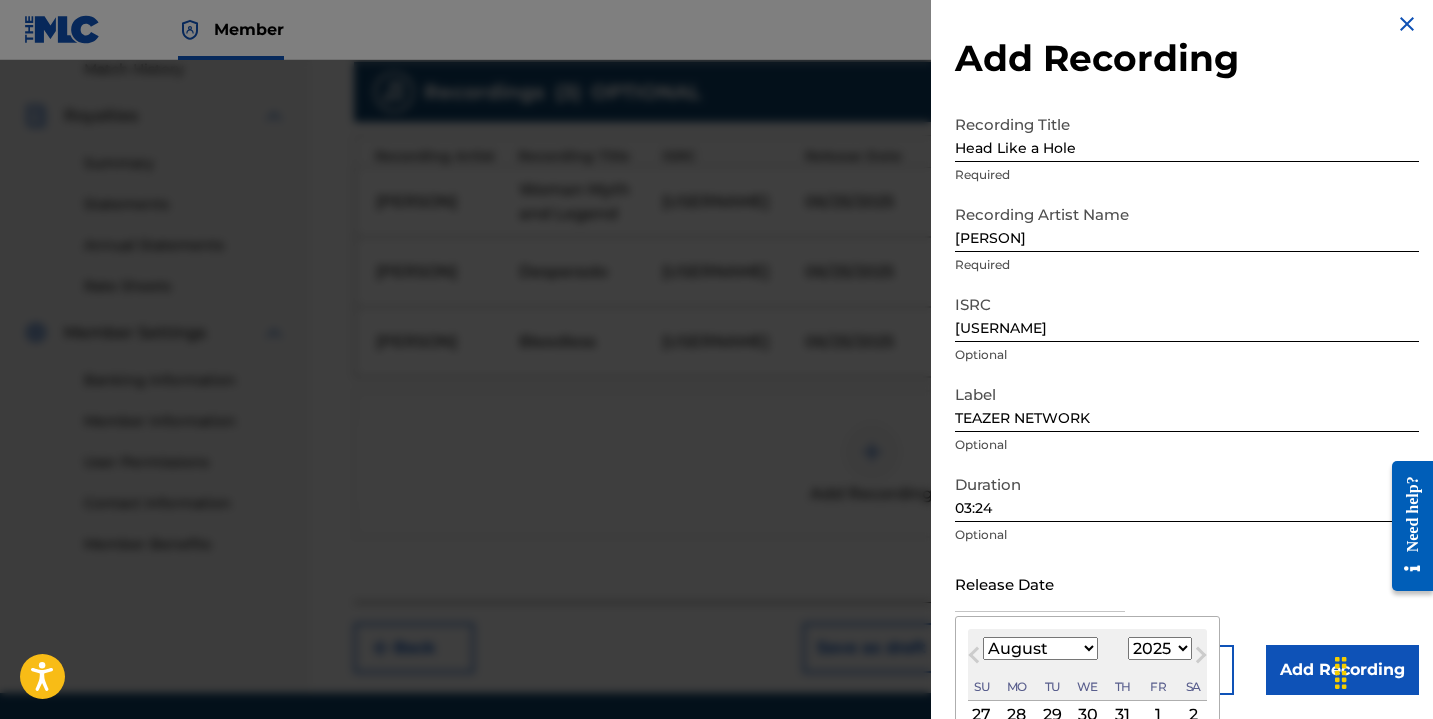 click on "Previous Month" at bounding box center [976, 658] 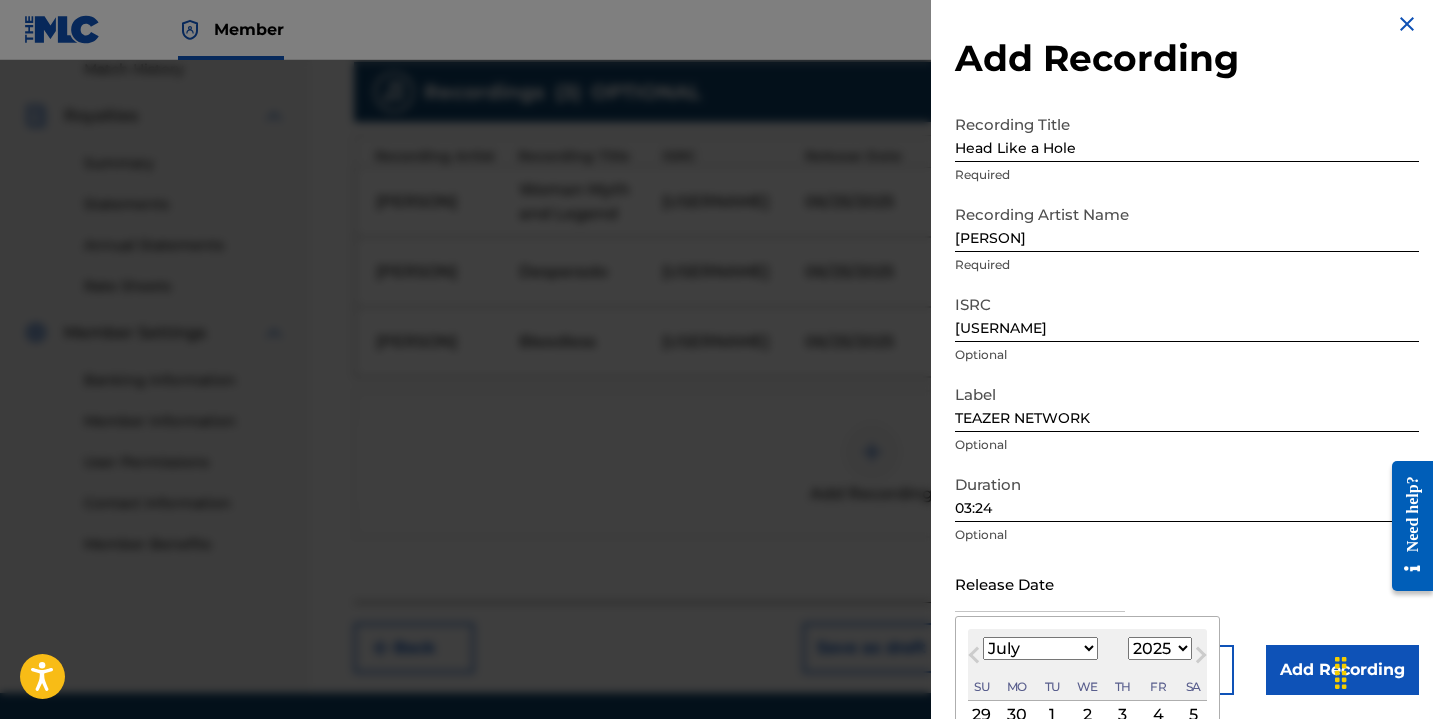 click on "Previous Month" at bounding box center (976, 658) 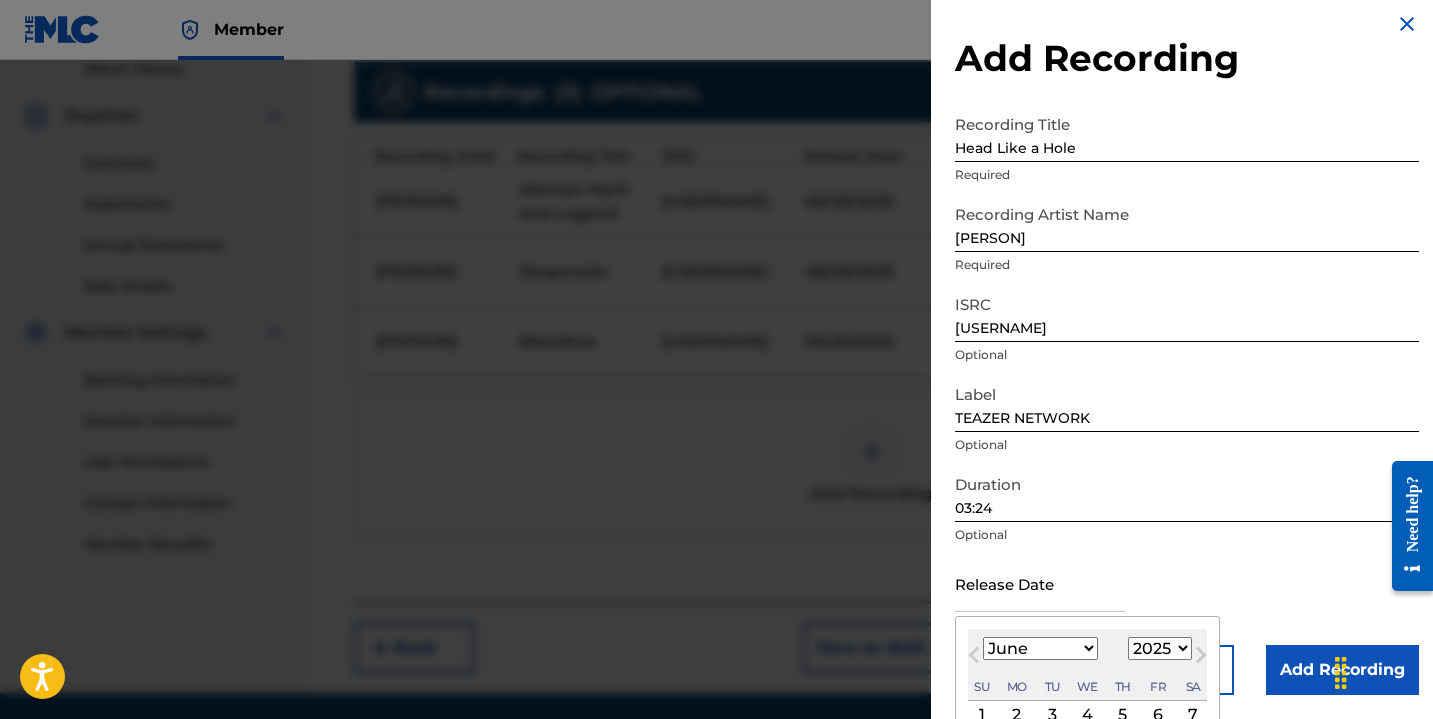 scroll, scrollTop: 171, scrollLeft: 0, axis: vertical 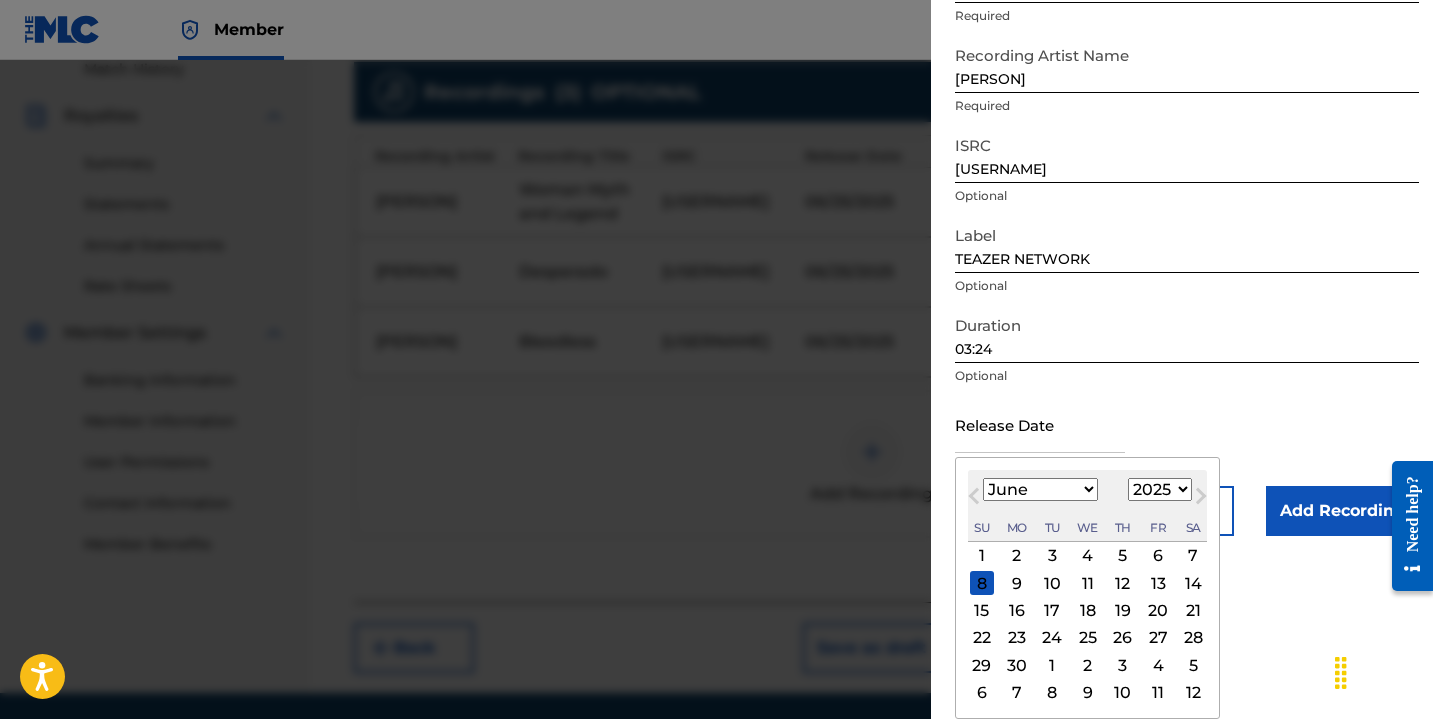 click on "25" at bounding box center [1088, 638] 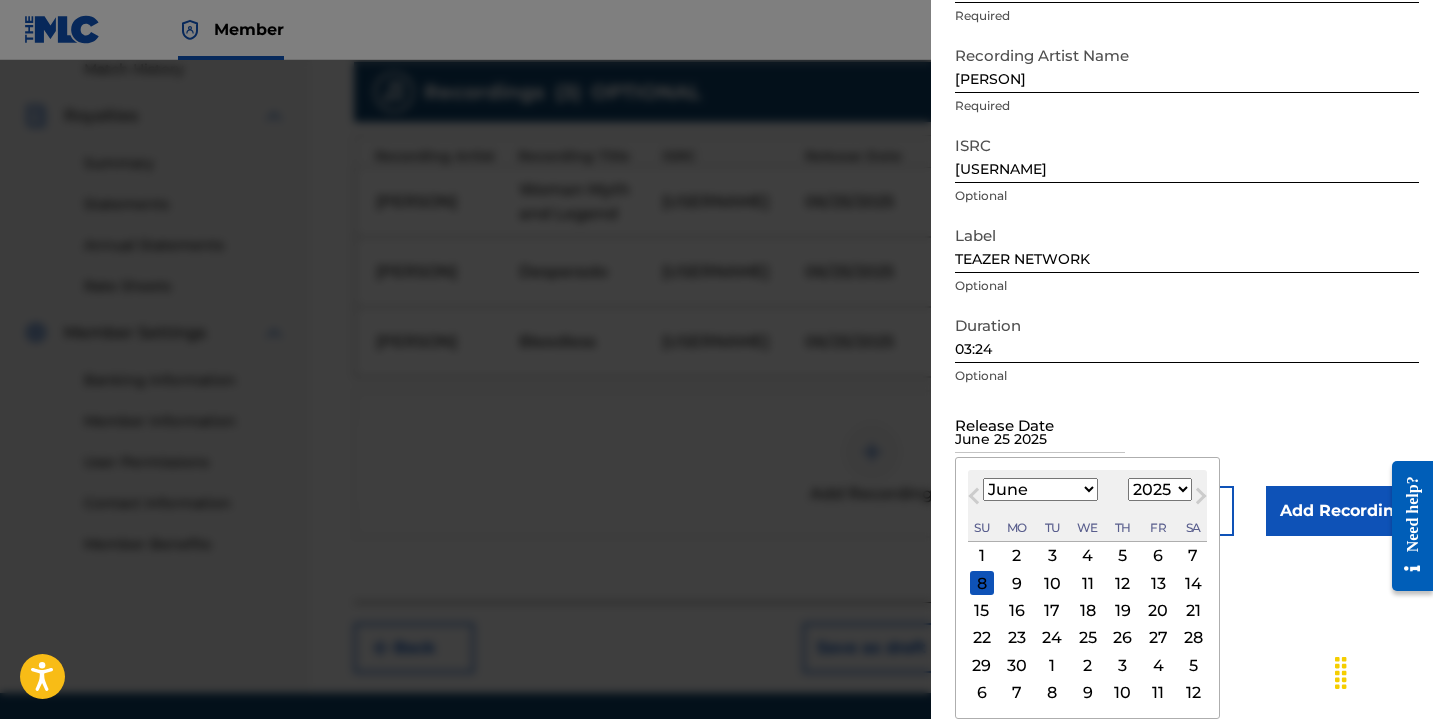 scroll, scrollTop: 12, scrollLeft: 0, axis: vertical 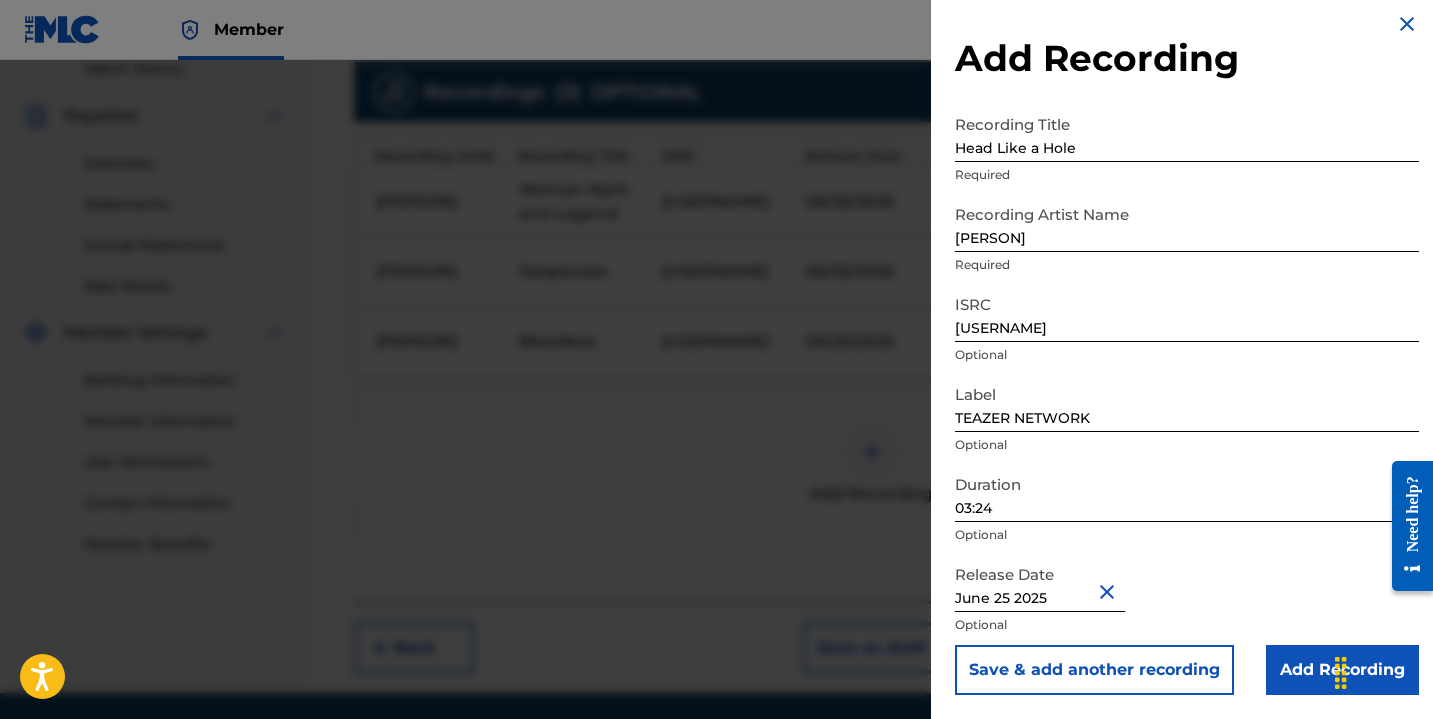 click on "Save & add another recording" at bounding box center (1094, 670) 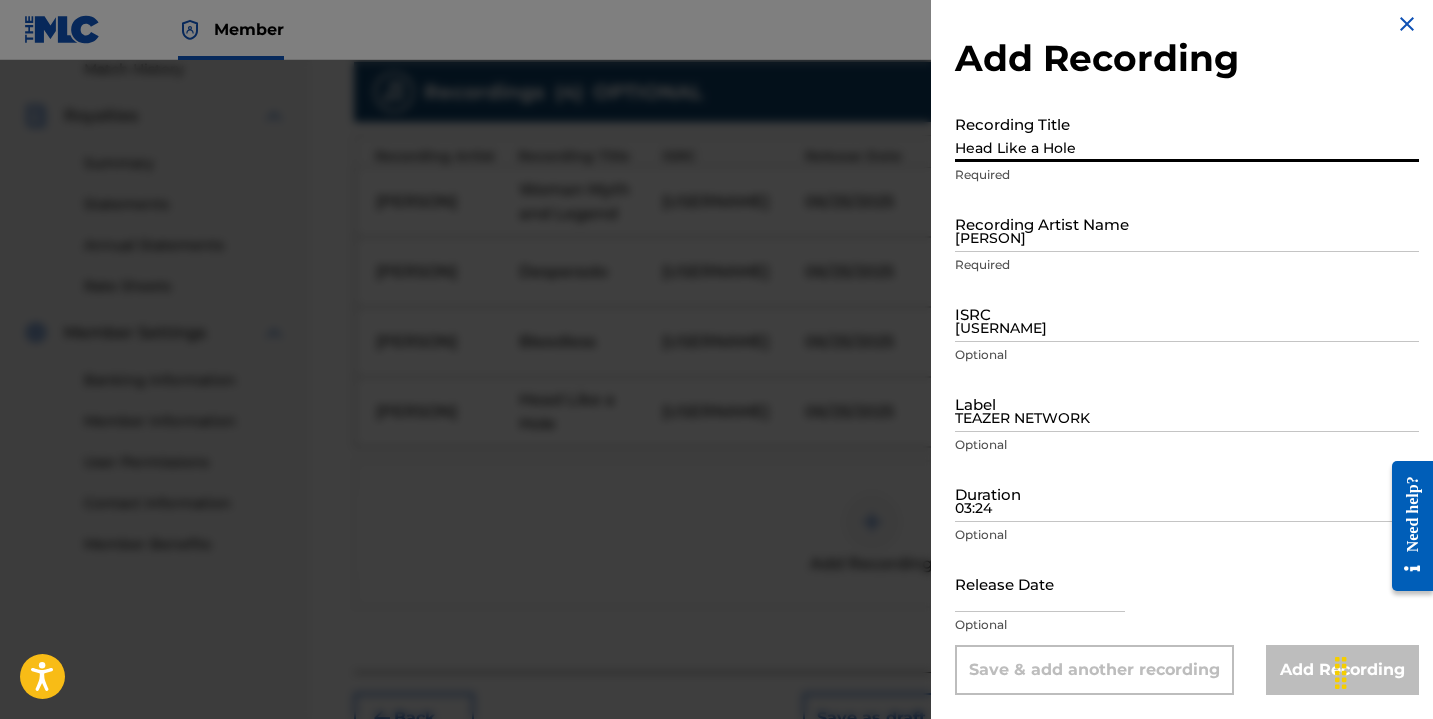 click on "Head Like a Hole" at bounding box center (1187, 133) 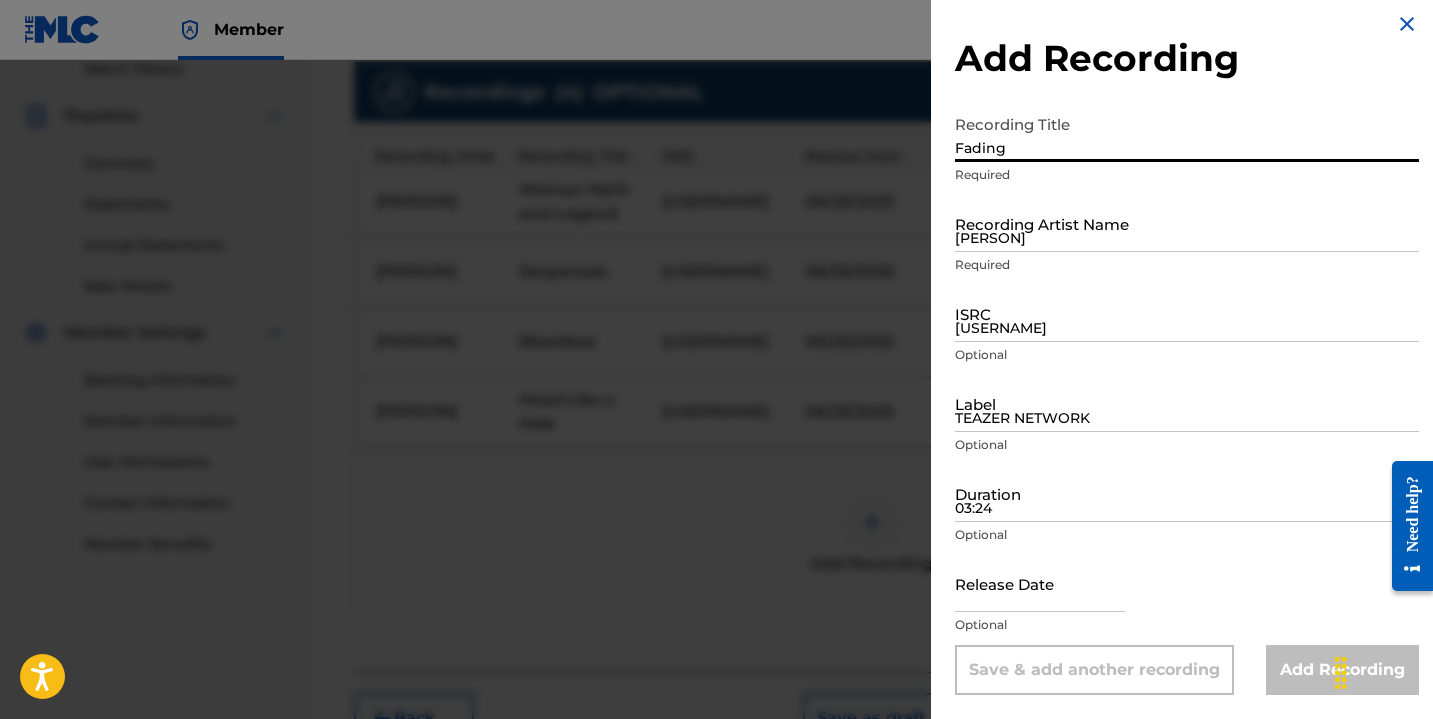 type on "Fading" 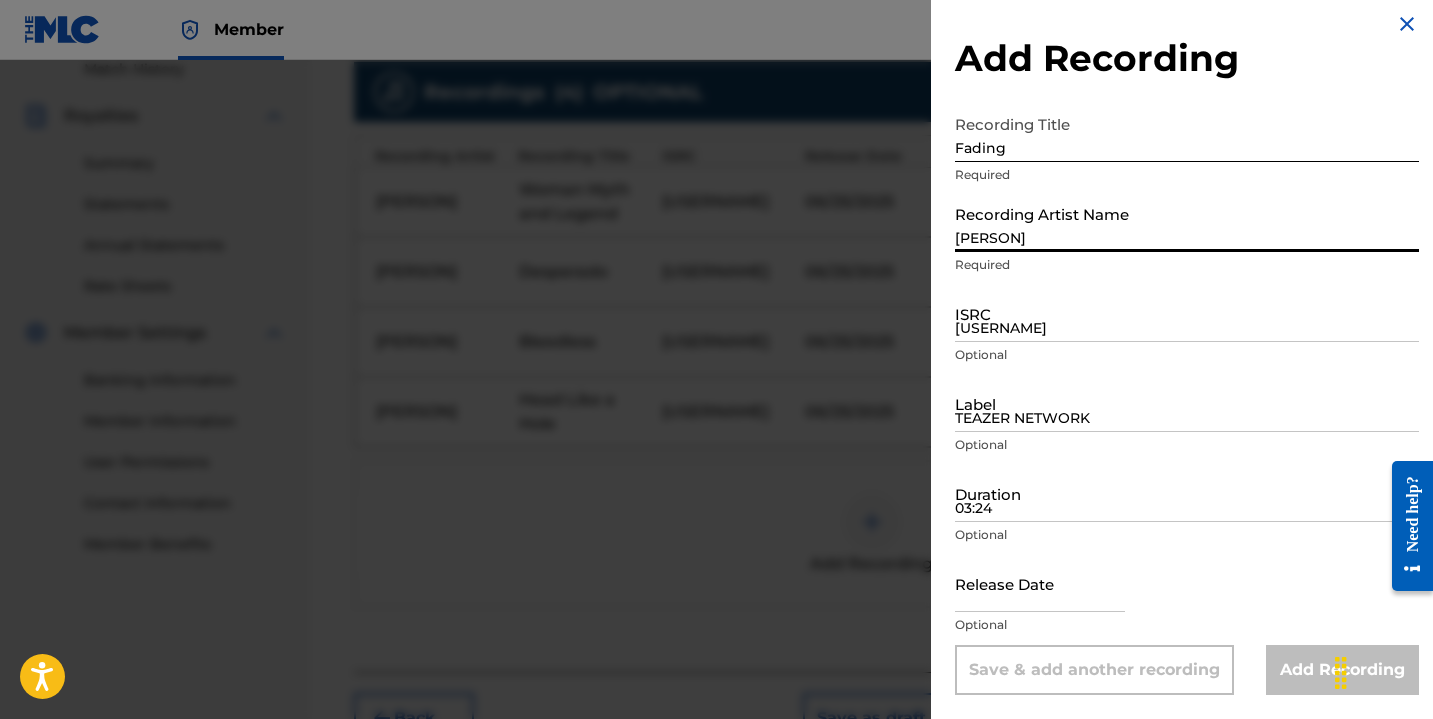 click on "[PERSON]" at bounding box center [1187, 223] 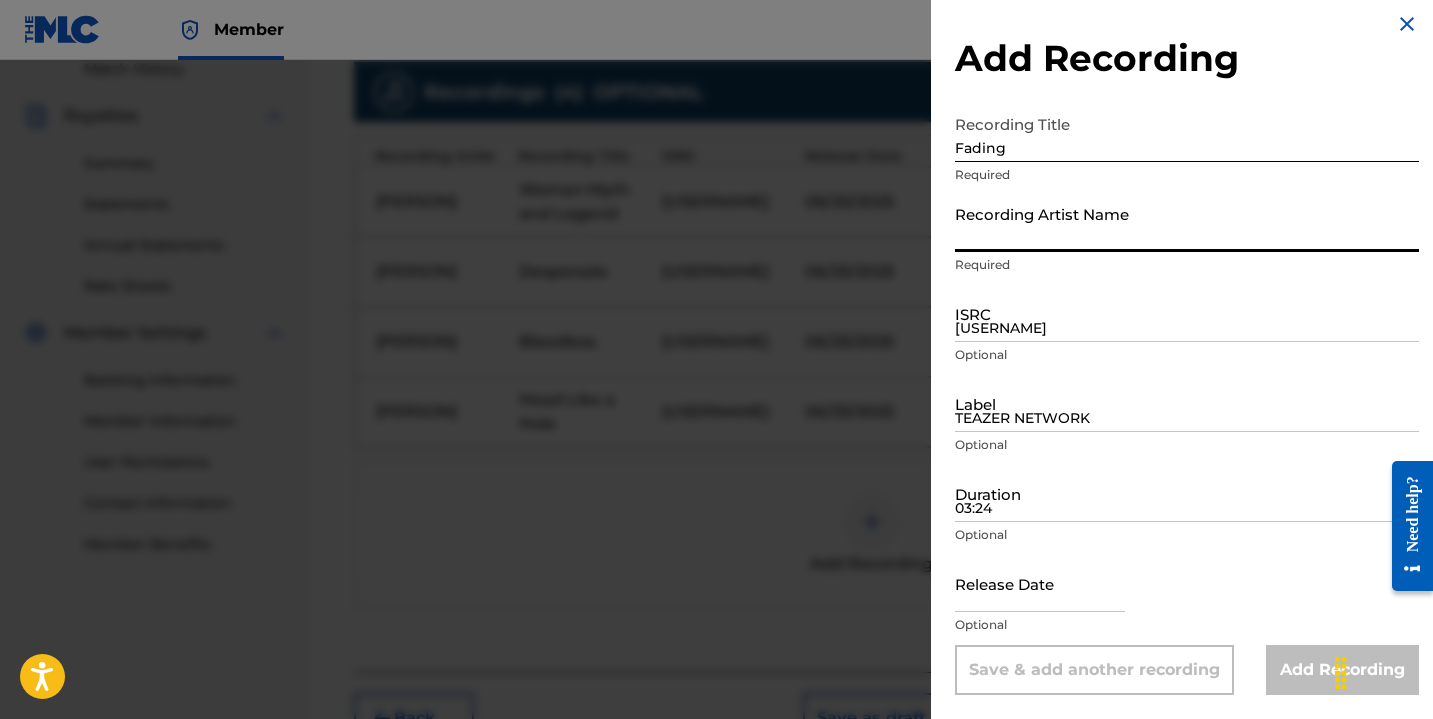 type on "[PERSON]" 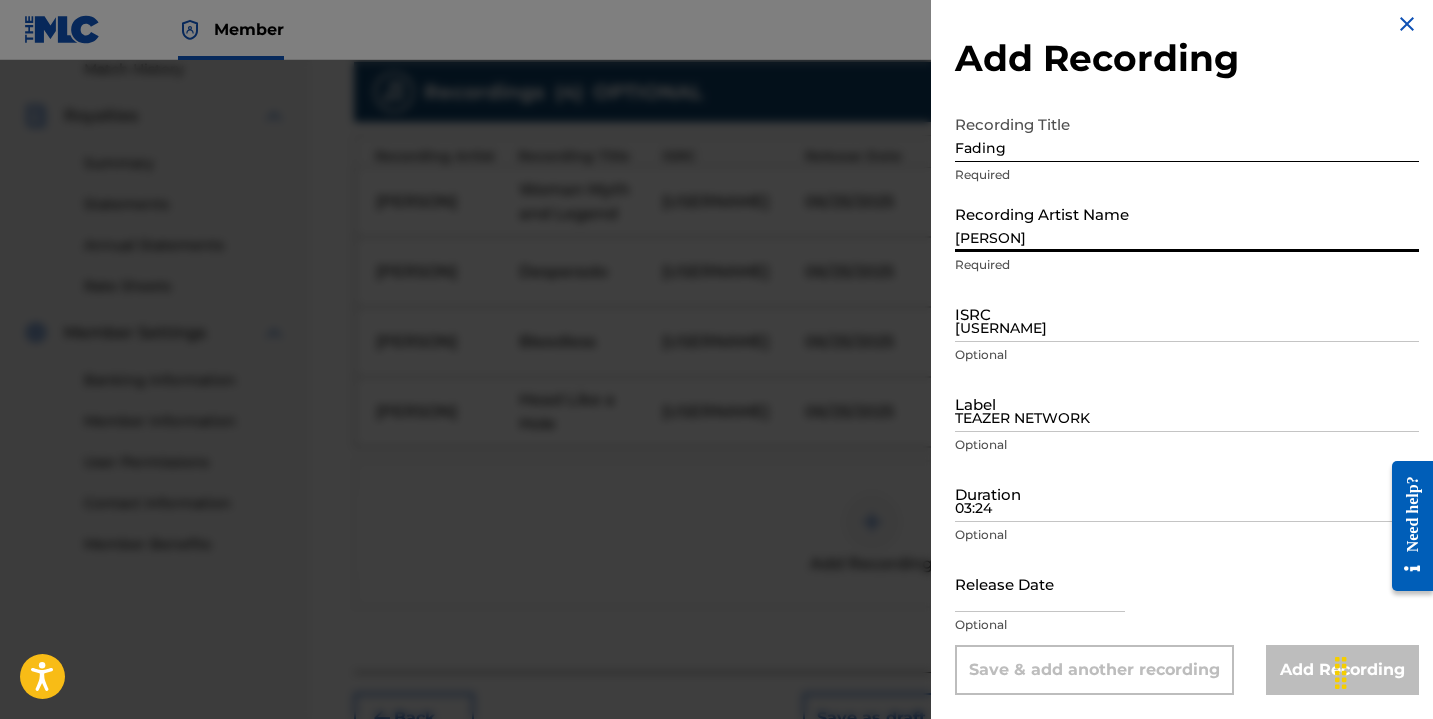 click on "[USERNAME]" at bounding box center (1187, 313) 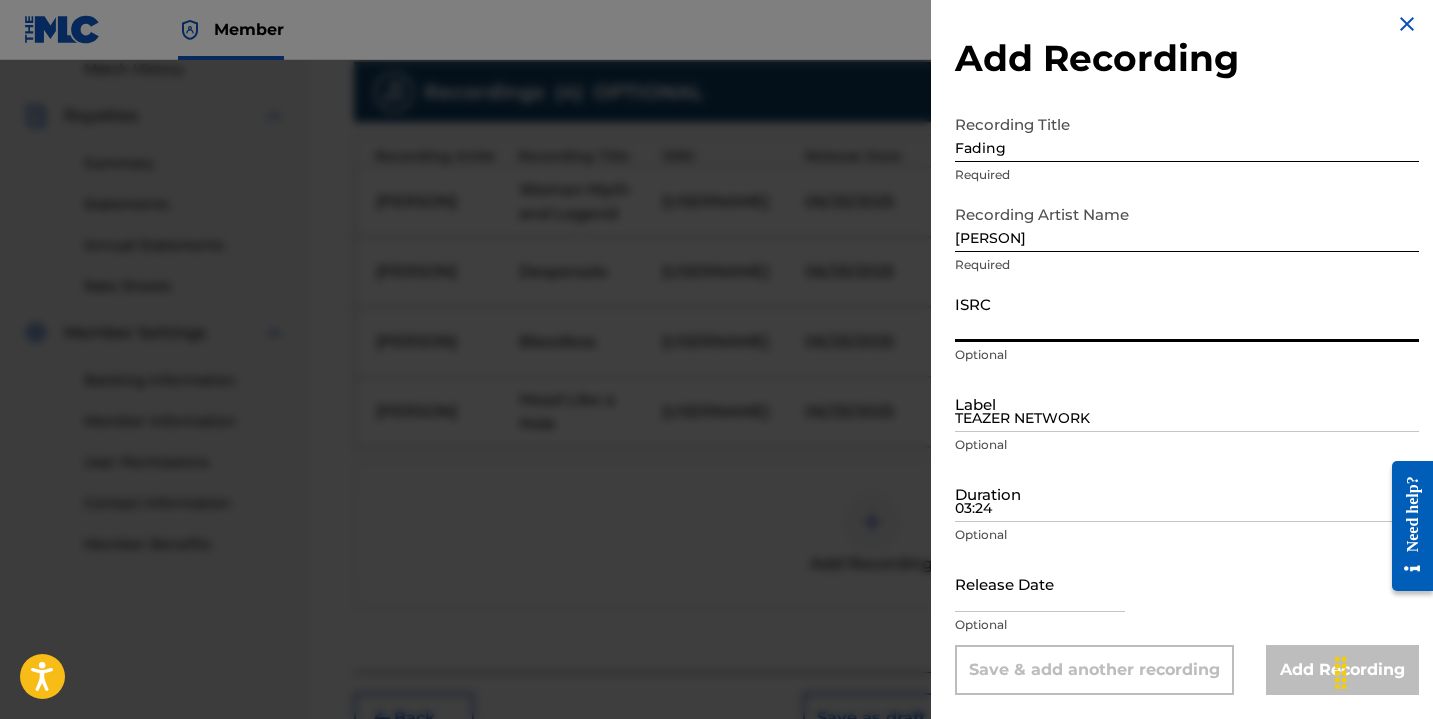 paste on "[USERNAME]" 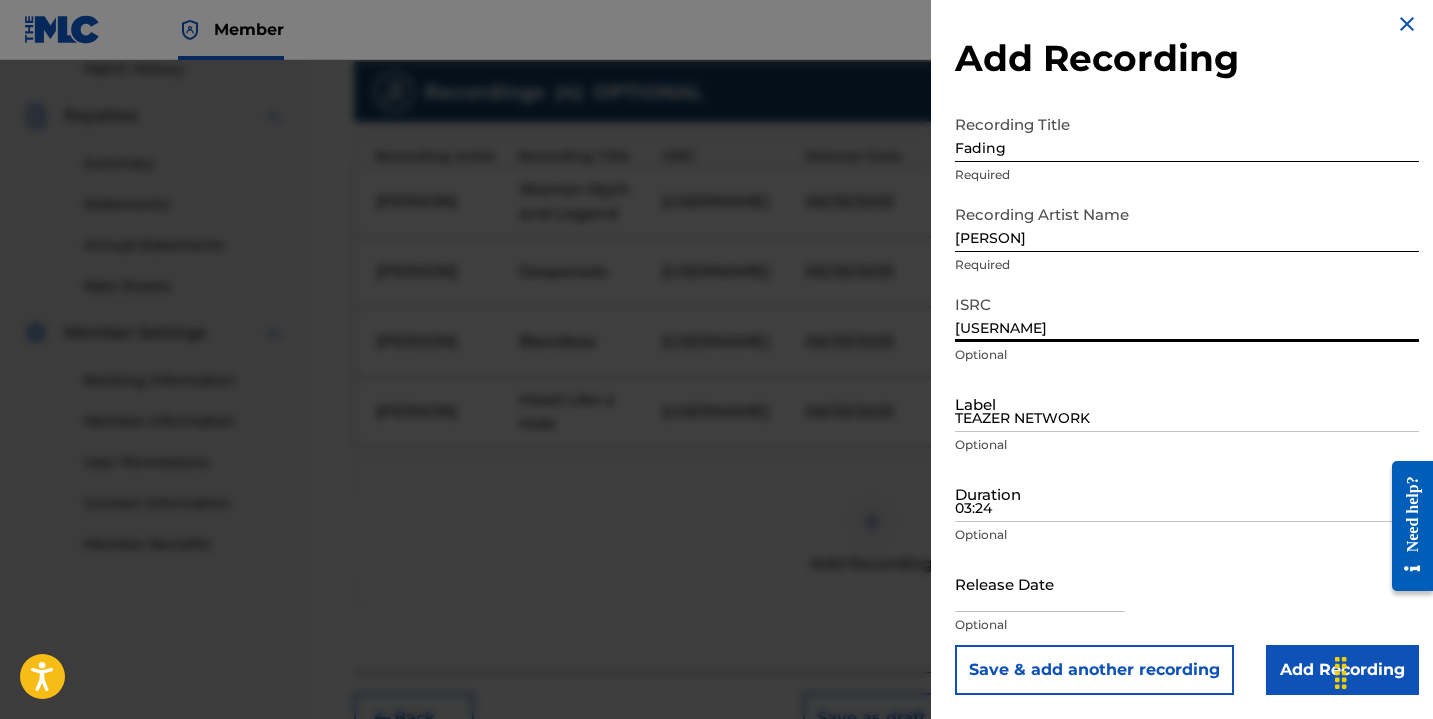 type on "[USERNAME]" 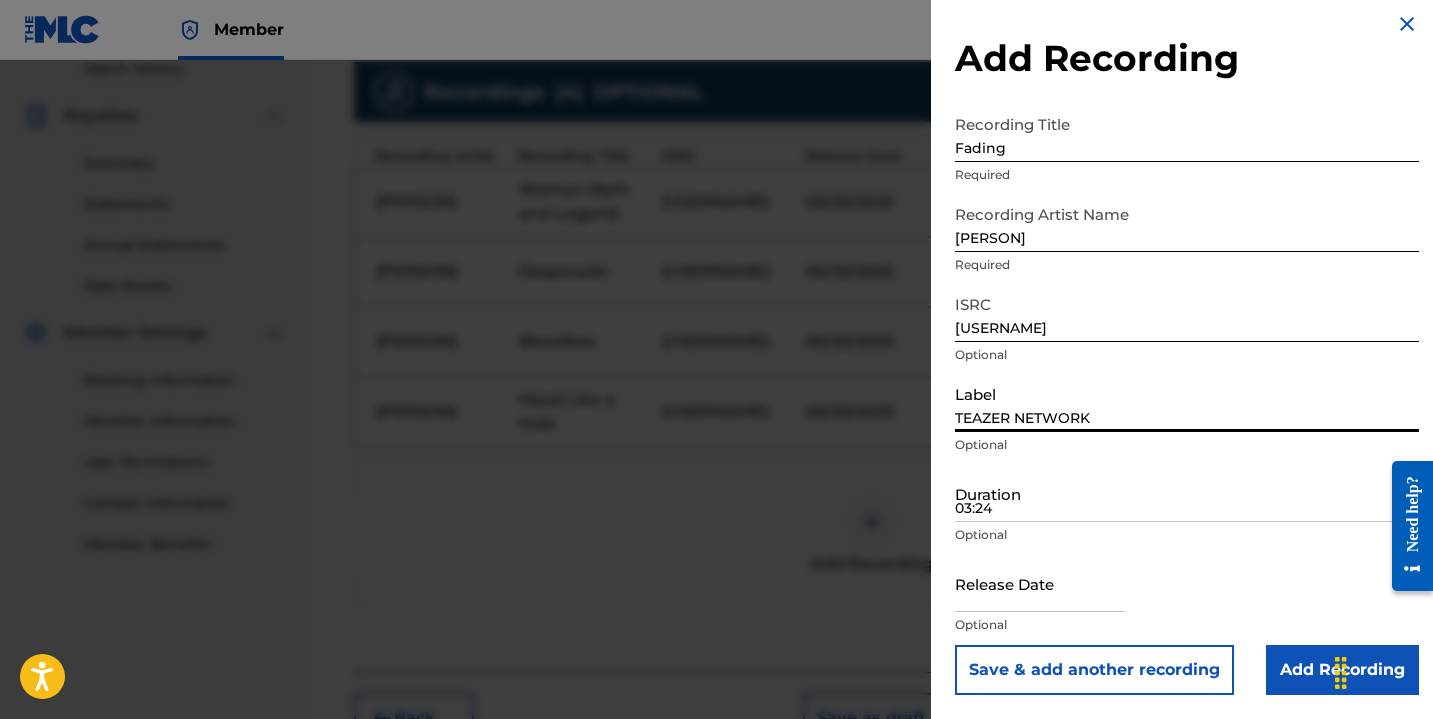 type on "TEAZER NETWORK" 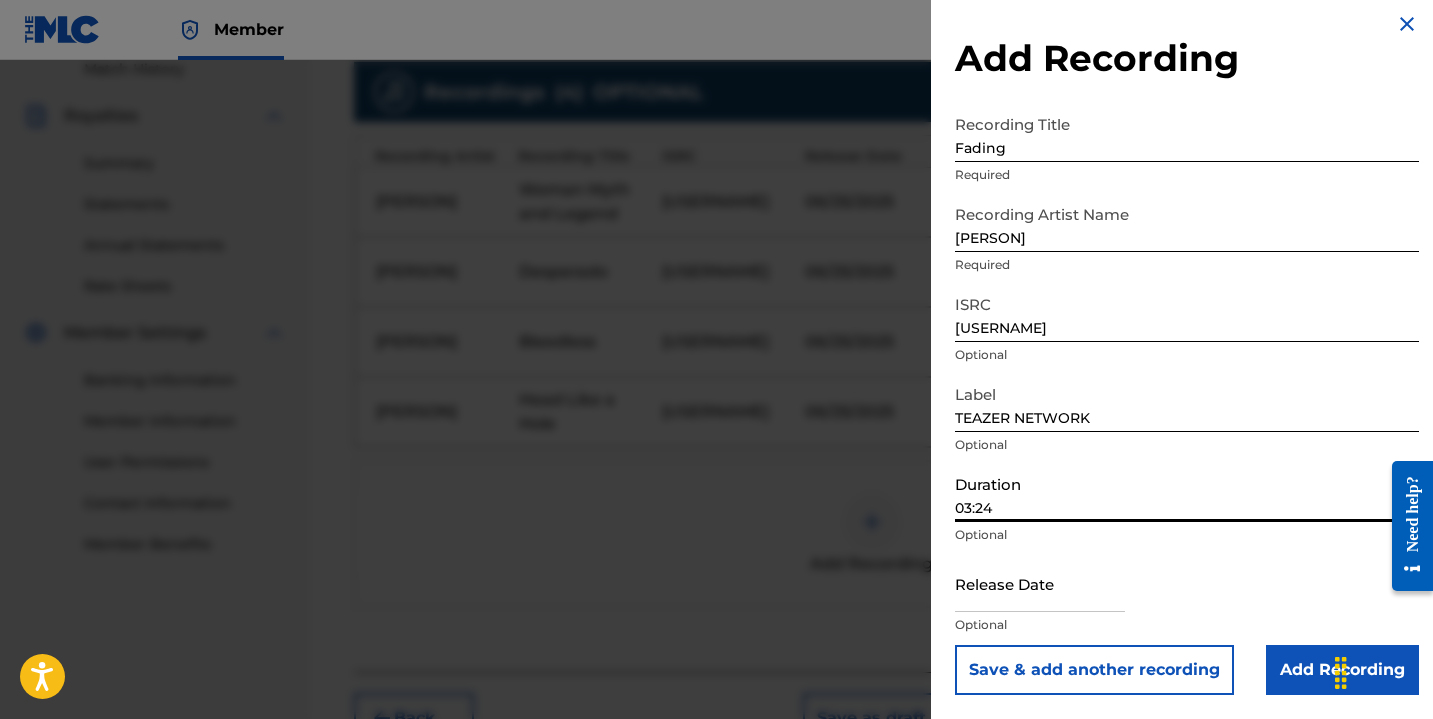 click on "03:24" at bounding box center (1187, 493) 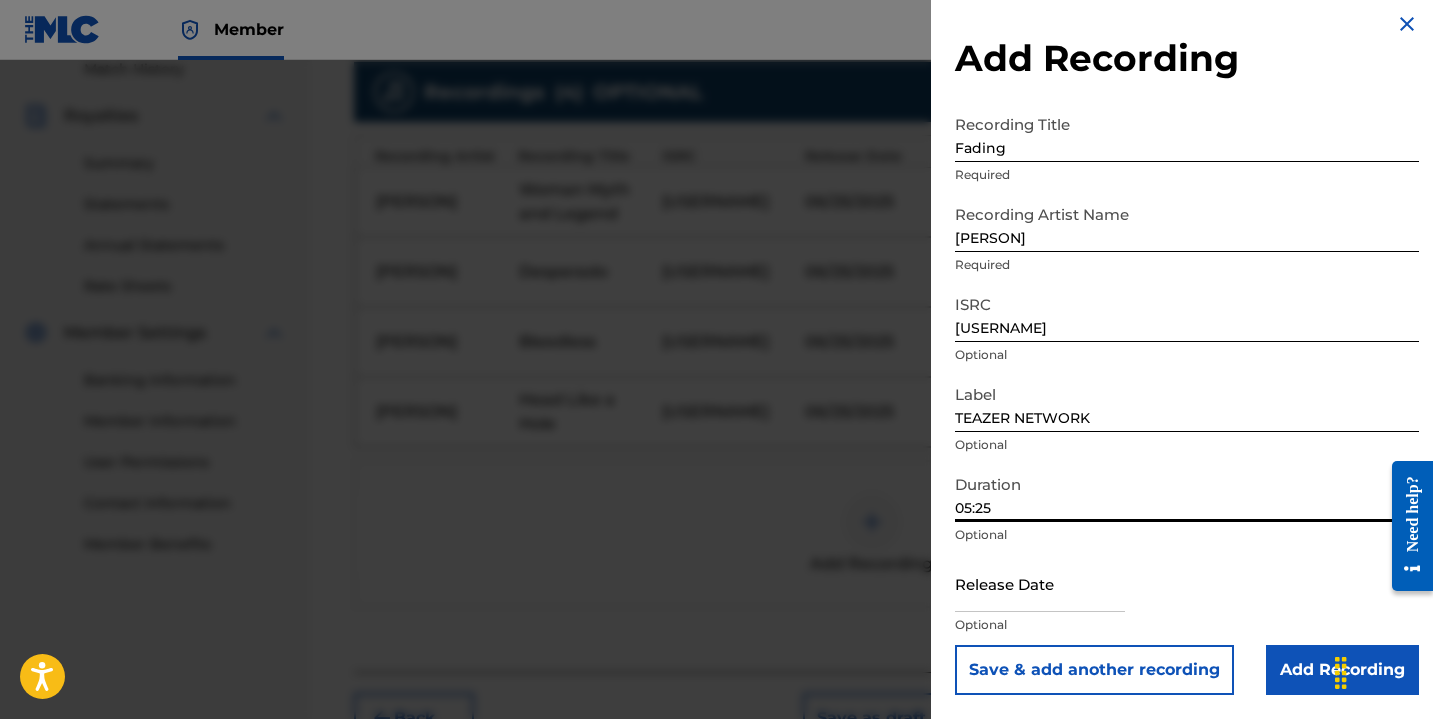 type on "05:25" 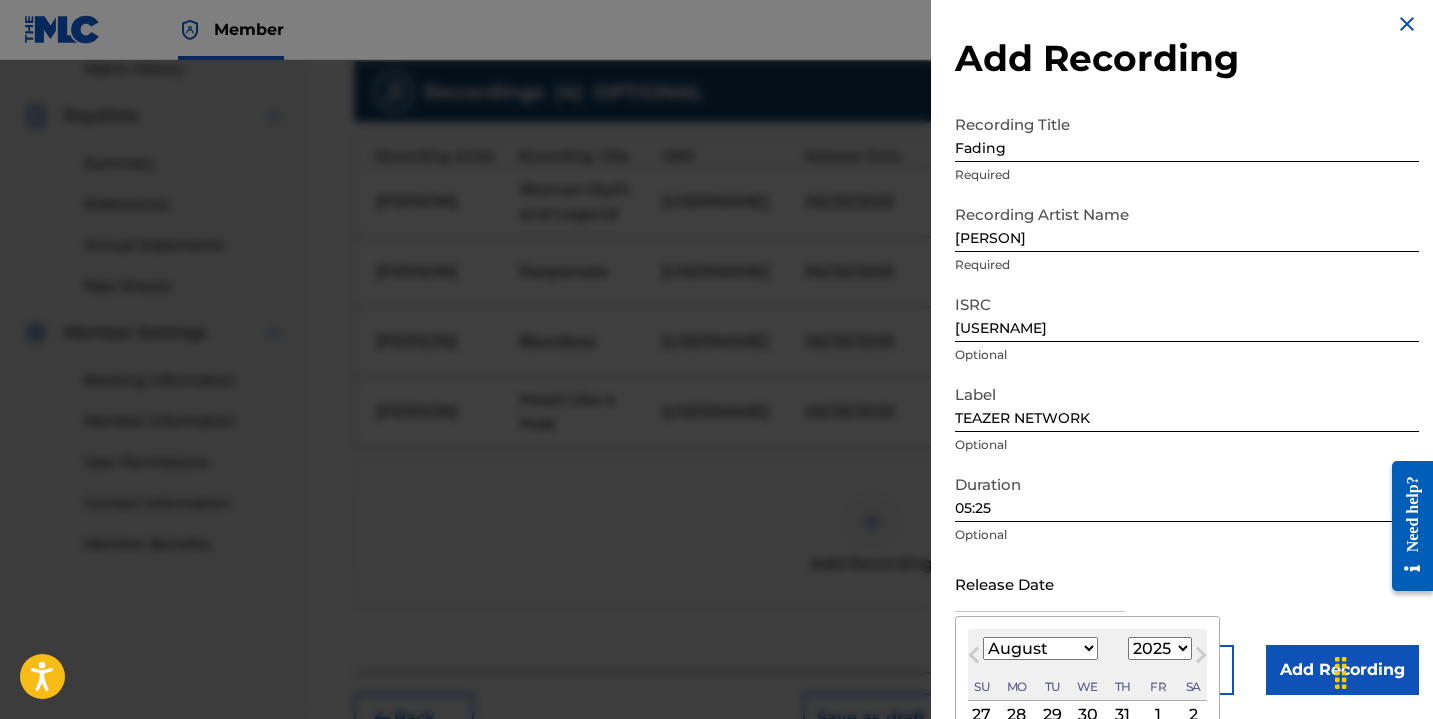 click on "Previous Month" at bounding box center [976, 658] 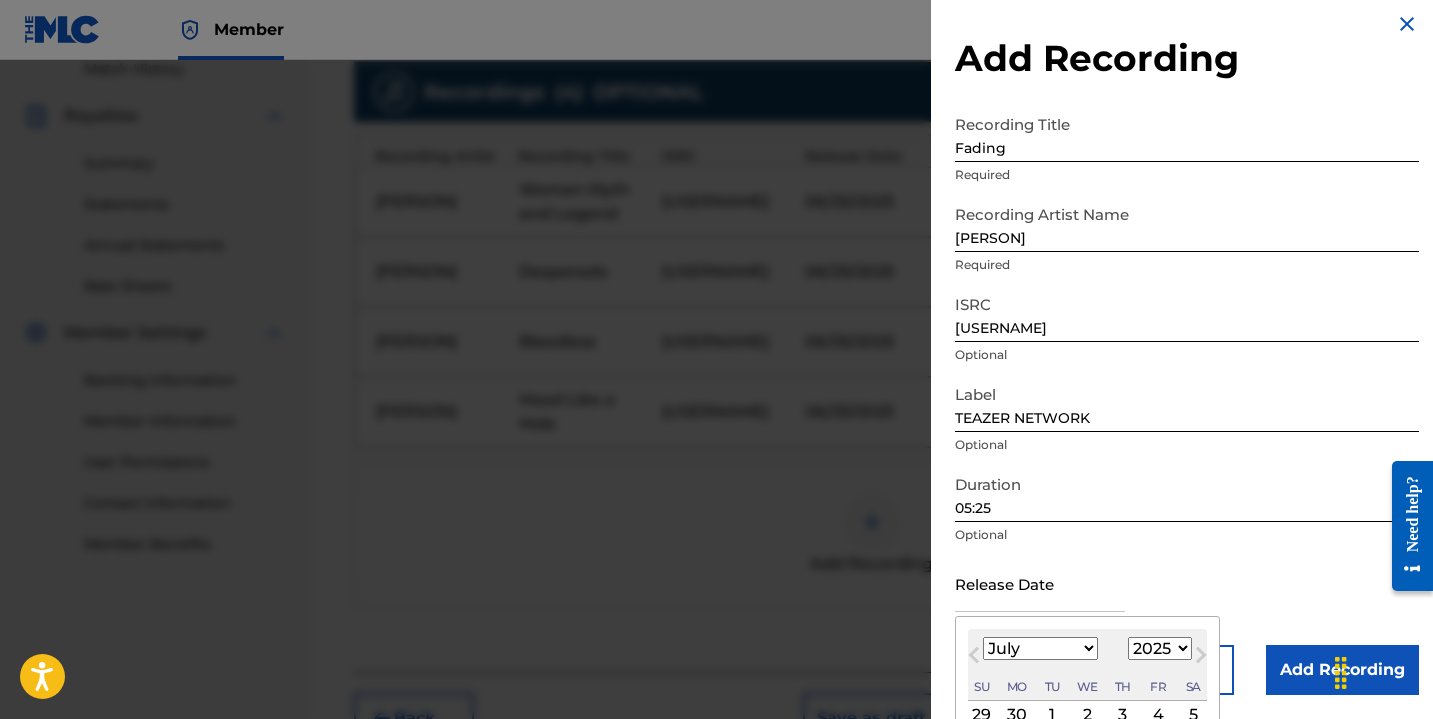 click on "Previous Month" at bounding box center [976, 658] 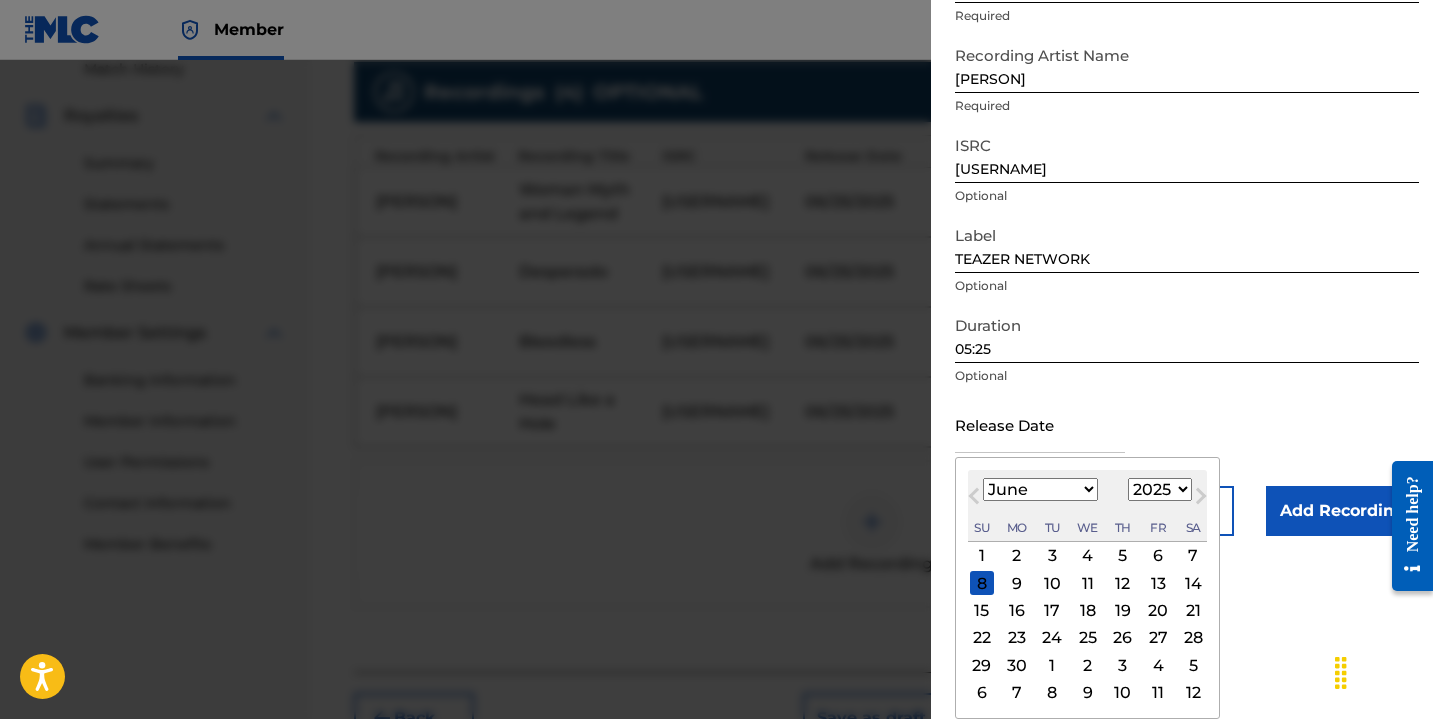 click on "25" at bounding box center [1088, 638] 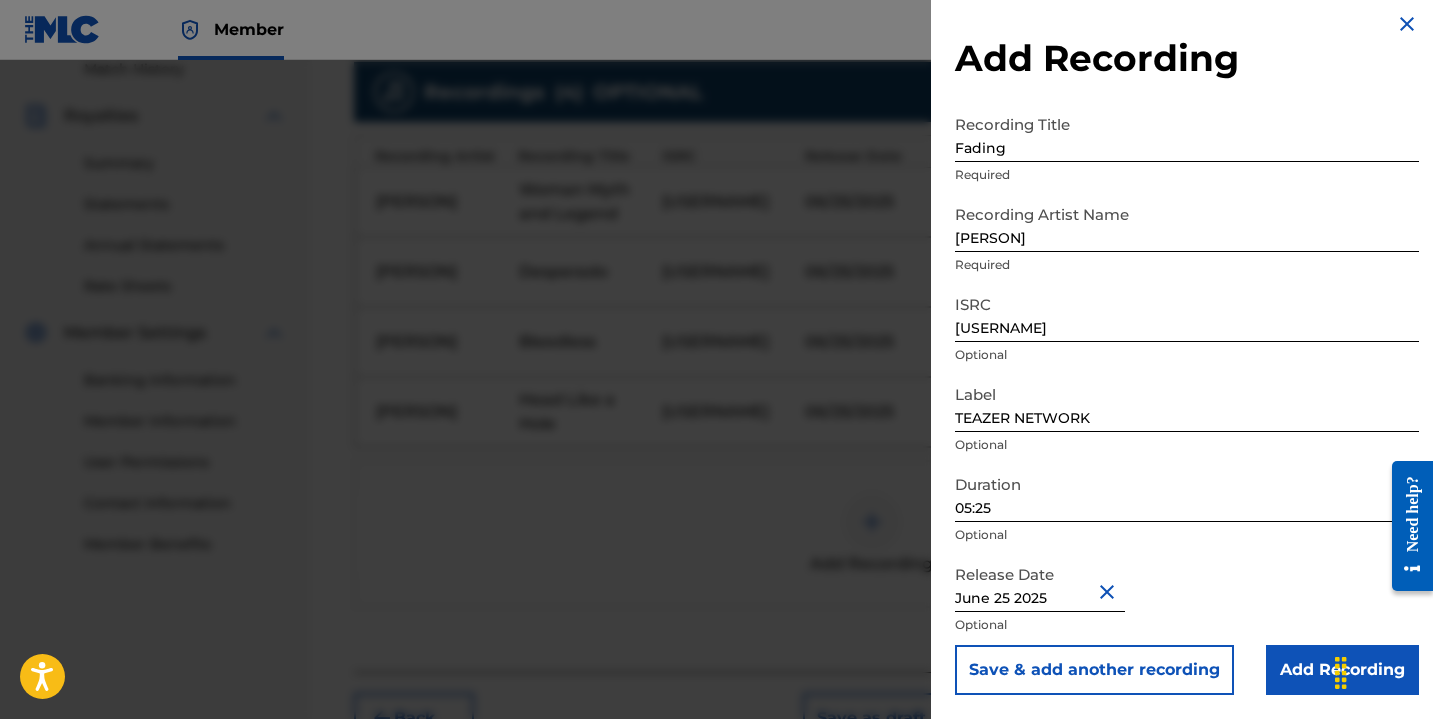 scroll, scrollTop: 12, scrollLeft: 0, axis: vertical 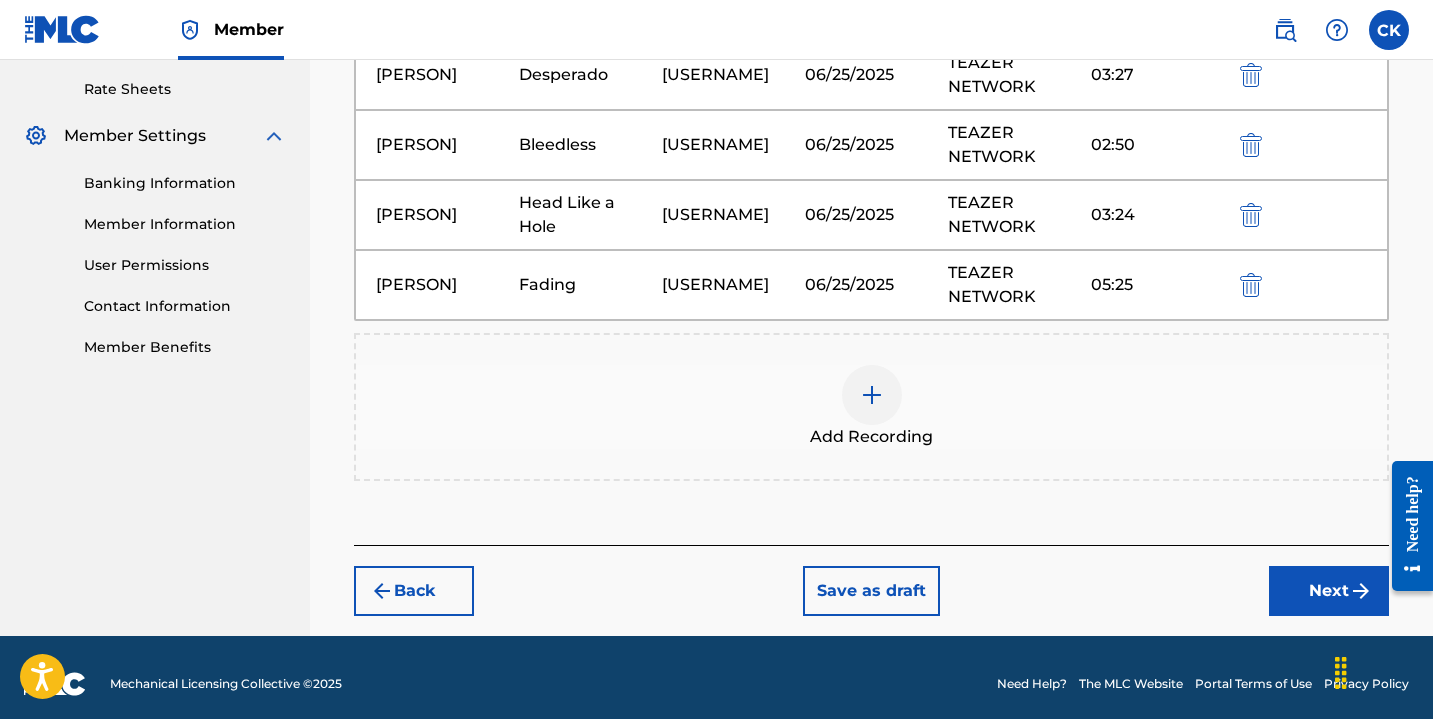 click on "Next" at bounding box center (1329, 591) 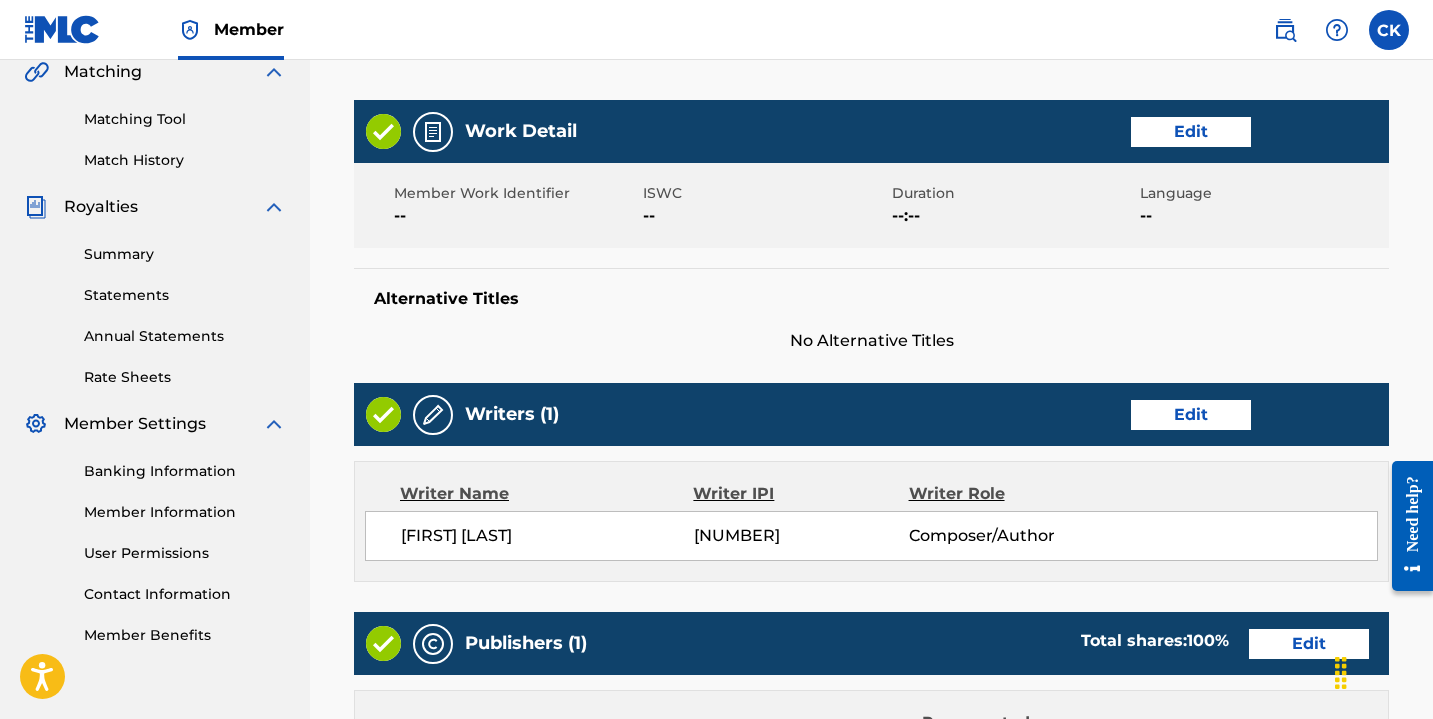 scroll, scrollTop: 451, scrollLeft: 0, axis: vertical 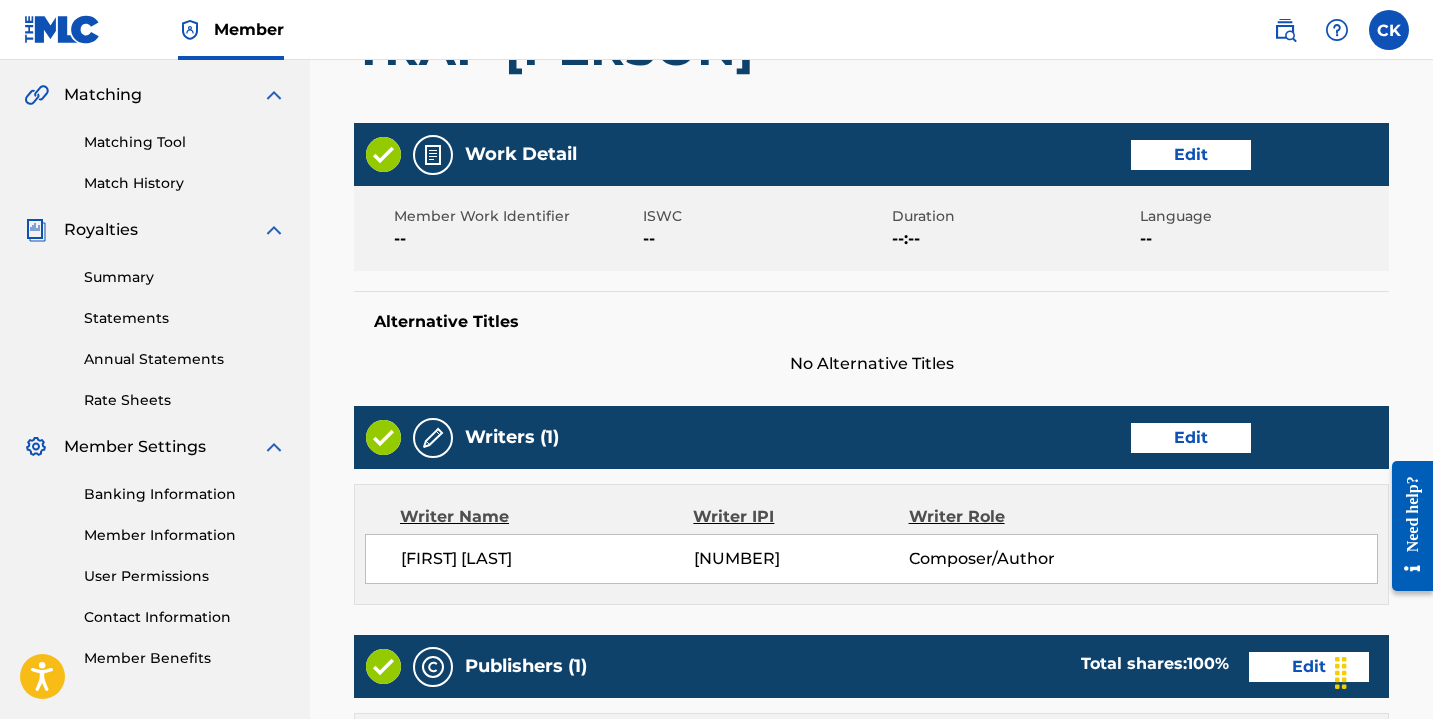 click on "Edit" at bounding box center (1191, 155) 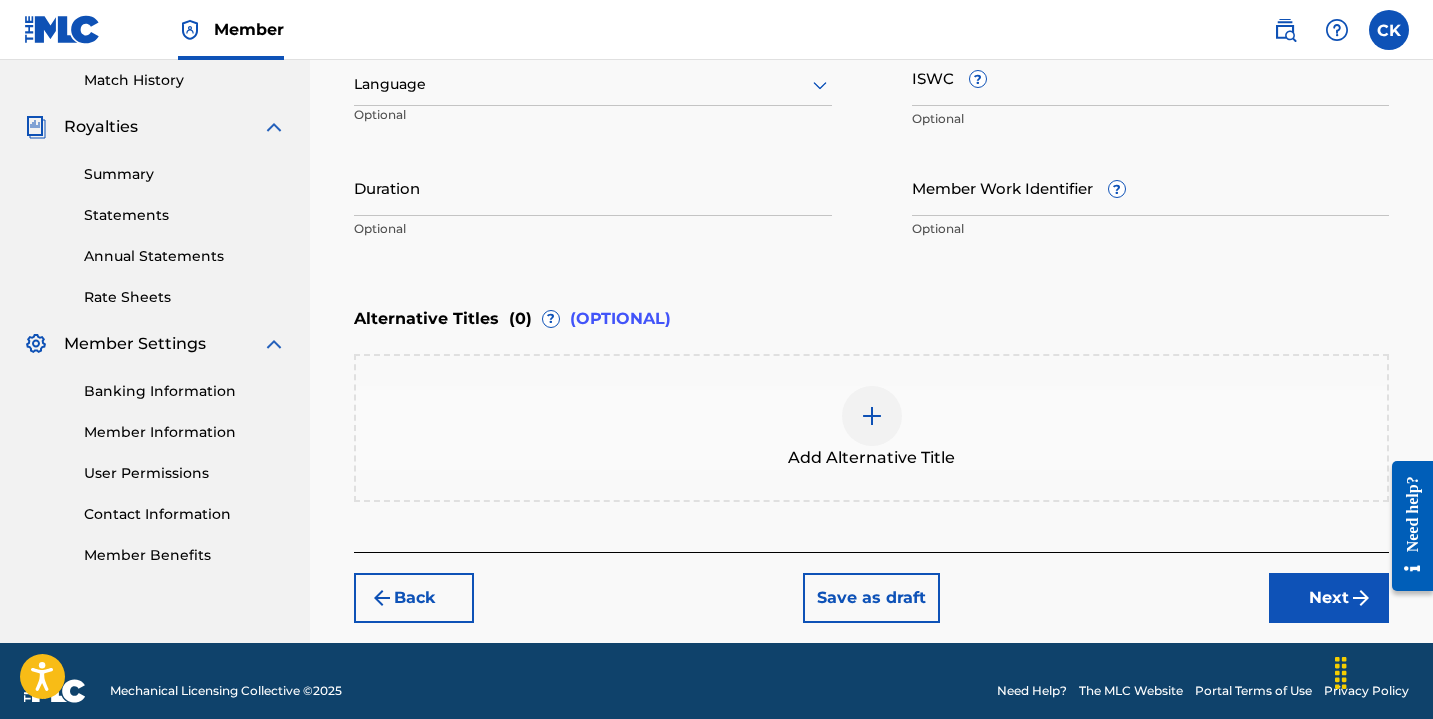 scroll, scrollTop: 573, scrollLeft: 0, axis: vertical 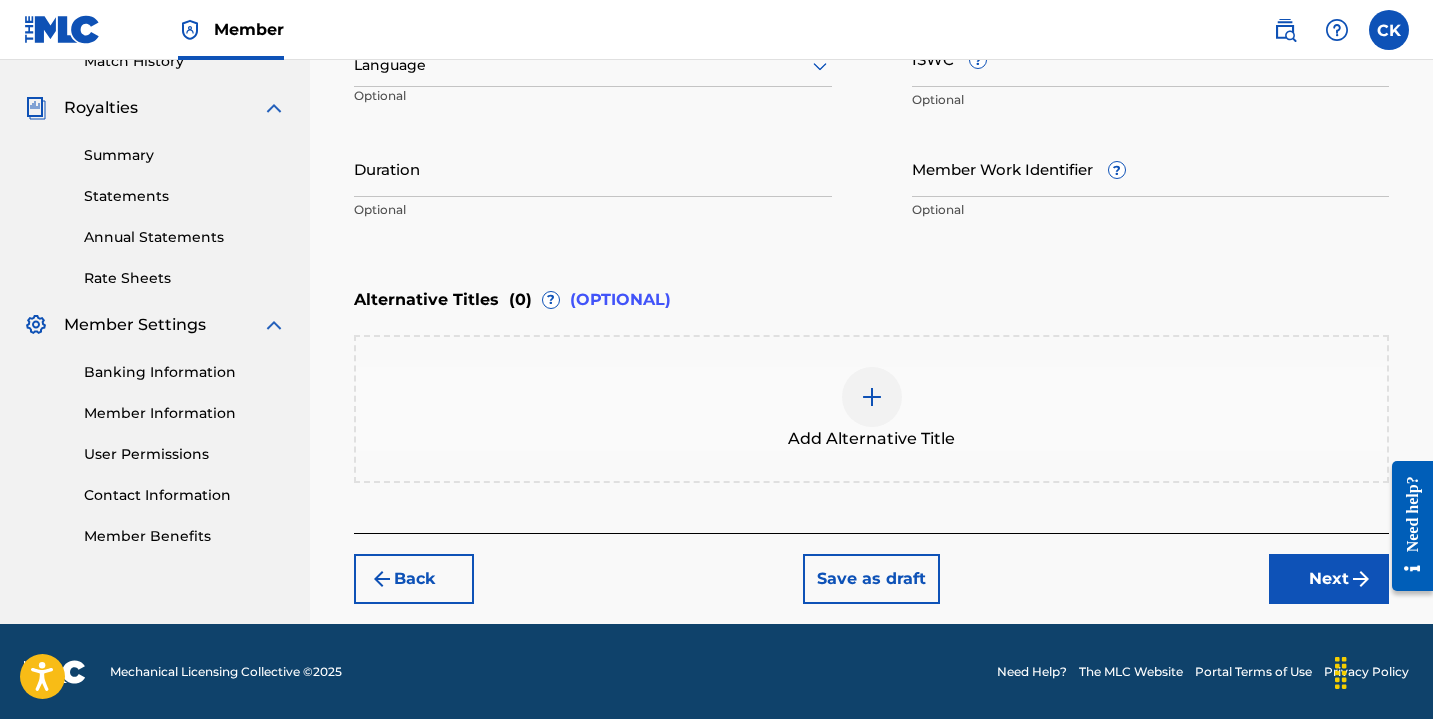 click on "Next" at bounding box center (1329, 579) 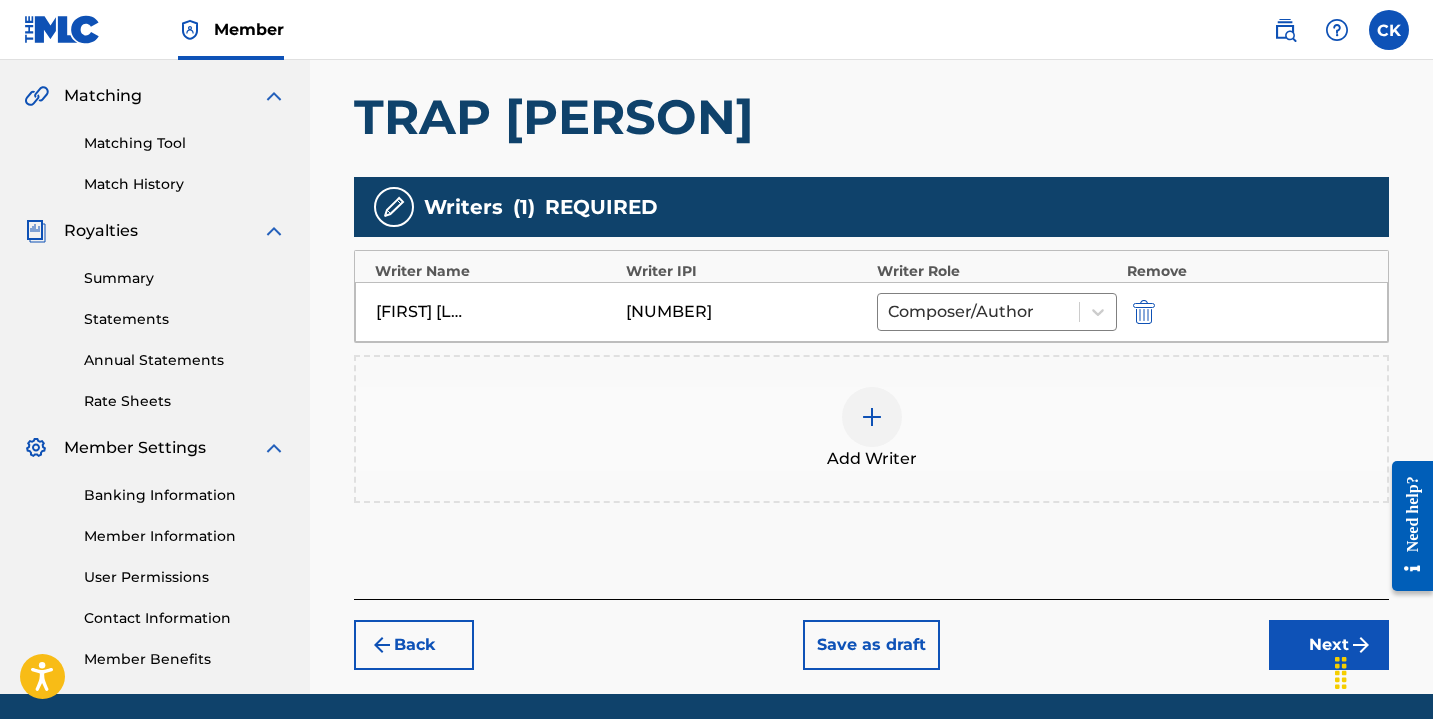 scroll, scrollTop: 521, scrollLeft: 0, axis: vertical 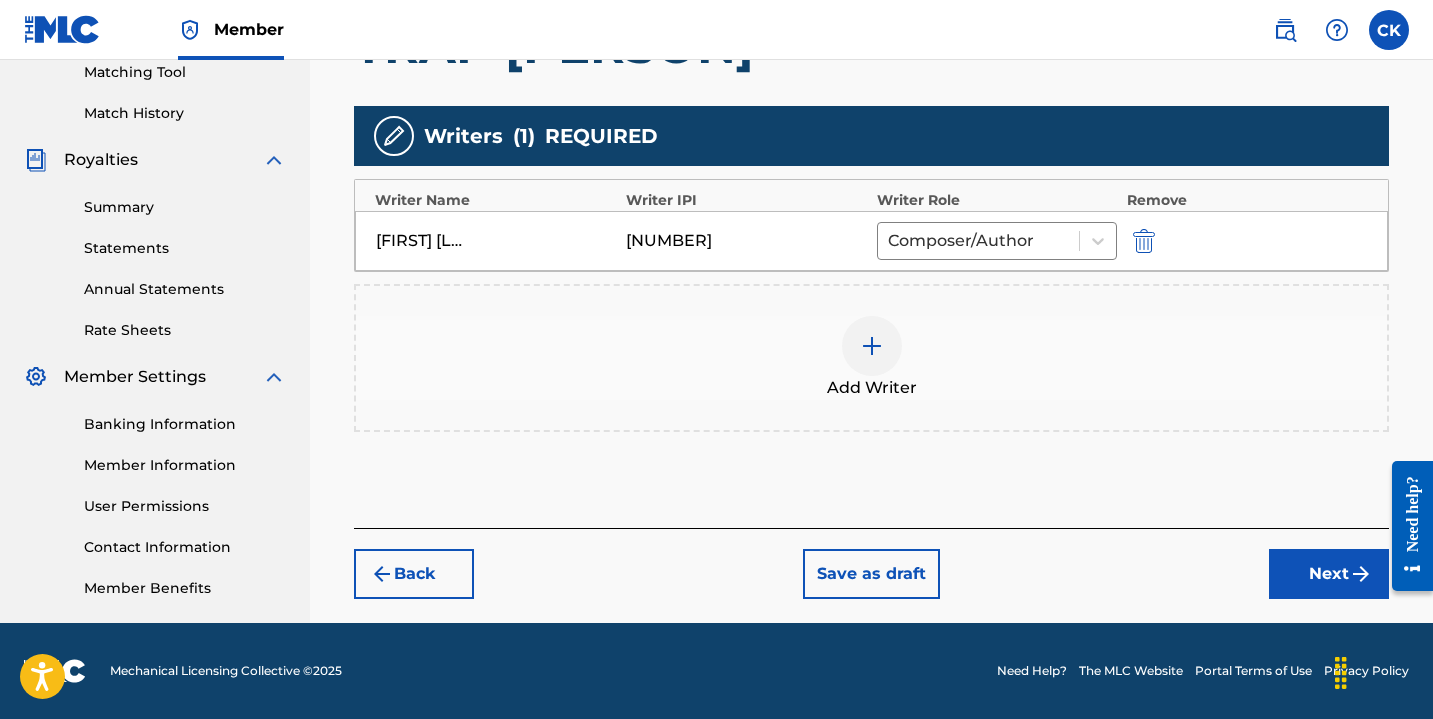 click on "Next" at bounding box center [1329, 574] 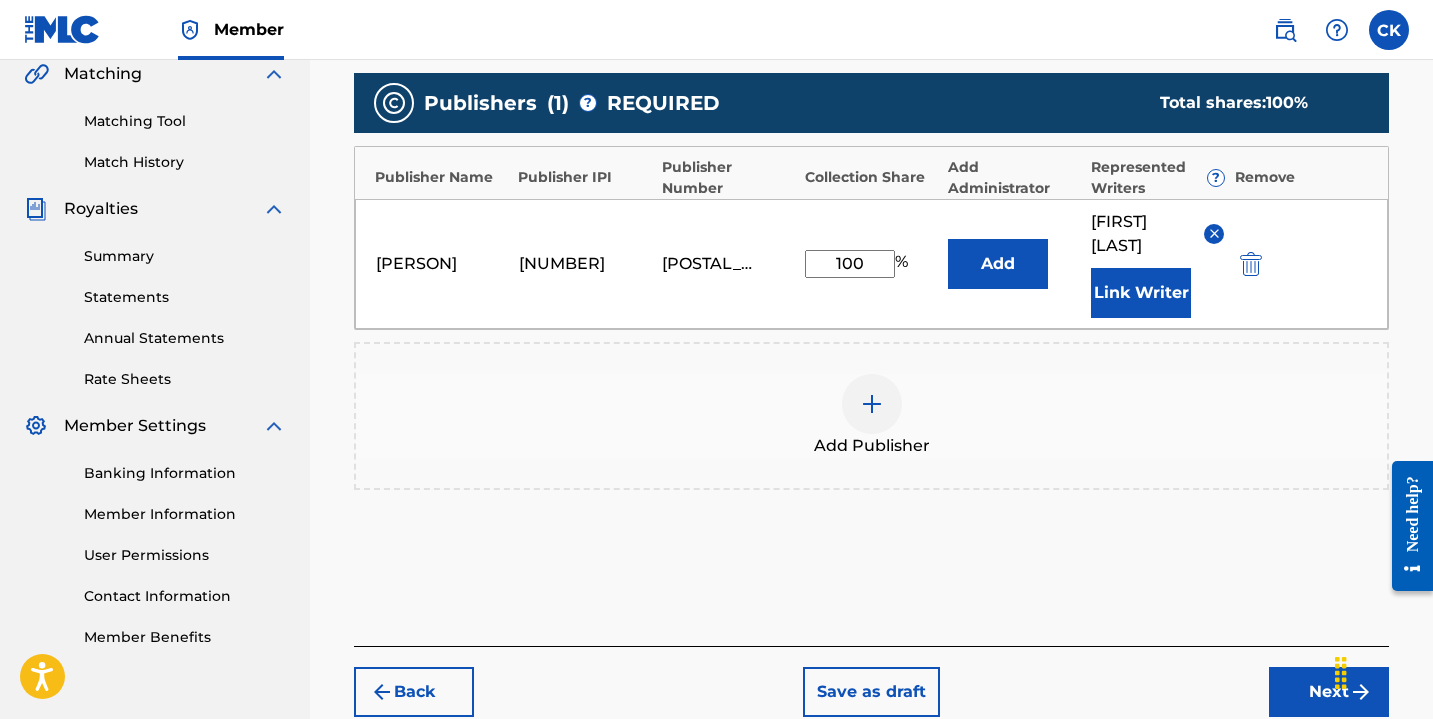 scroll, scrollTop: 495, scrollLeft: 0, axis: vertical 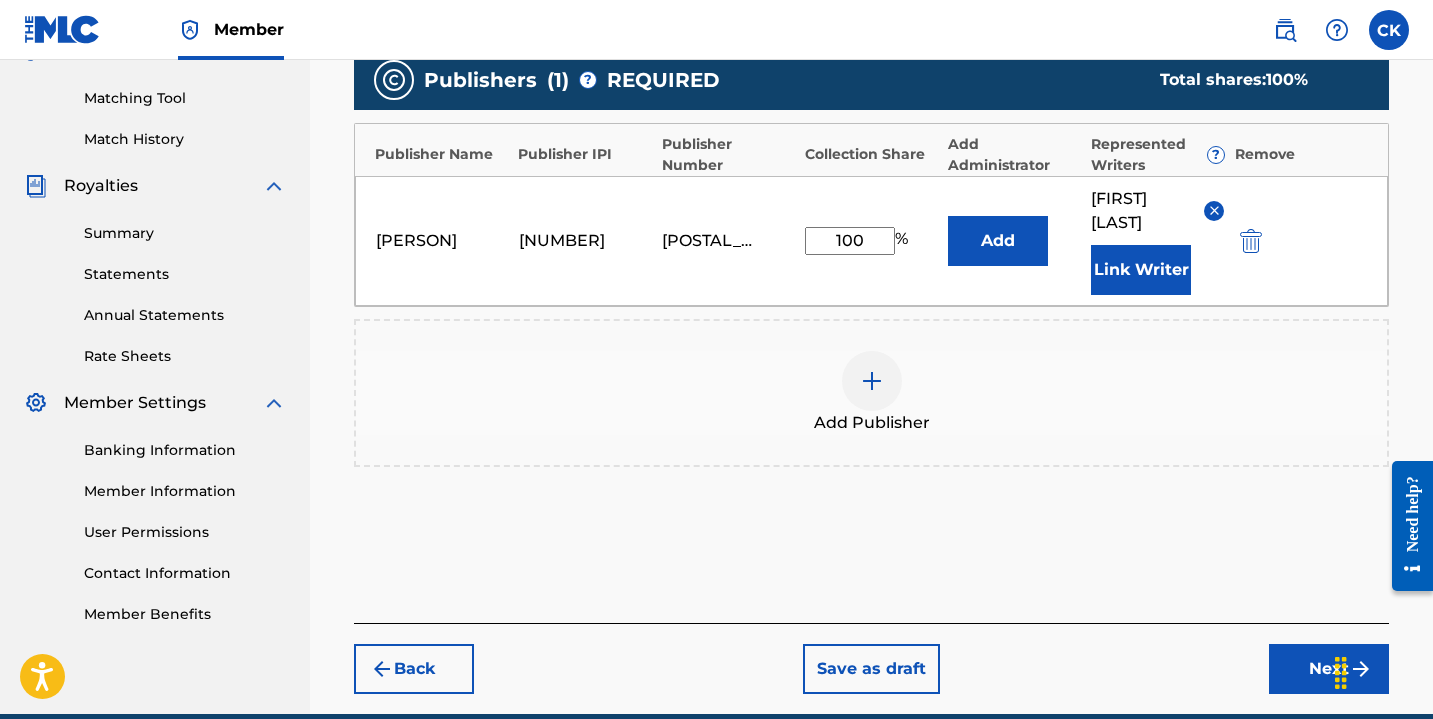 click on "Next" at bounding box center (1329, 669) 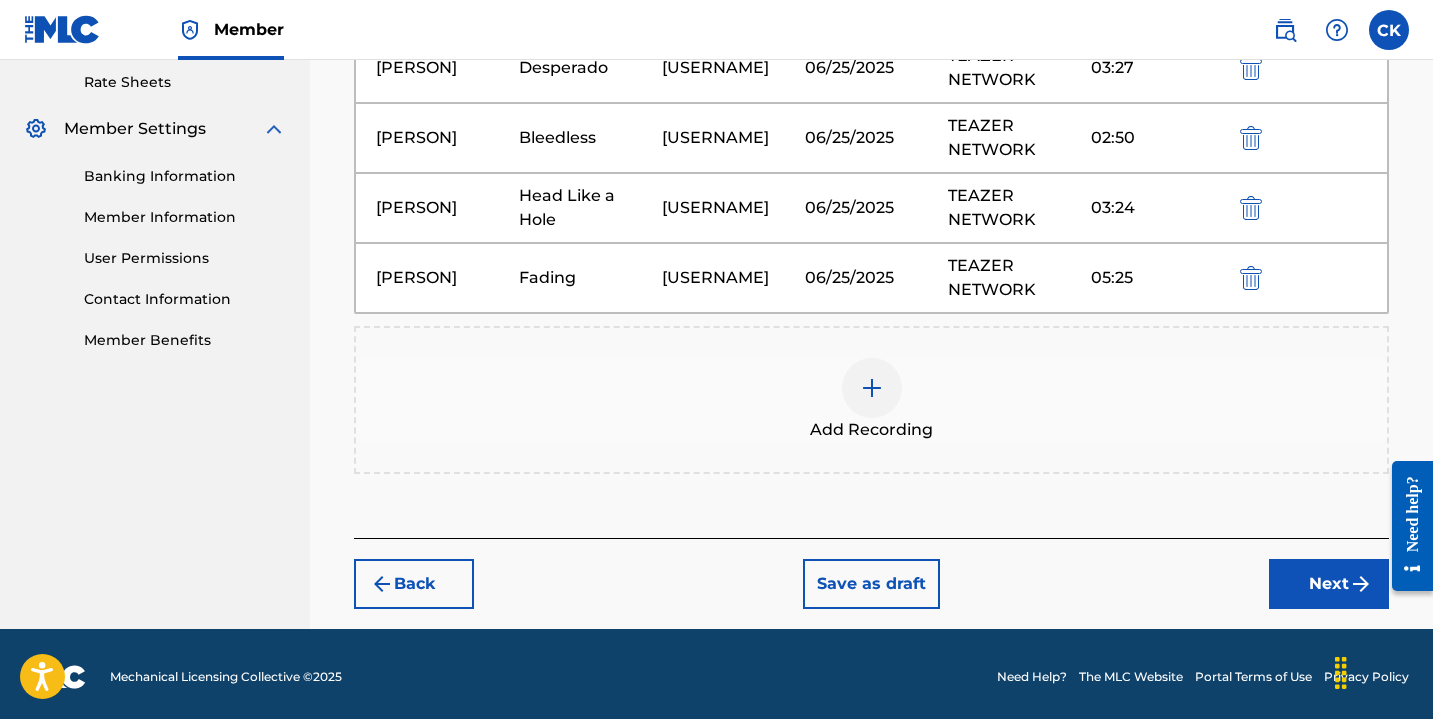 click on "Next" at bounding box center (1329, 584) 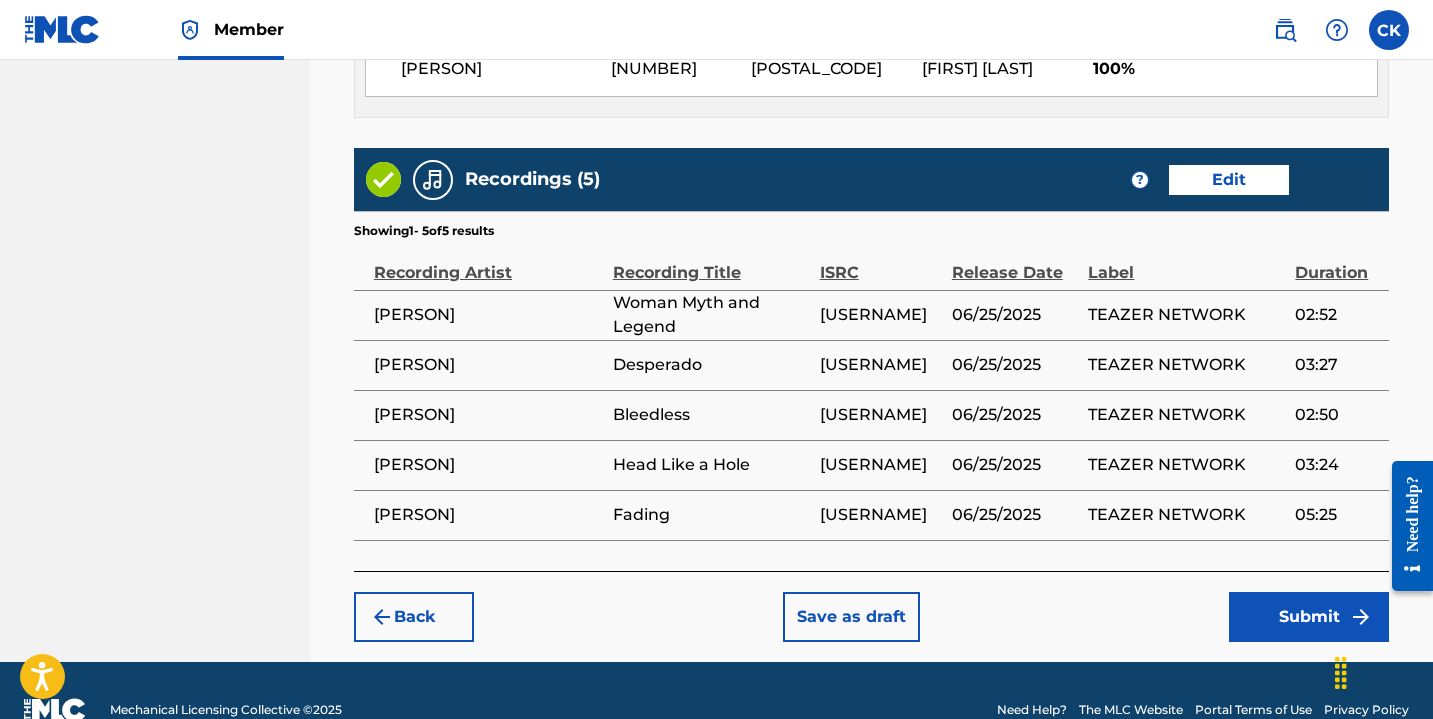 scroll, scrollTop: 1234, scrollLeft: 0, axis: vertical 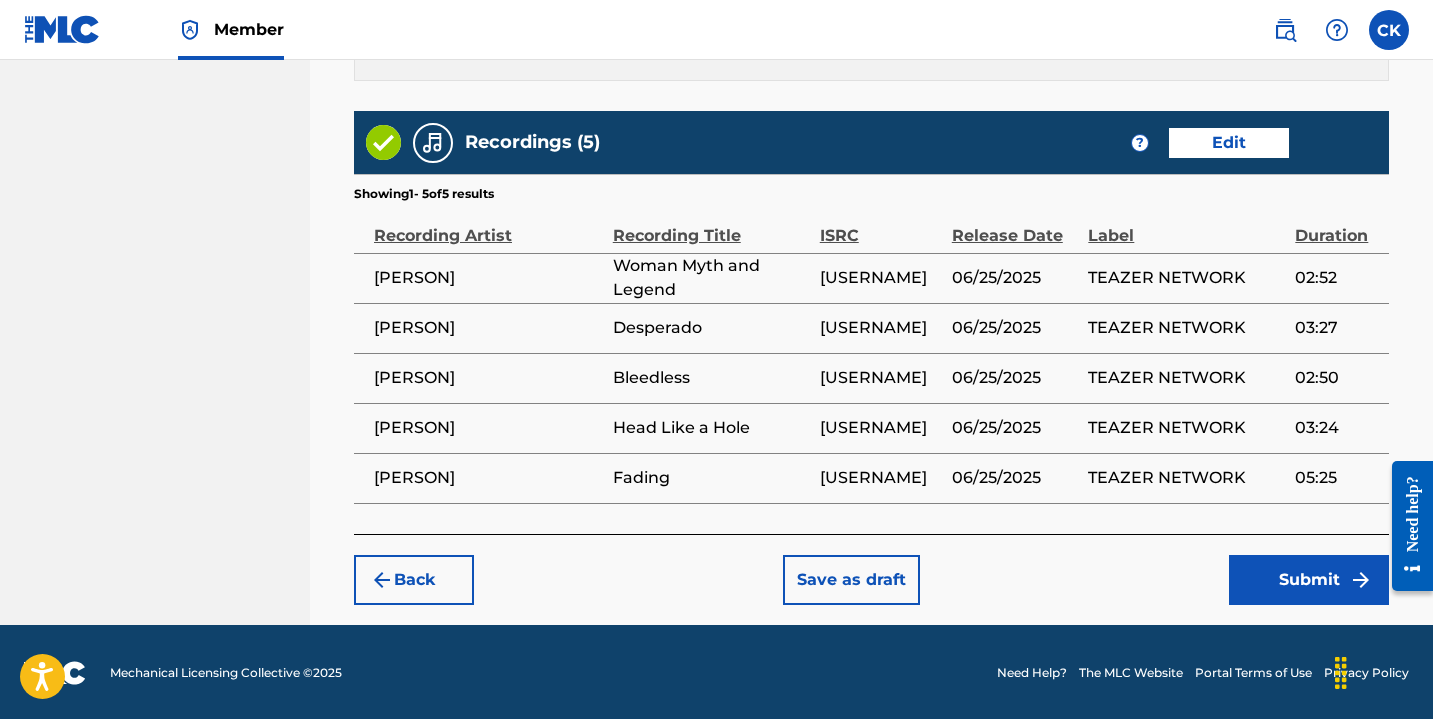 click on "Submit" at bounding box center [1309, 580] 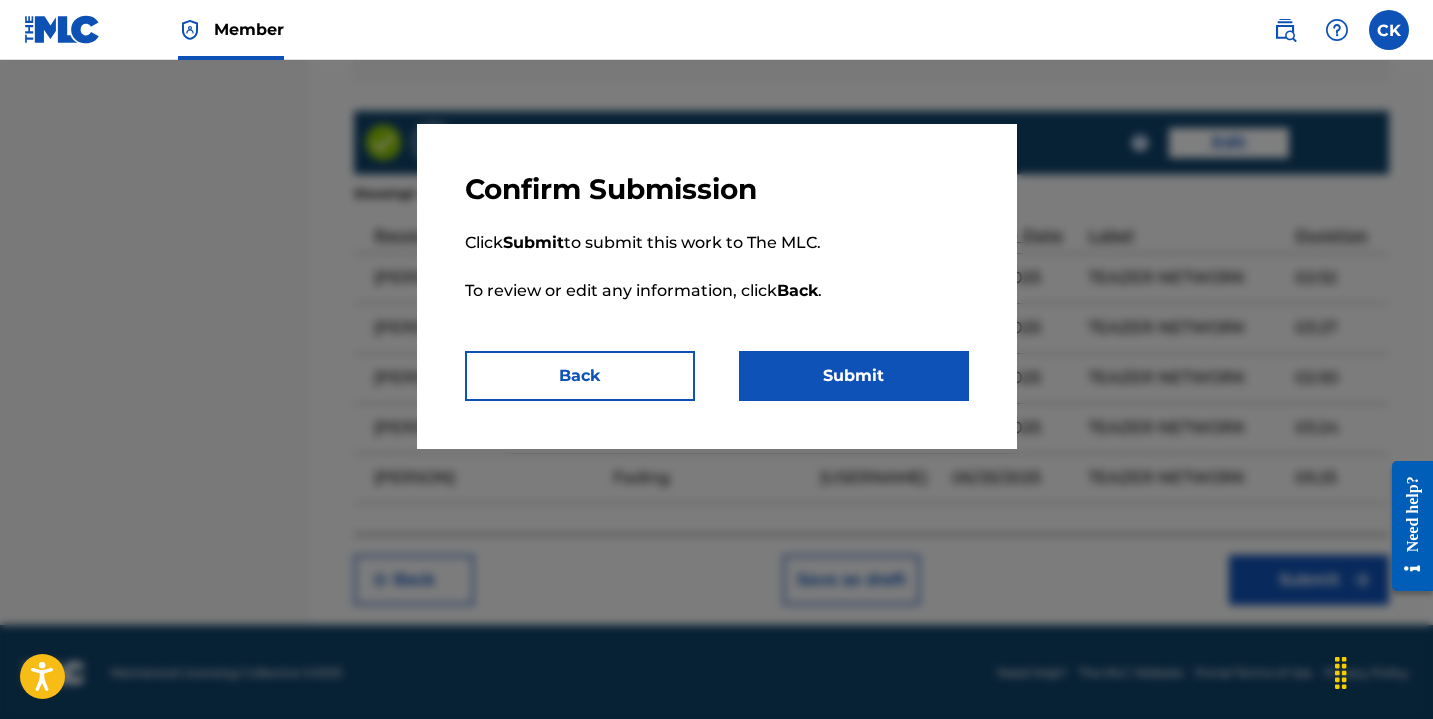 click on "Submit" at bounding box center [854, 376] 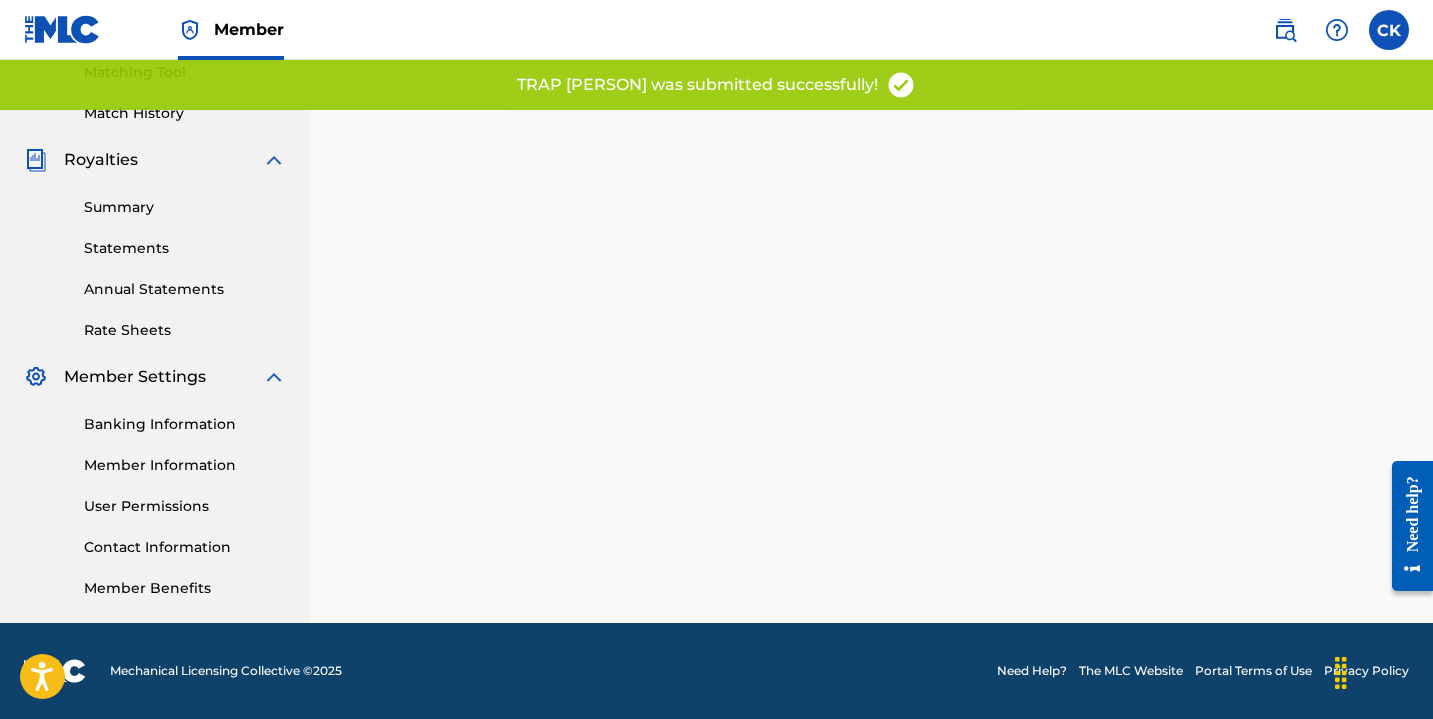 scroll, scrollTop: 0, scrollLeft: 0, axis: both 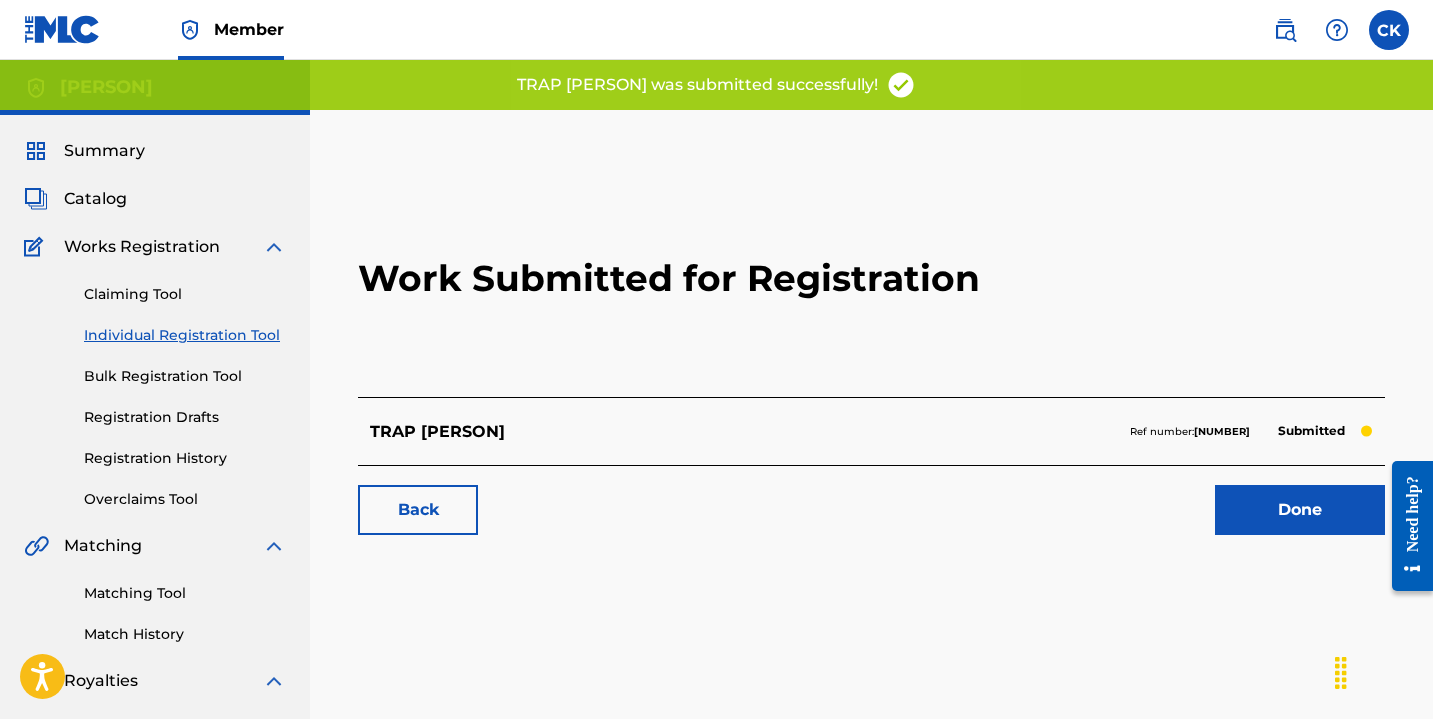 click on "Done" at bounding box center (1300, 510) 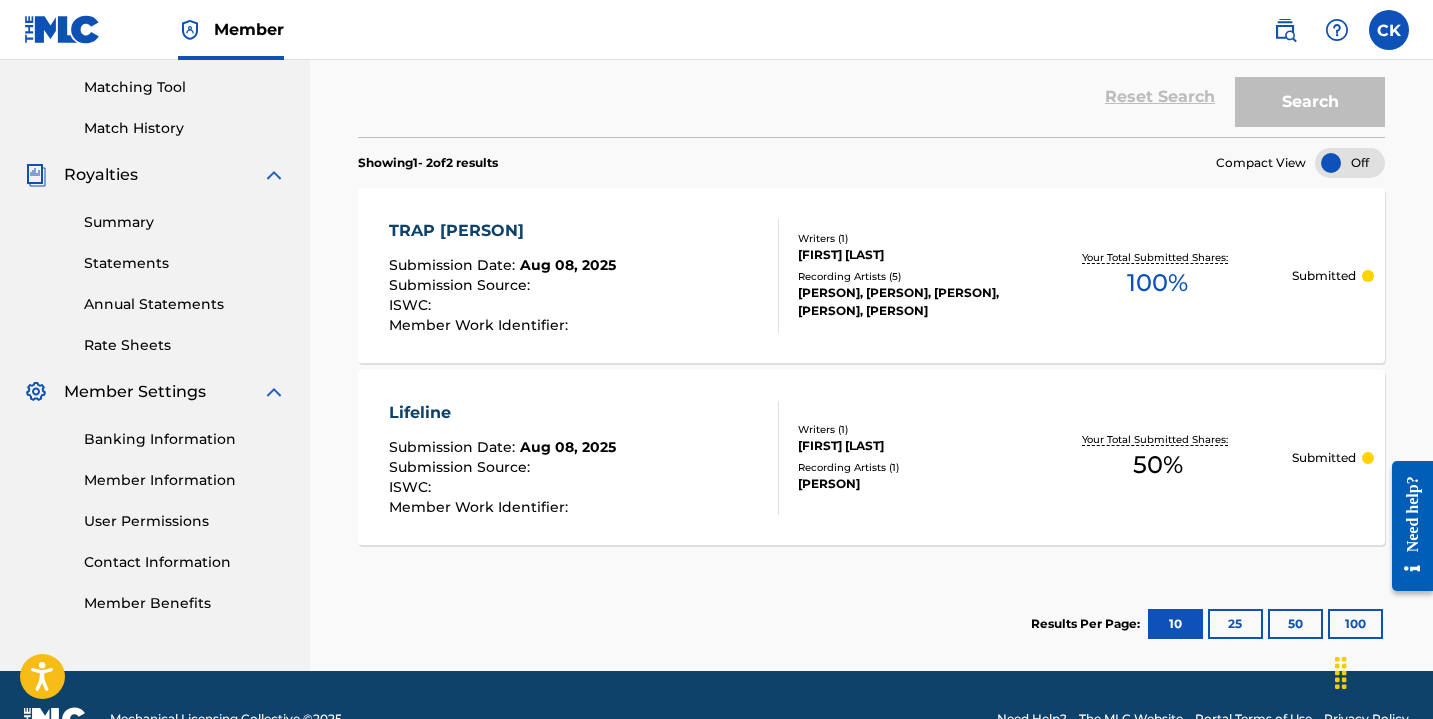 scroll, scrollTop: 554, scrollLeft: 0, axis: vertical 